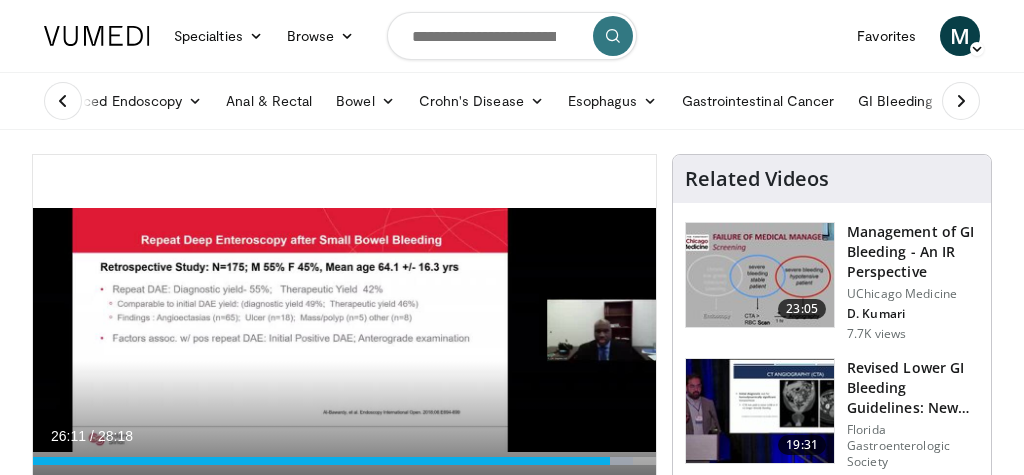 scroll, scrollTop: 0, scrollLeft: 0, axis: both 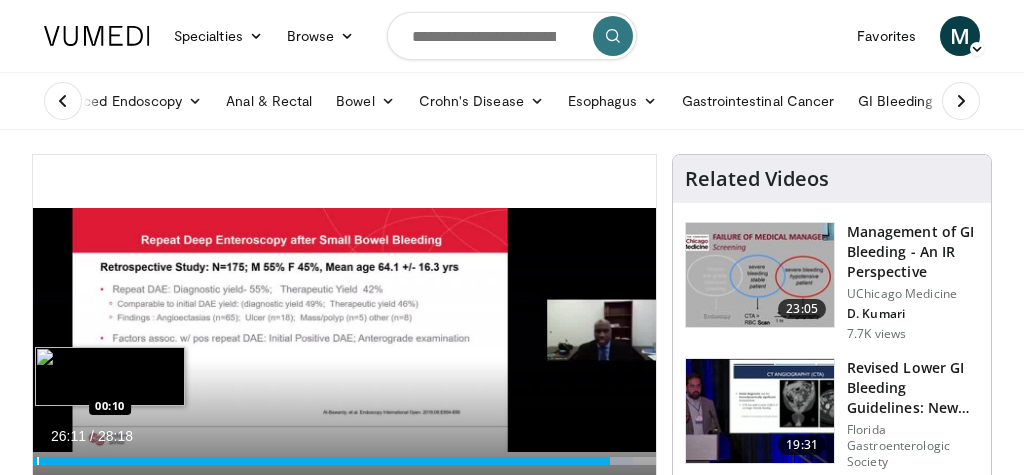 click at bounding box center (38, 461) 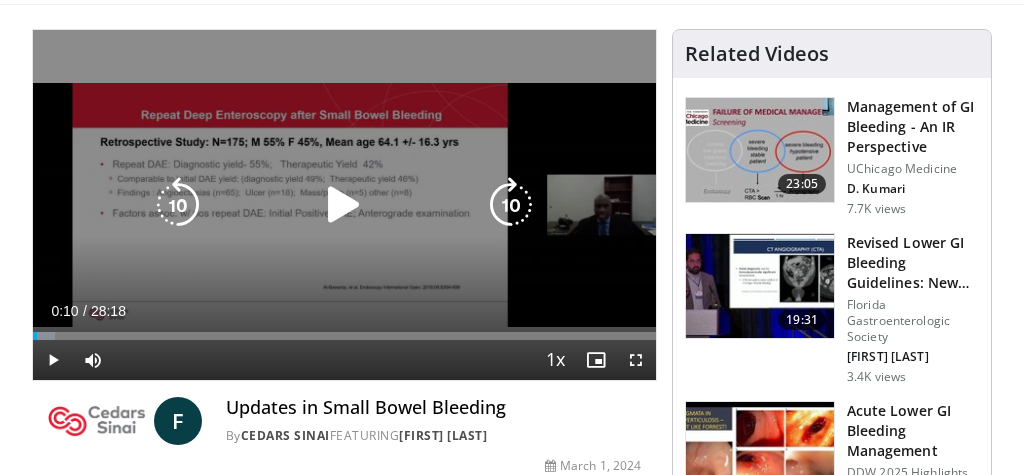 scroll, scrollTop: 128, scrollLeft: 0, axis: vertical 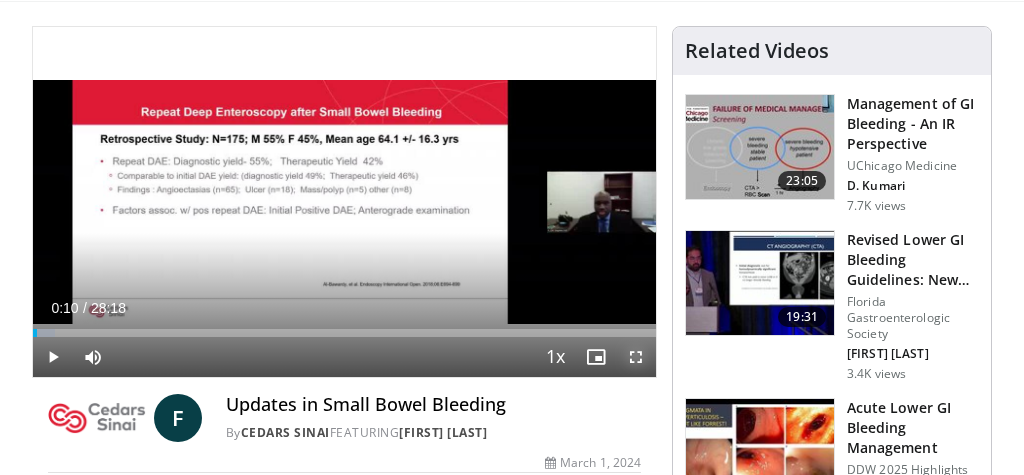 click at bounding box center (636, 357) 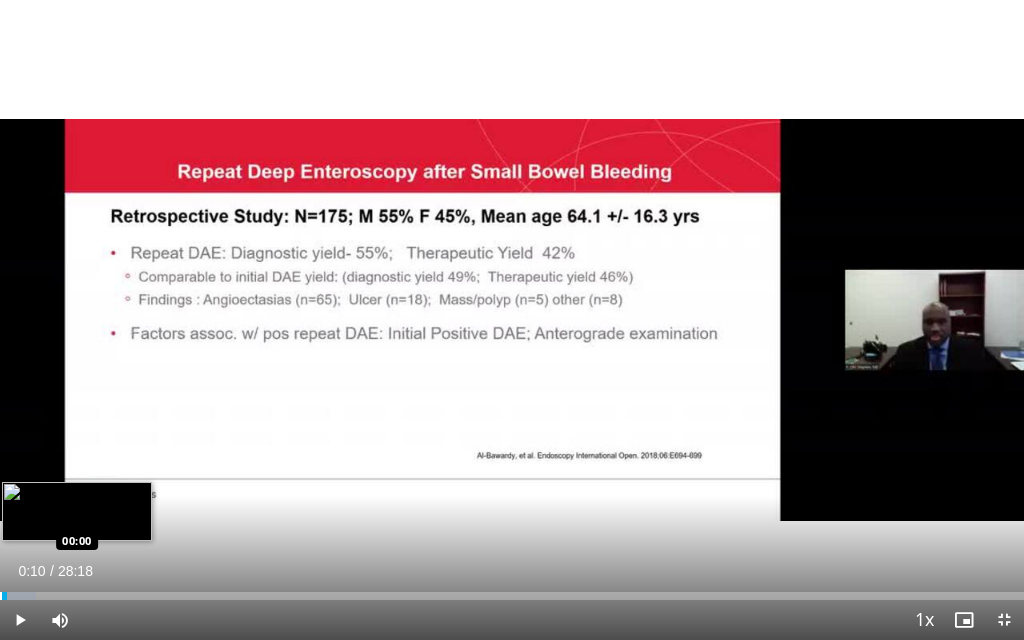 click at bounding box center [1, 596] 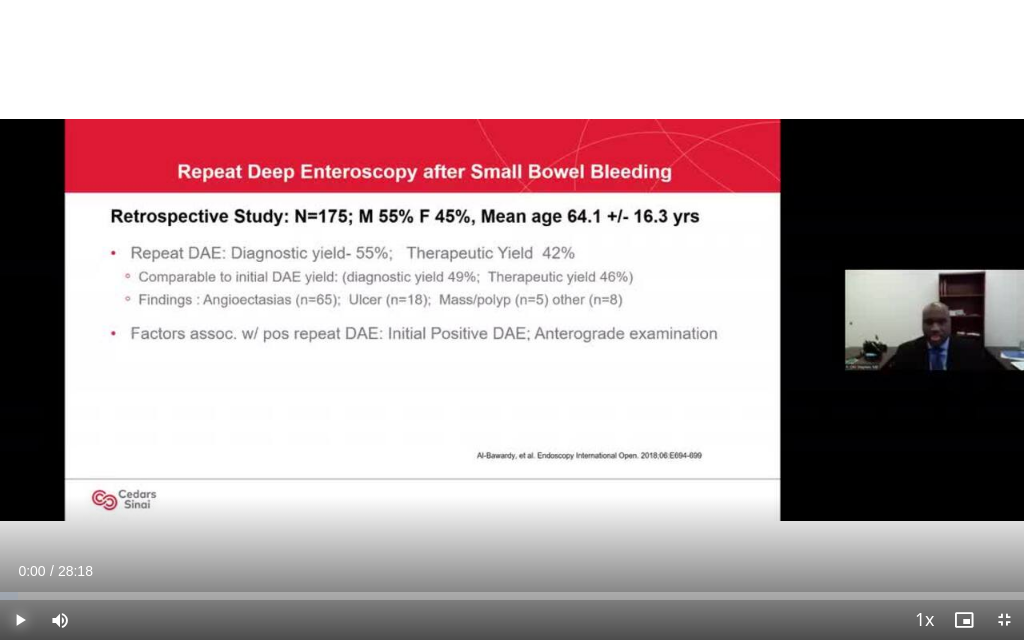 click at bounding box center (20, 620) 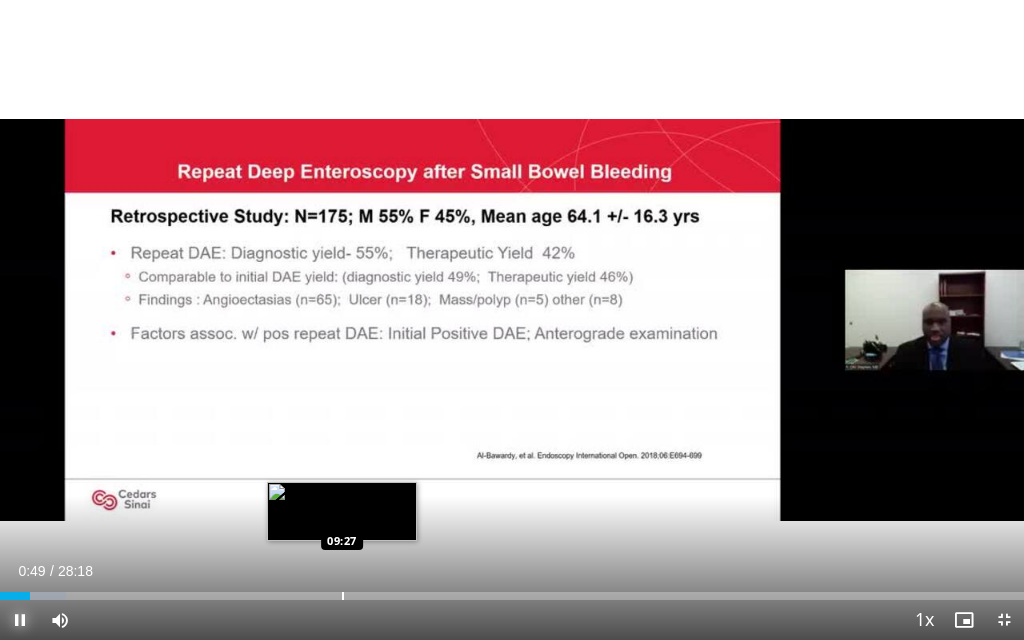 click at bounding box center (343, 596) 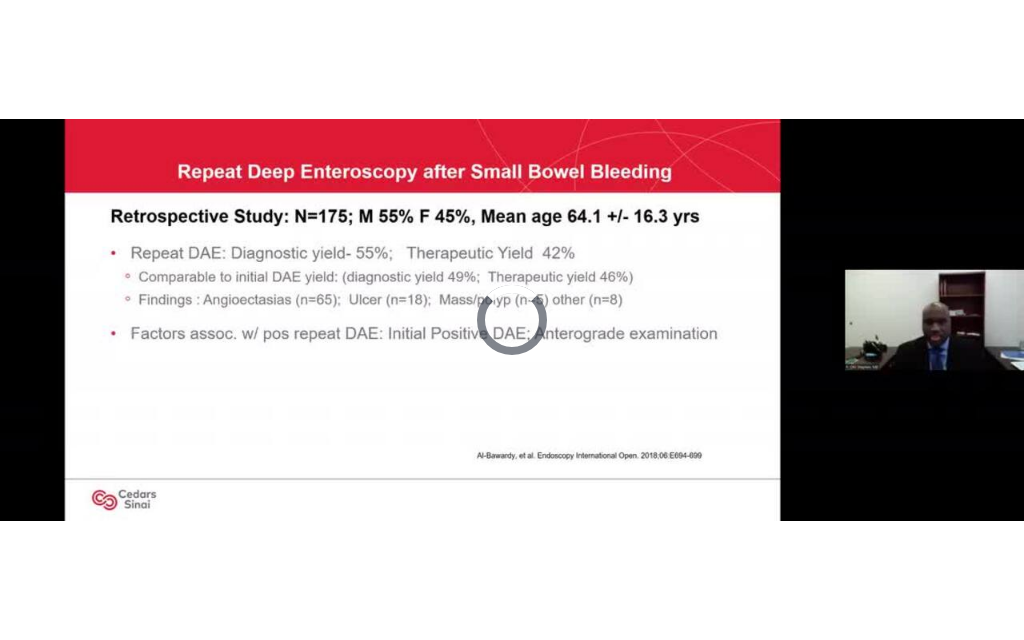 click on "10 seconds
Tap to unmute" at bounding box center [512, 320] 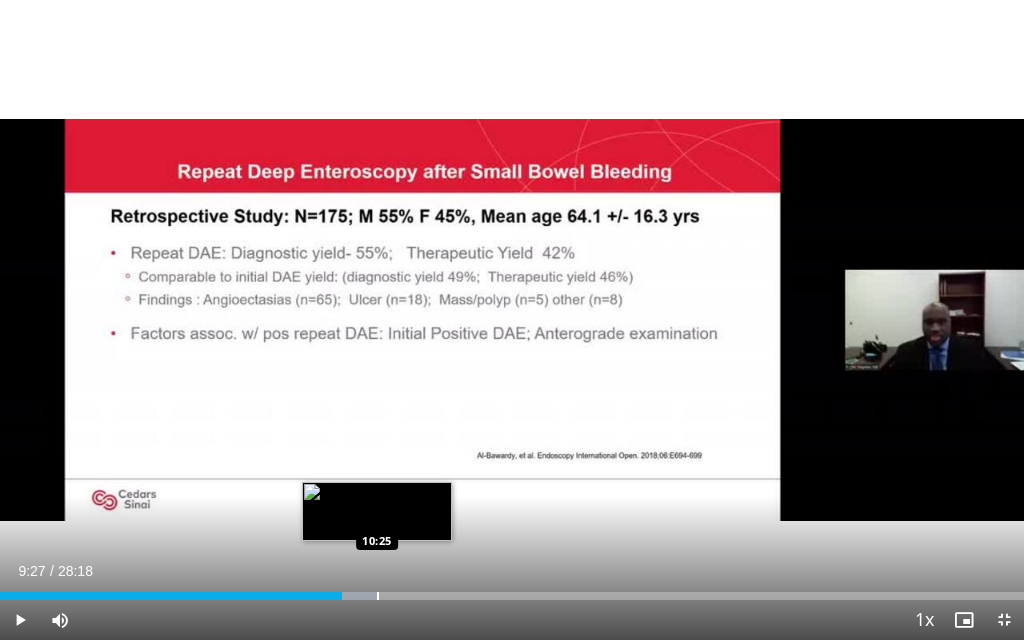 click at bounding box center [378, 596] 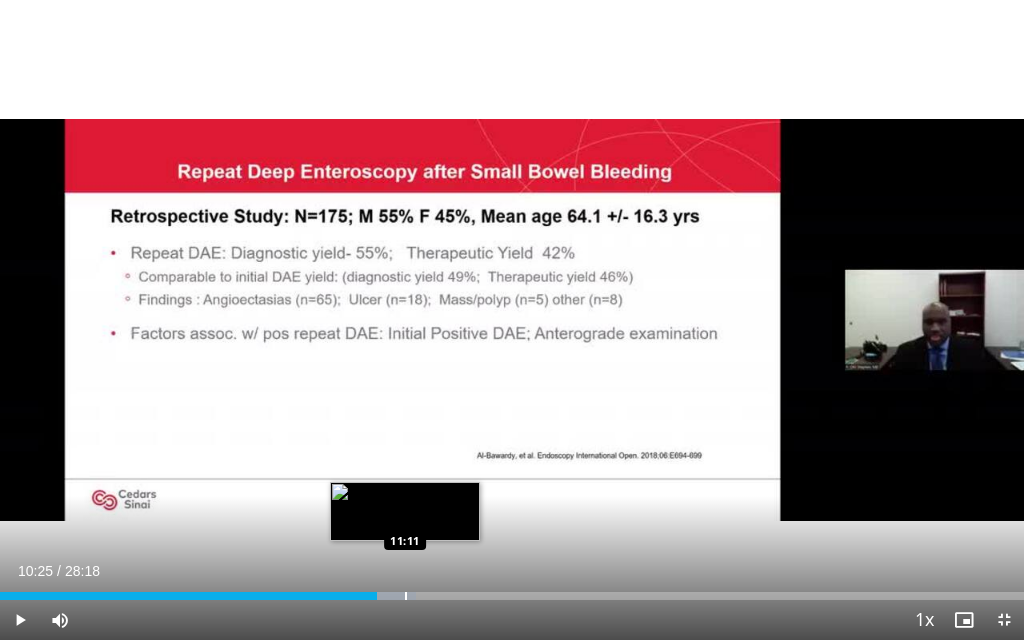 click at bounding box center [406, 596] 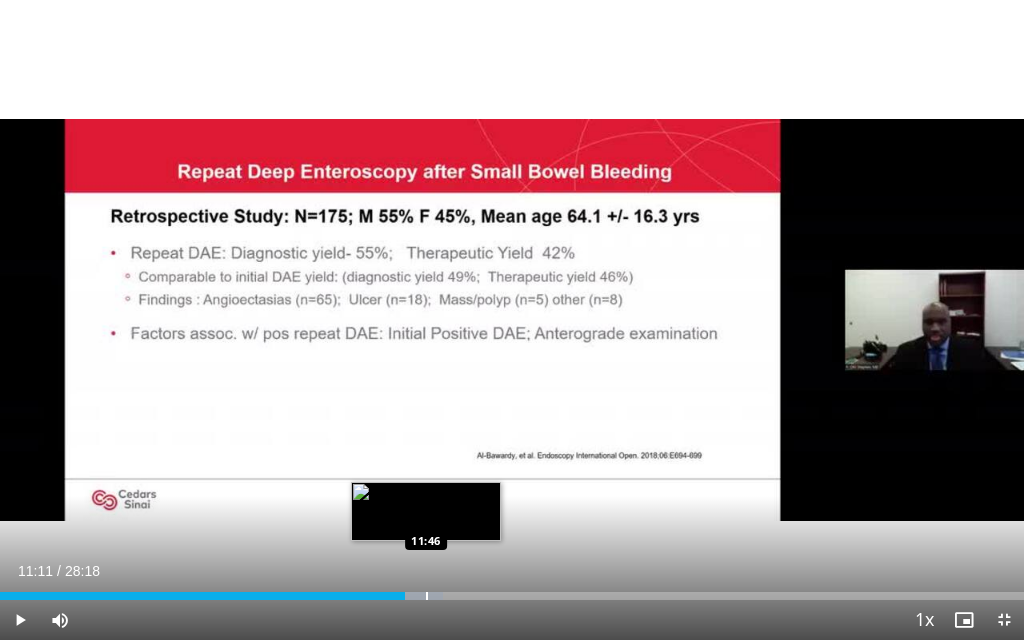 click at bounding box center (427, 596) 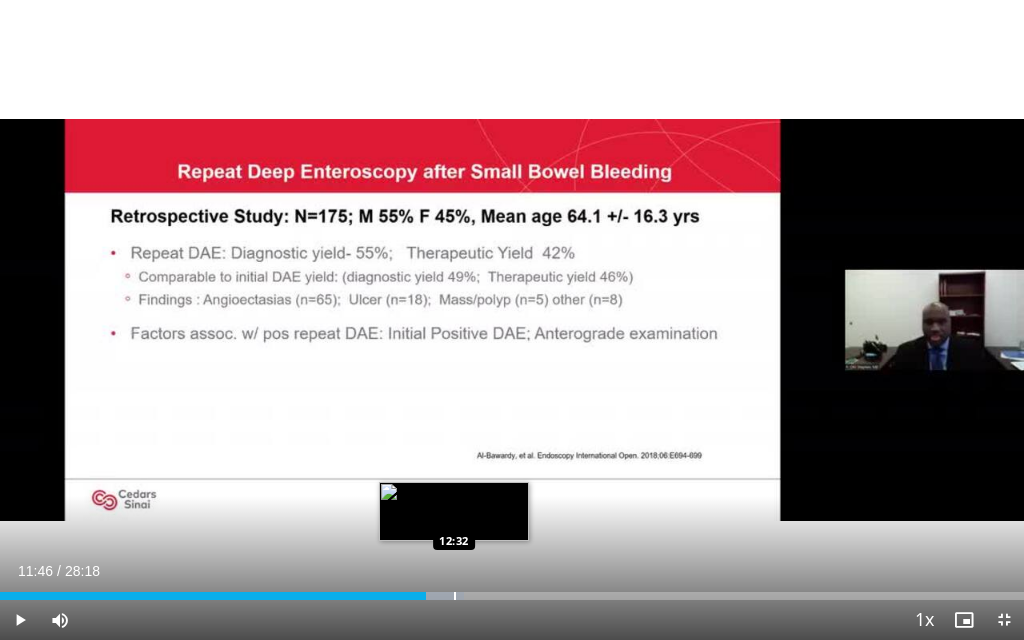 click at bounding box center [455, 596] 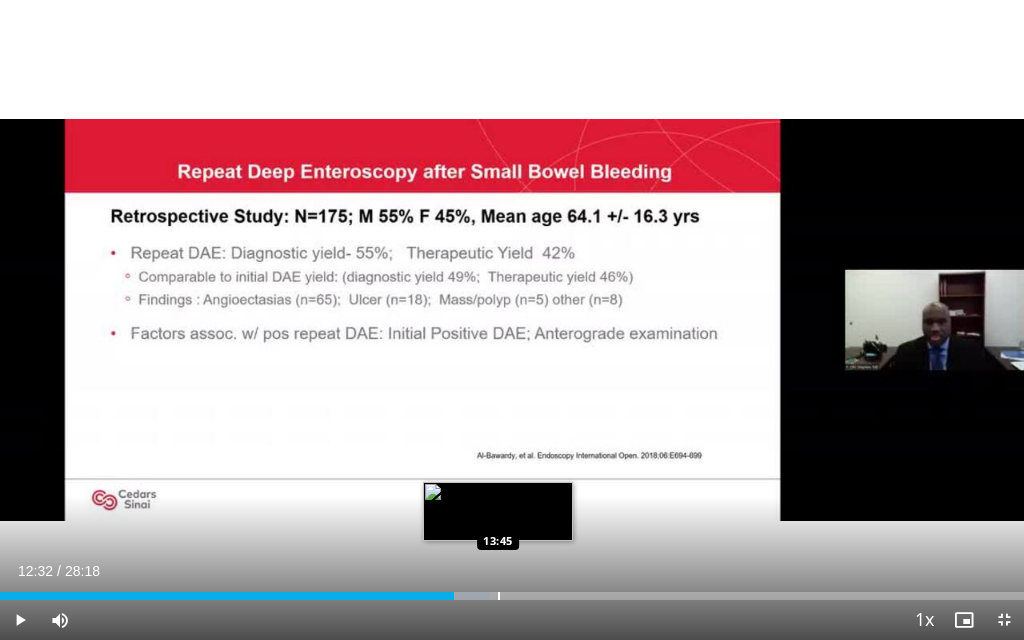 click at bounding box center (499, 596) 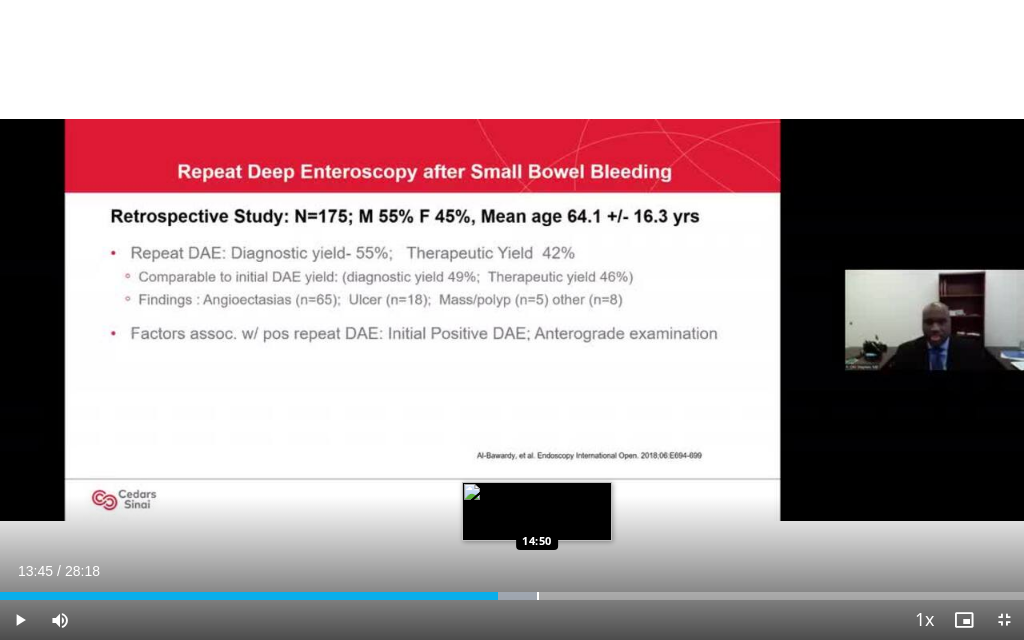 click at bounding box center (538, 596) 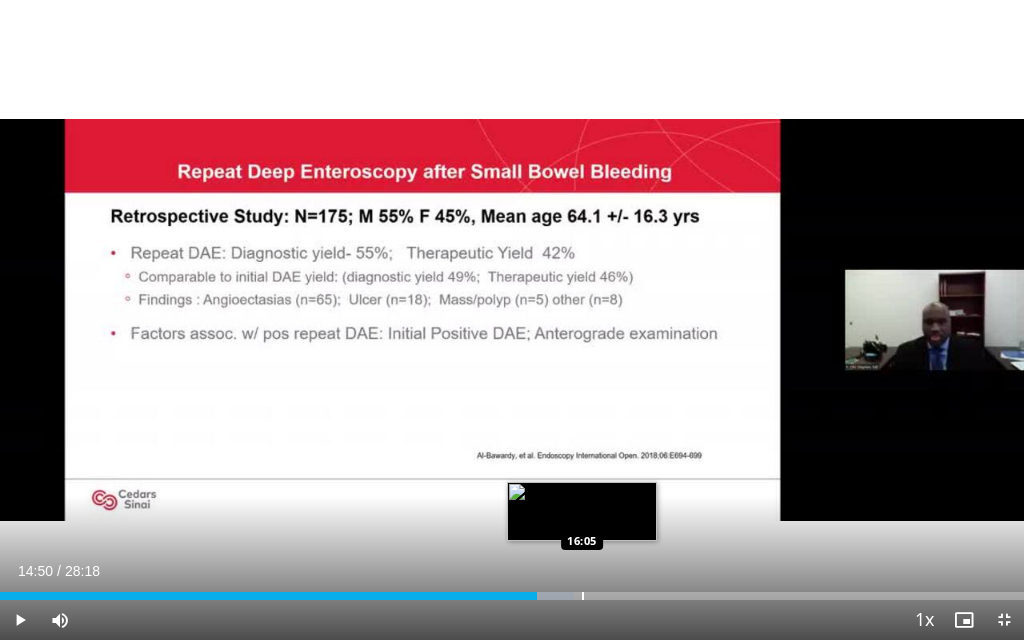 click at bounding box center (583, 596) 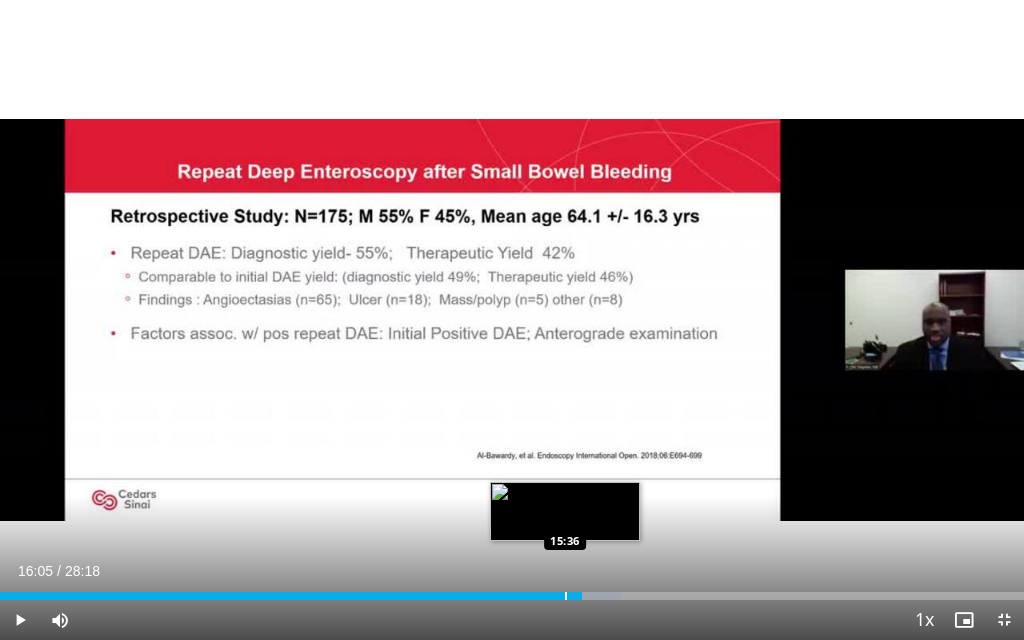 click at bounding box center (566, 596) 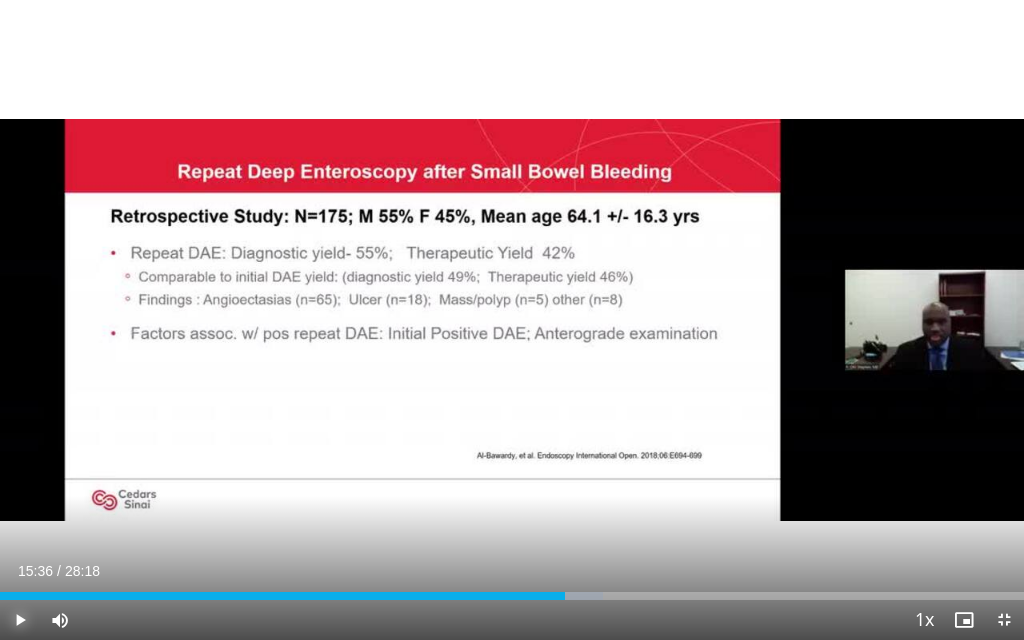 click at bounding box center (20, 620) 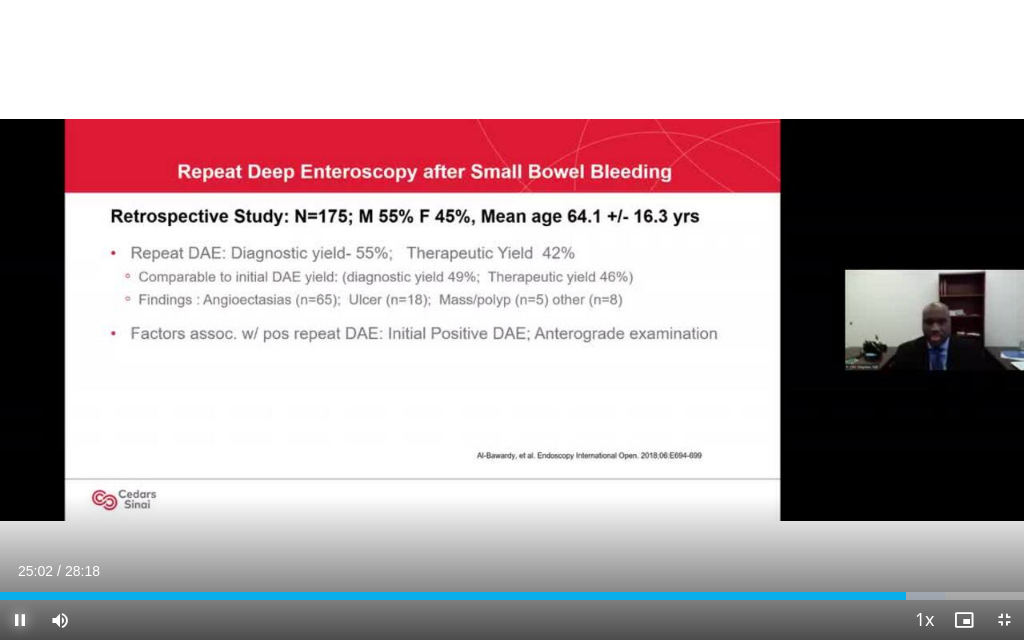 click at bounding box center (20, 620) 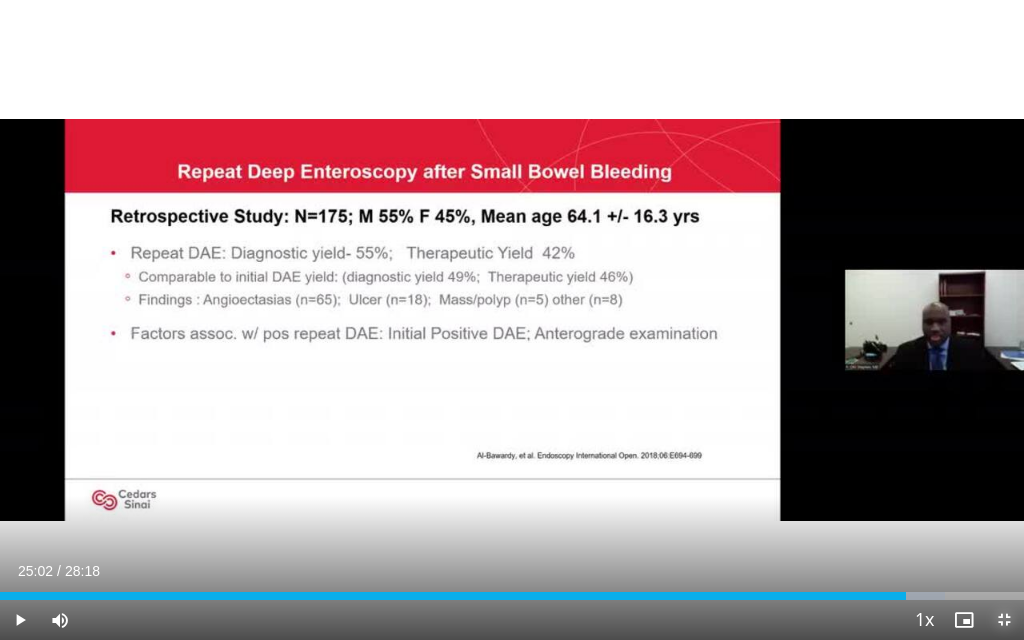 click at bounding box center [1004, 620] 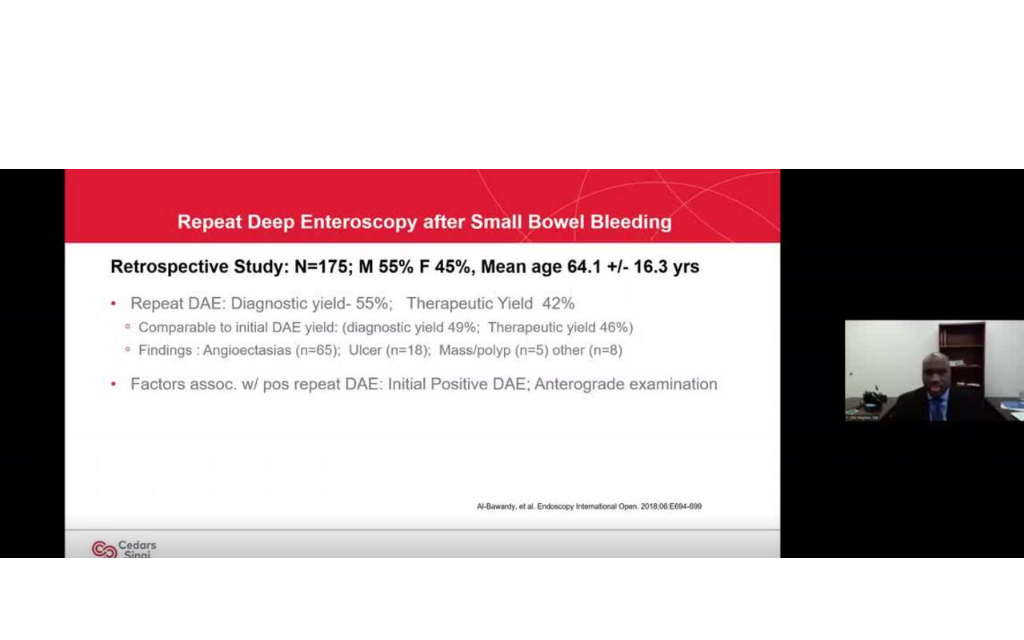 scroll, scrollTop: 160, scrollLeft: 0, axis: vertical 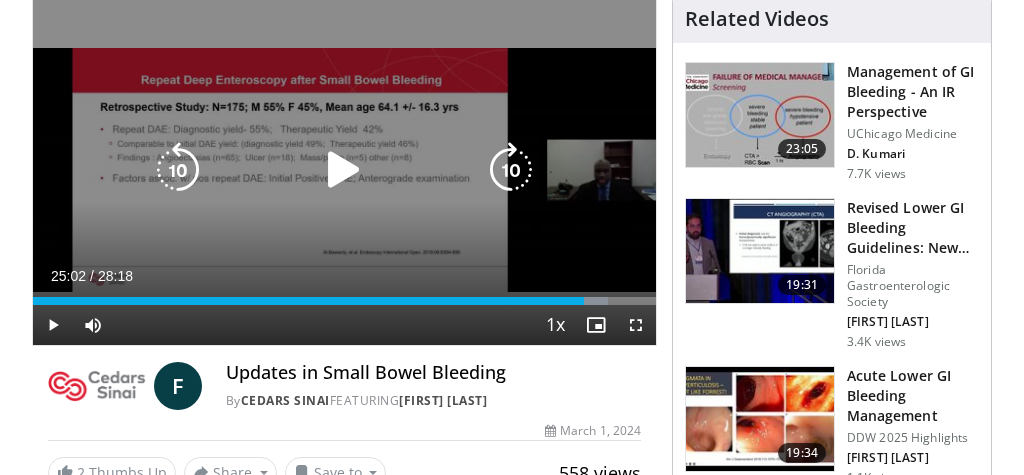 click at bounding box center (344, 170) 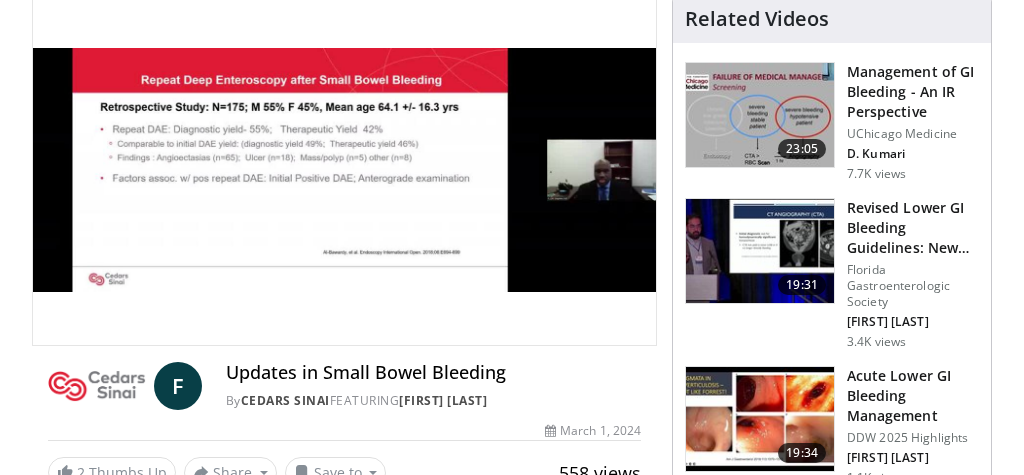 click on "10 seconds
Tap to unmute" at bounding box center [344, 170] 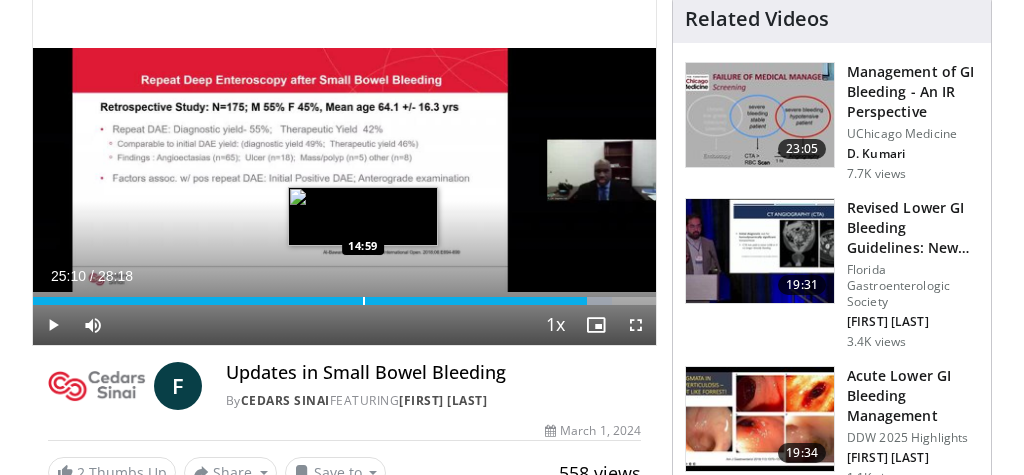click at bounding box center (364, 301) 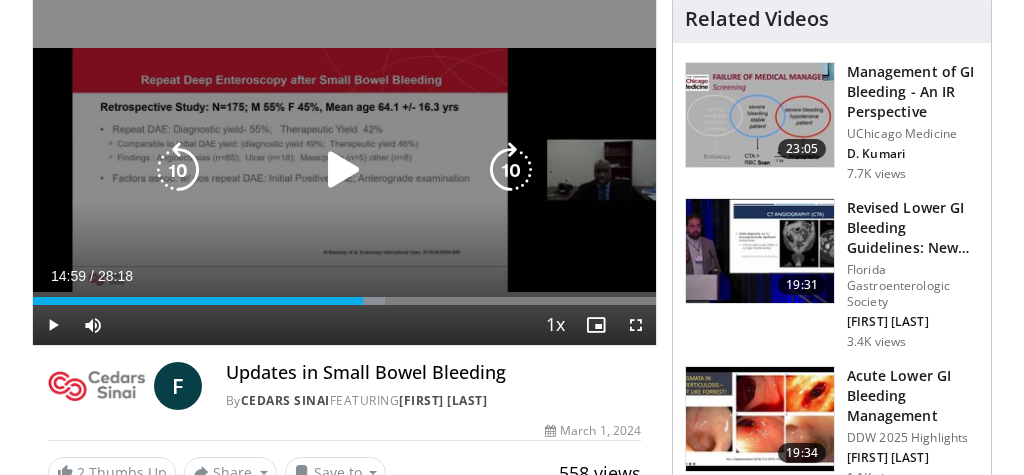 click at bounding box center [344, 170] 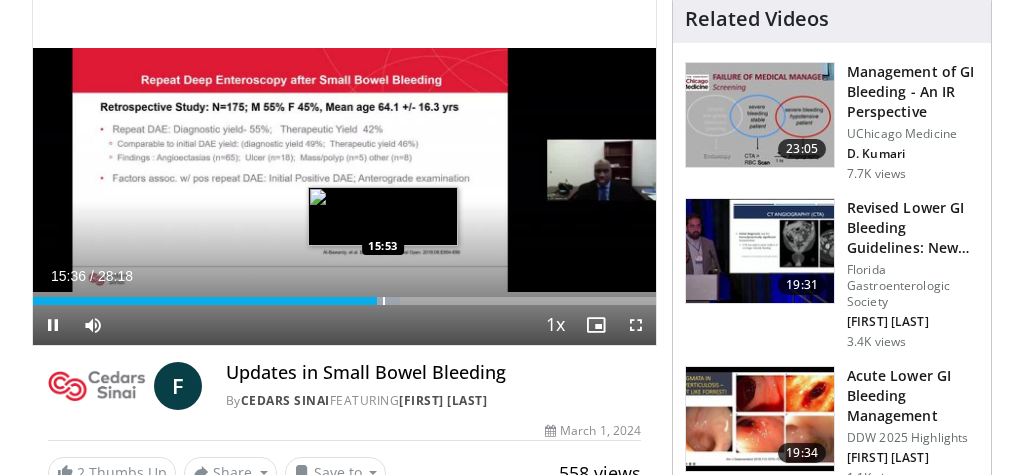 click at bounding box center [384, 301] 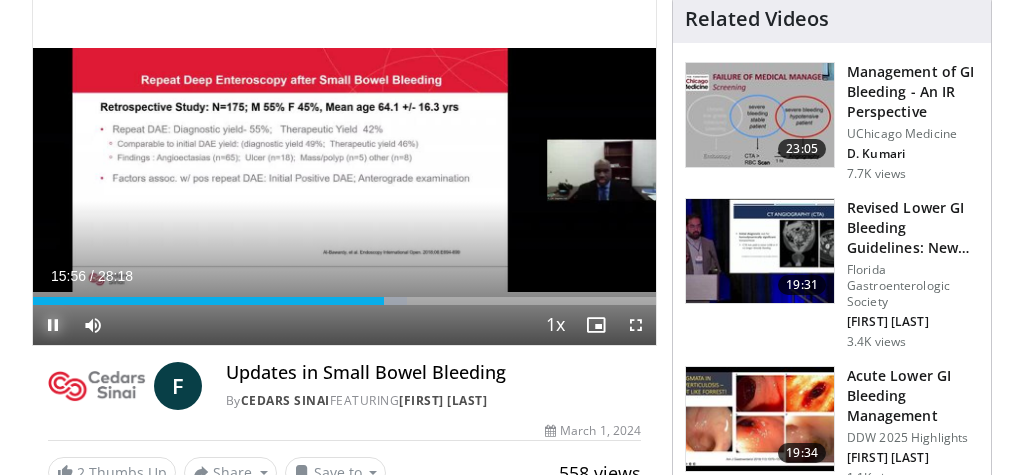 click at bounding box center (53, 325) 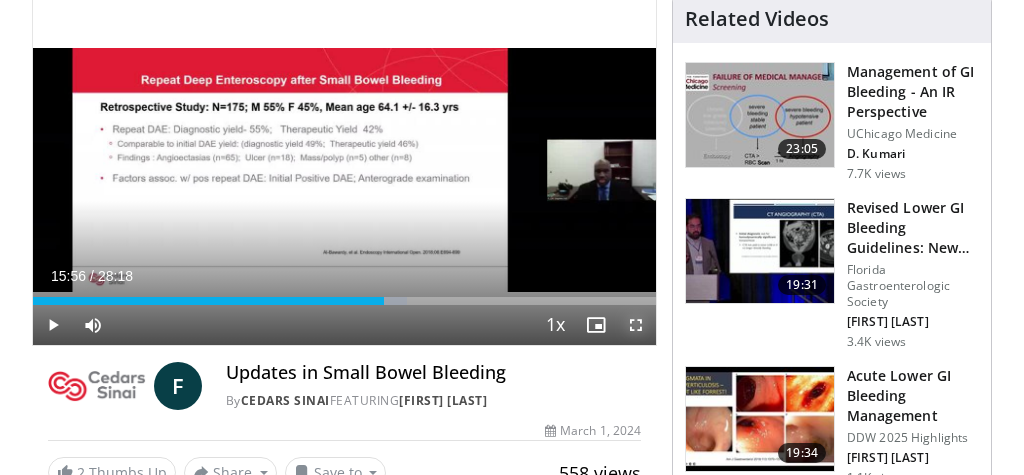 click at bounding box center [636, 325] 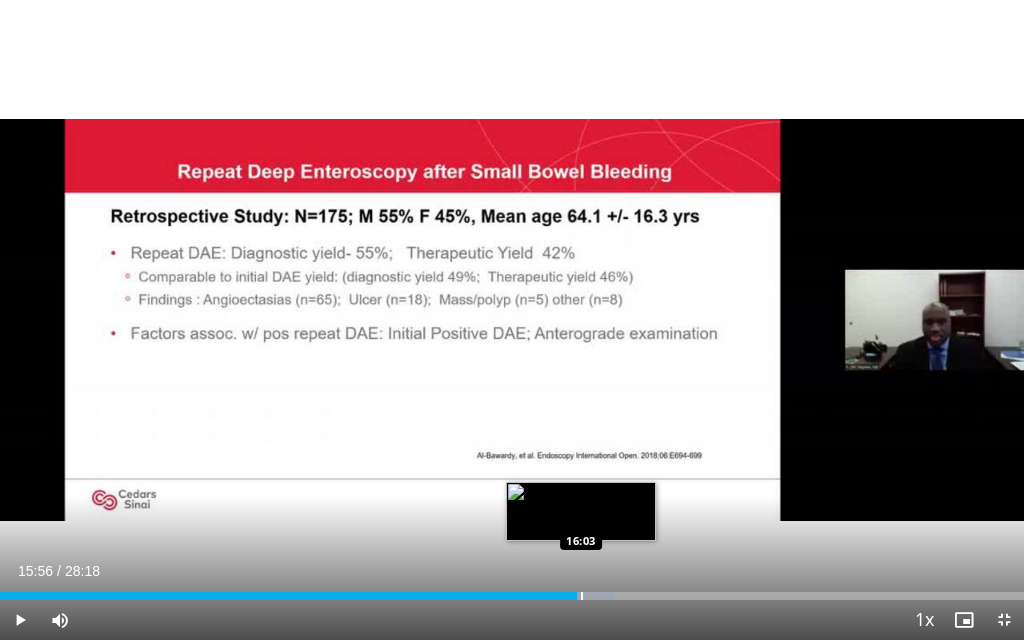 click at bounding box center [582, 596] 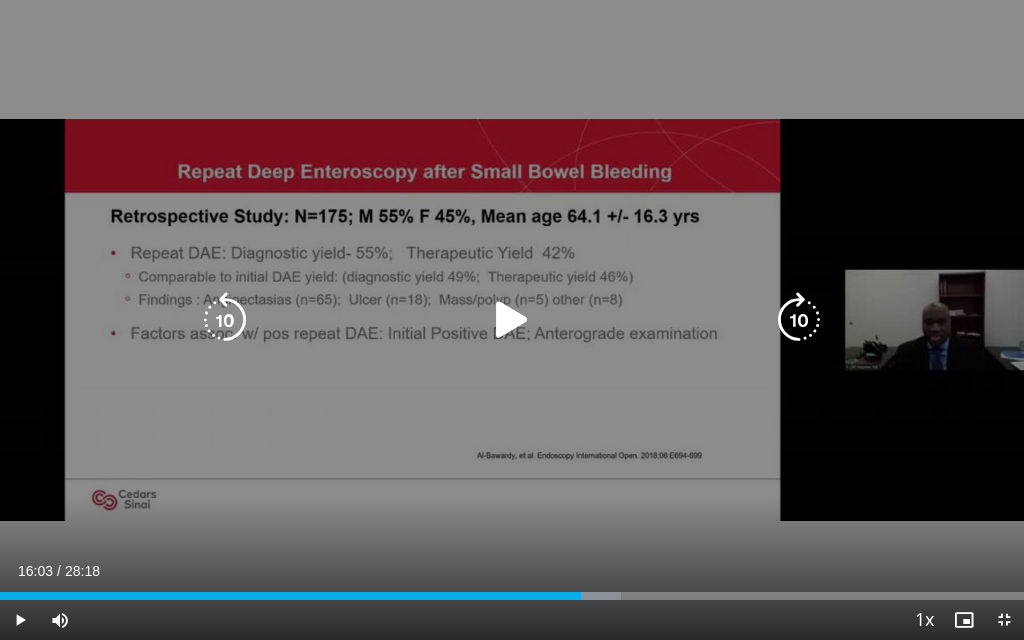 click at bounding box center [512, 320] 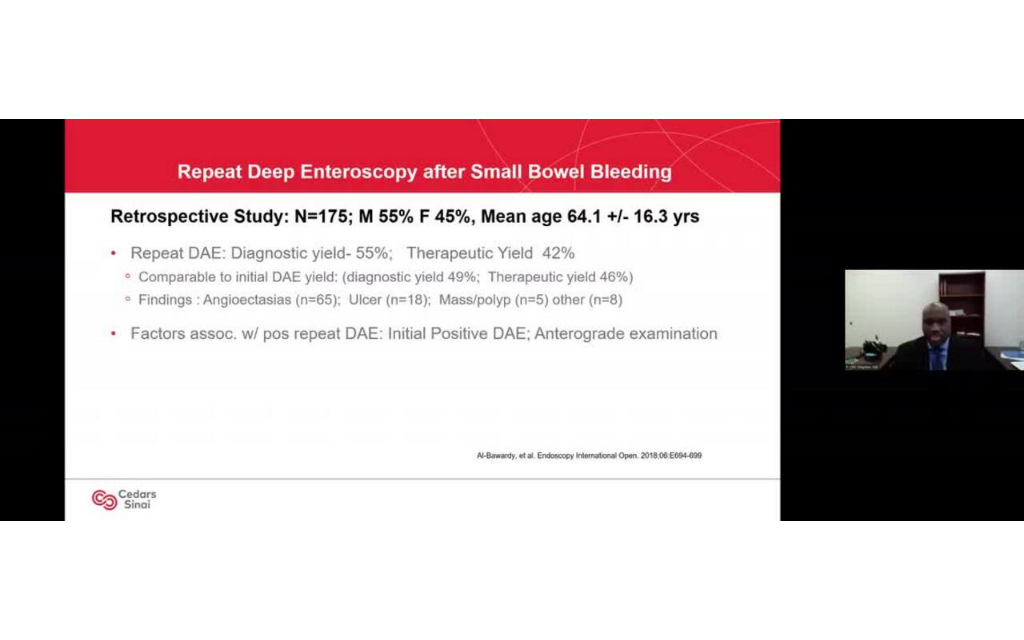 click on "10 seconds
Tap to unmute" at bounding box center (512, 320) 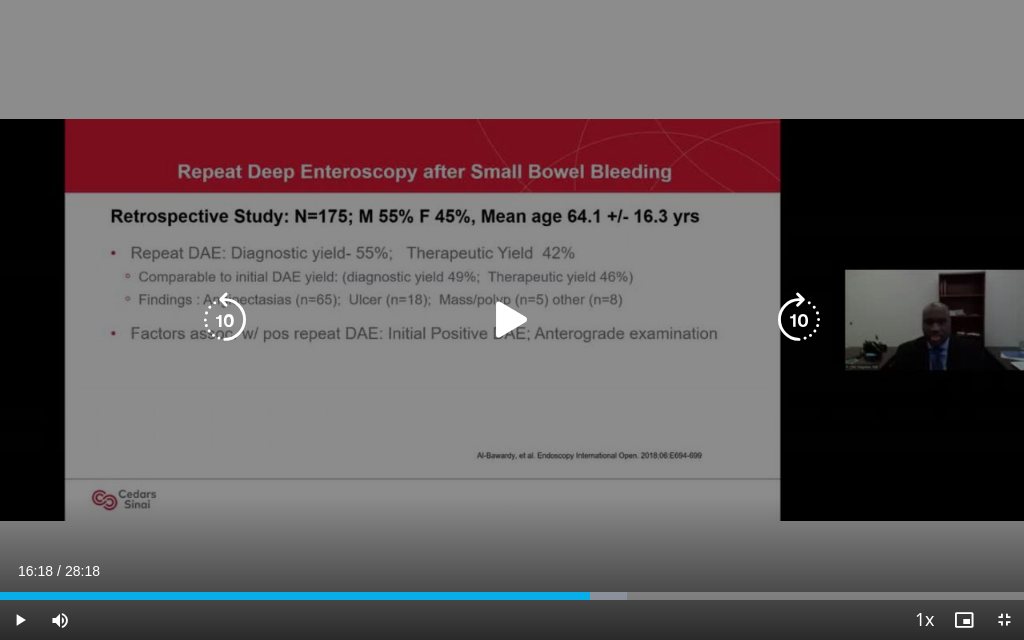 click on "10 seconds
Tap to unmute" at bounding box center [512, 320] 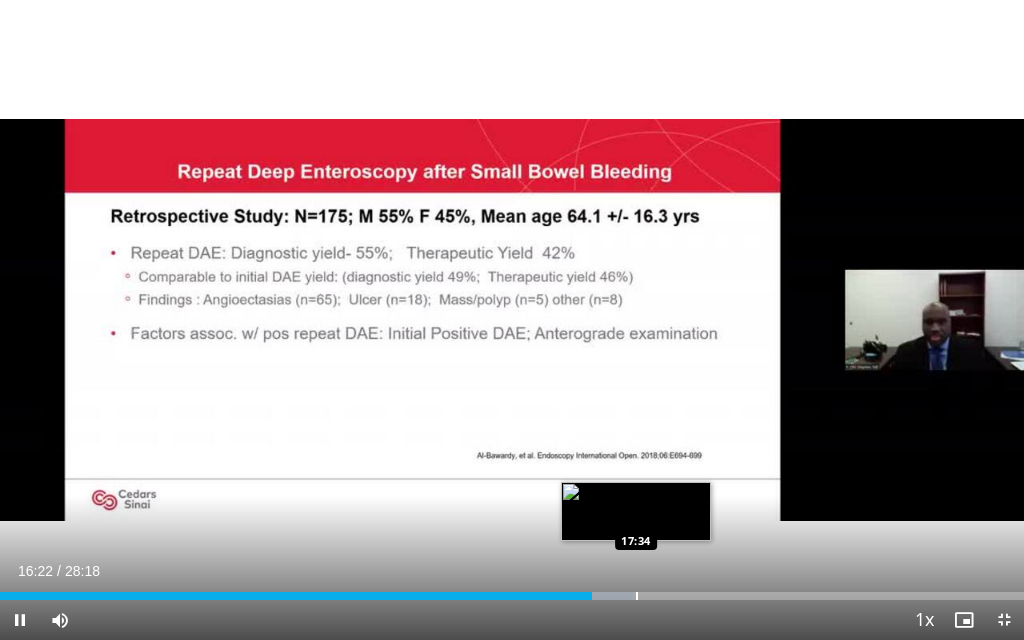 click at bounding box center (637, 596) 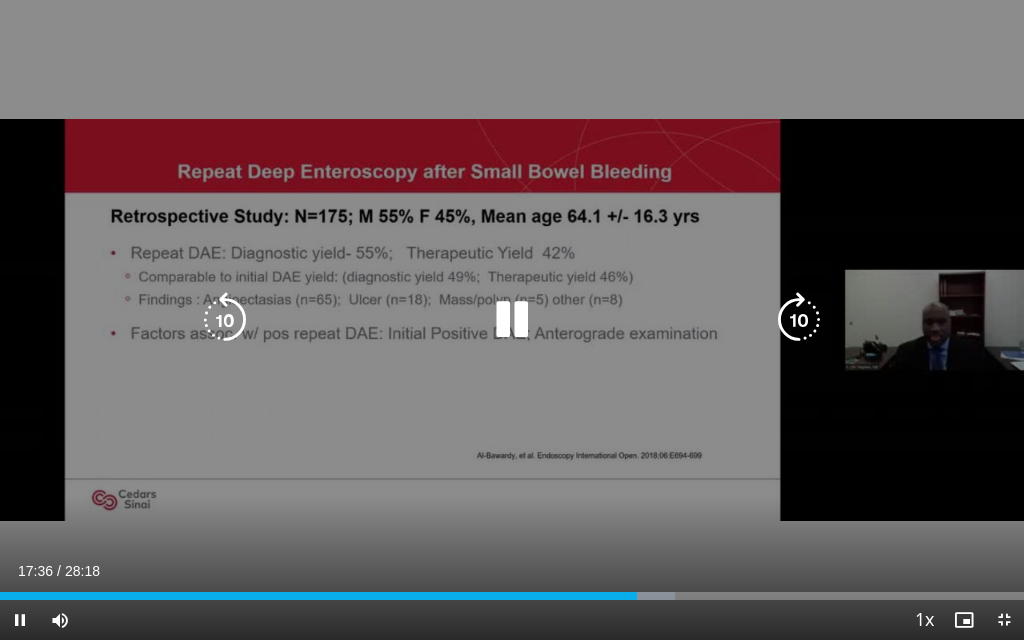 click at bounding box center (512, 320) 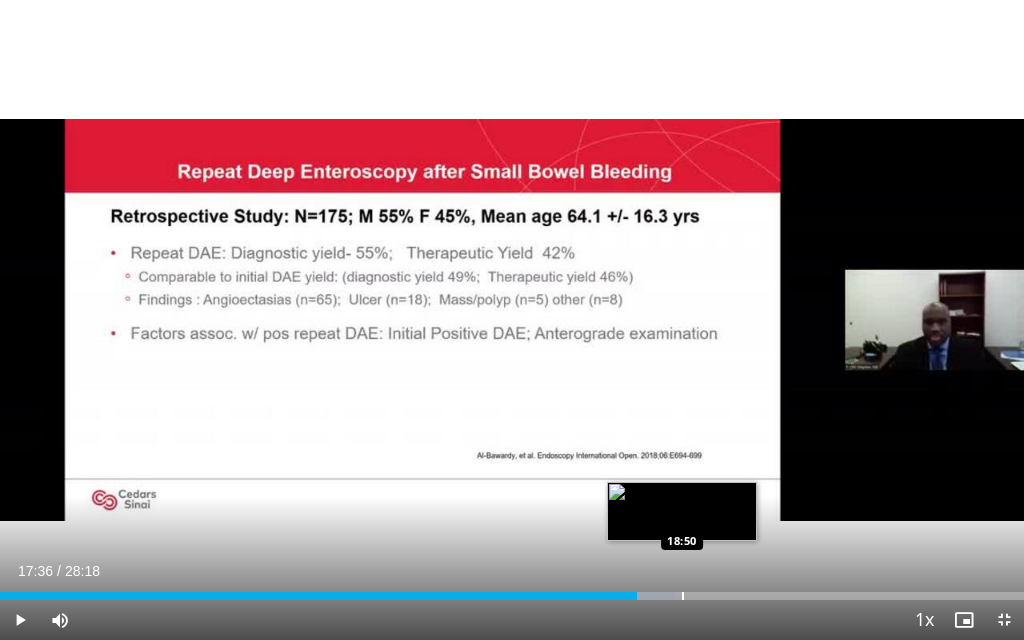 click at bounding box center [683, 596] 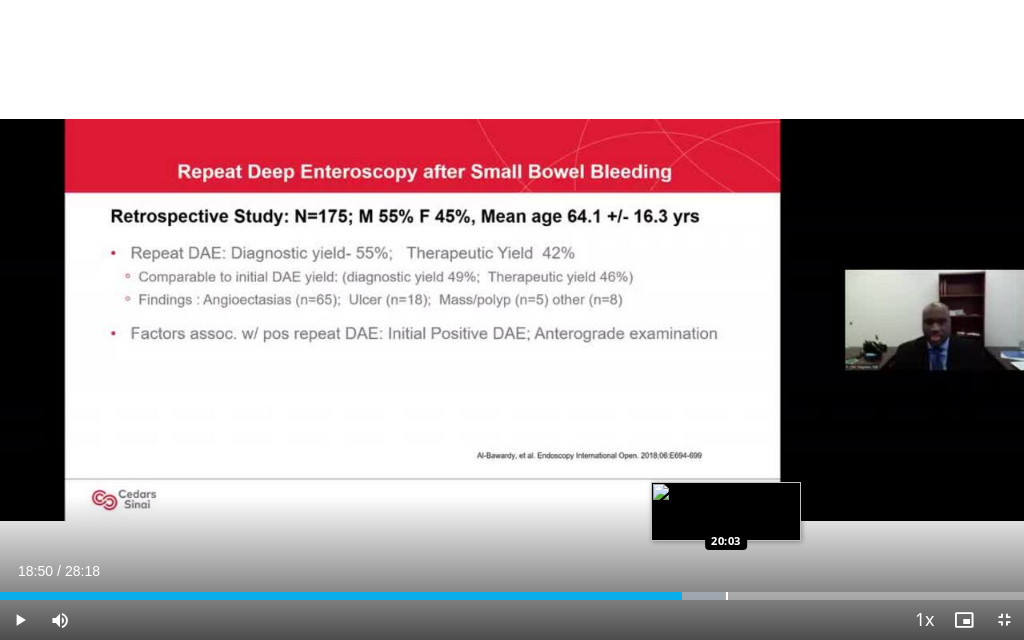 click at bounding box center (727, 596) 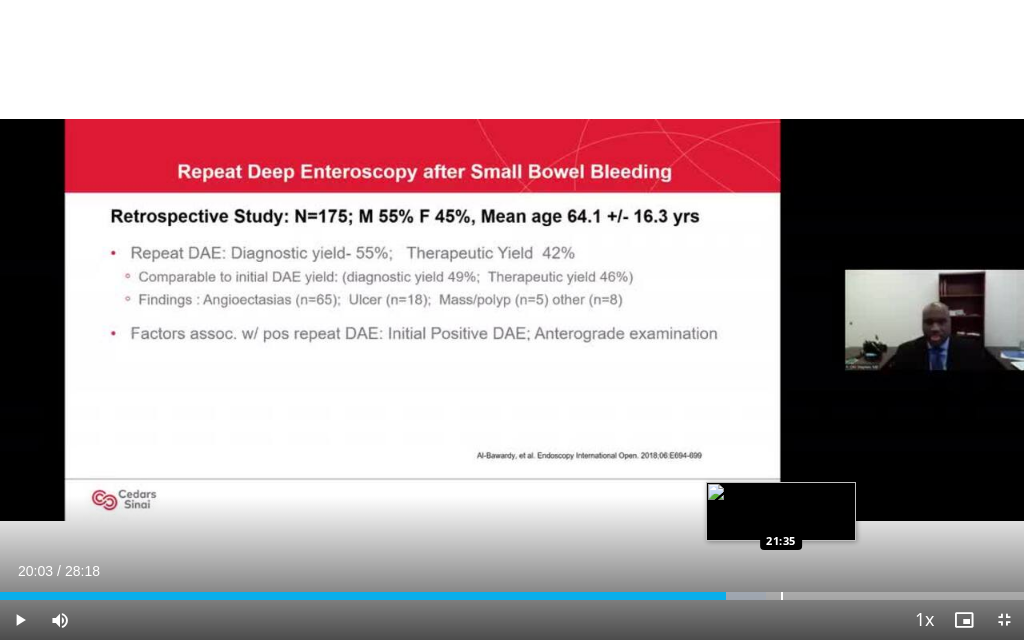 click at bounding box center [782, 596] 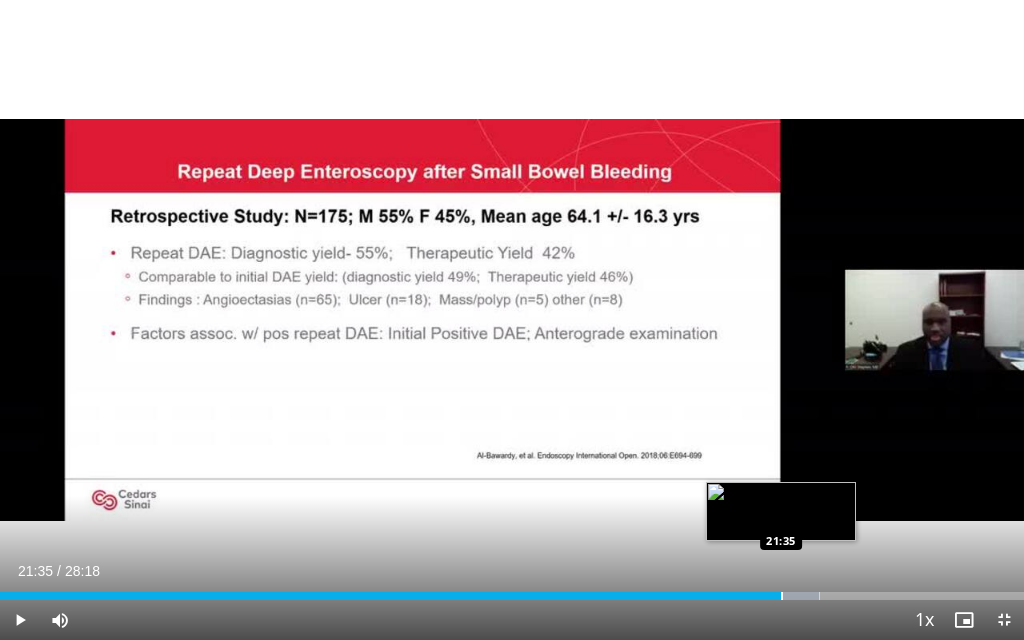 click at bounding box center [782, 596] 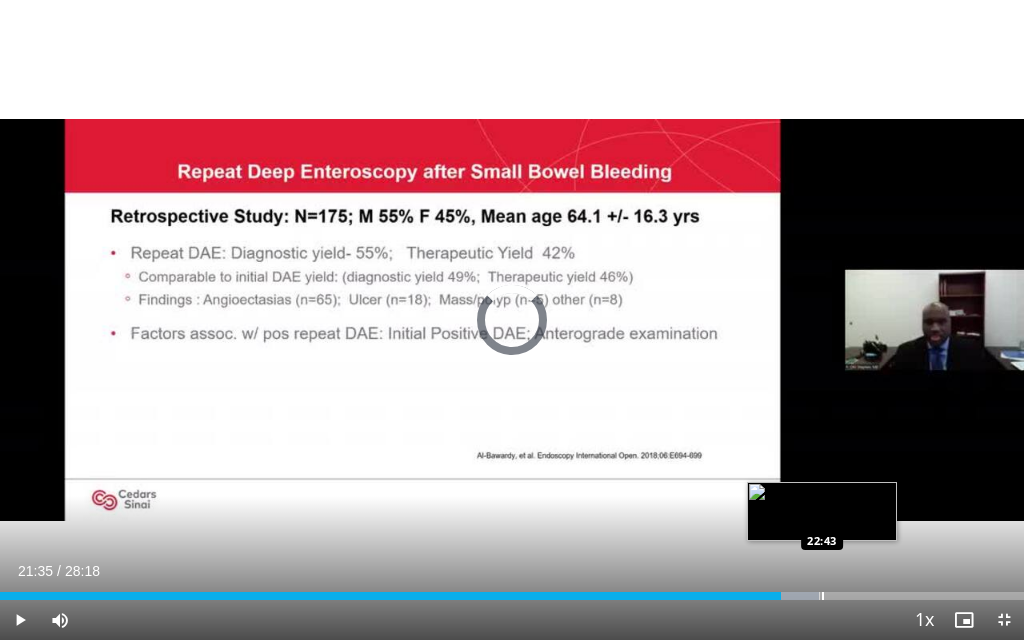 click at bounding box center [823, 596] 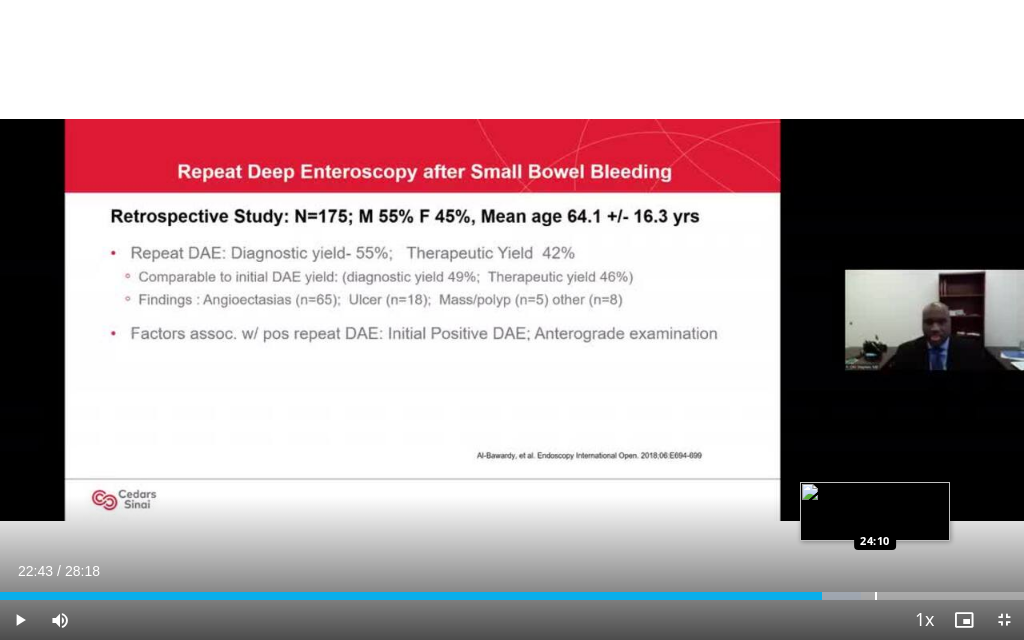 click on "Loaded :  84.12% 22:43 24:10" at bounding box center (512, 590) 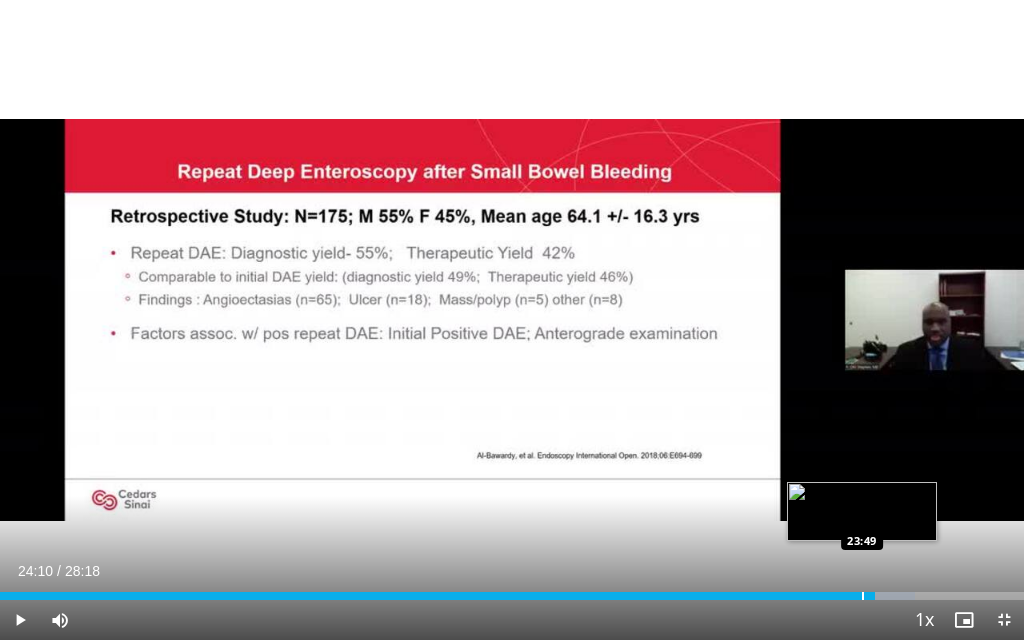 click at bounding box center (863, 596) 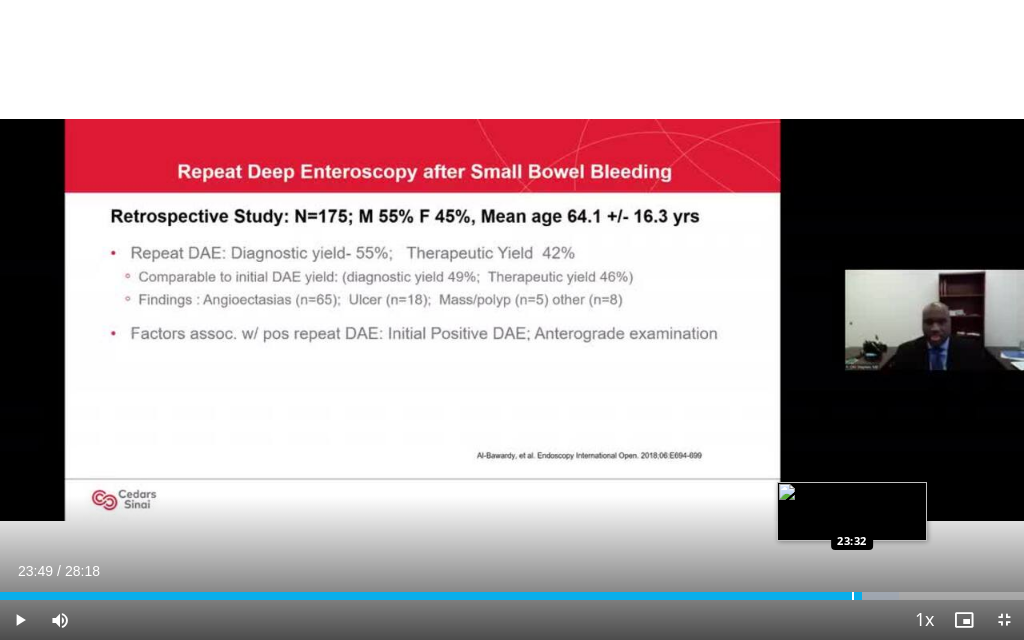 click at bounding box center [853, 596] 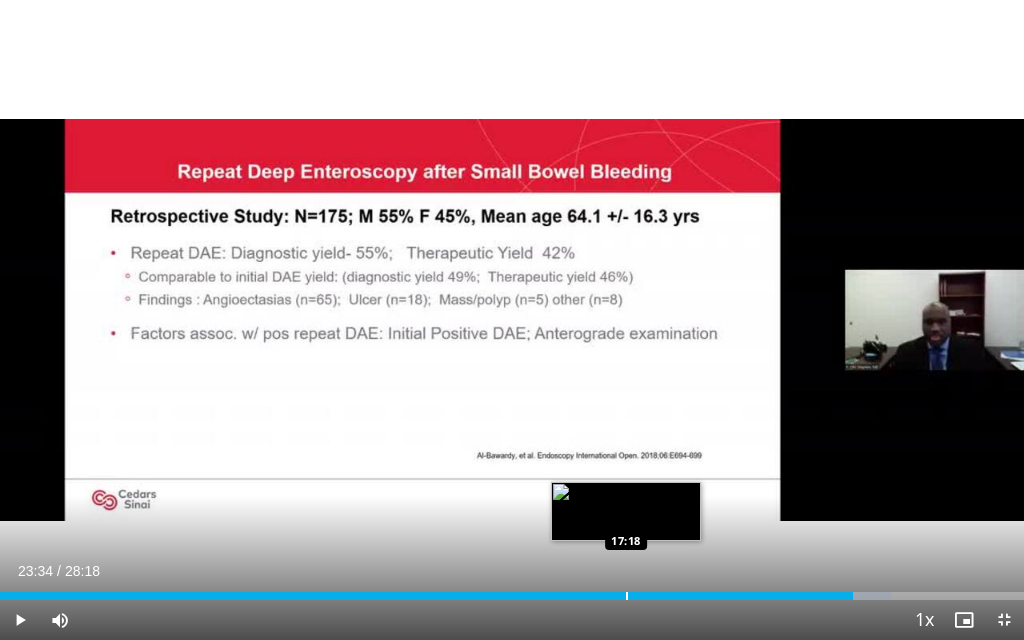 click at bounding box center (627, 596) 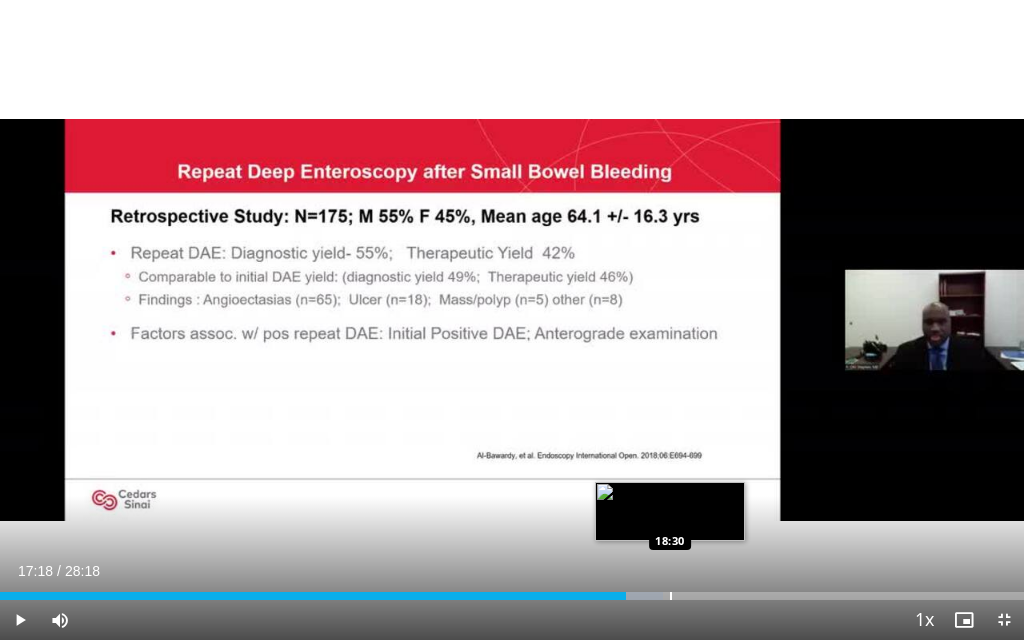 click at bounding box center [671, 596] 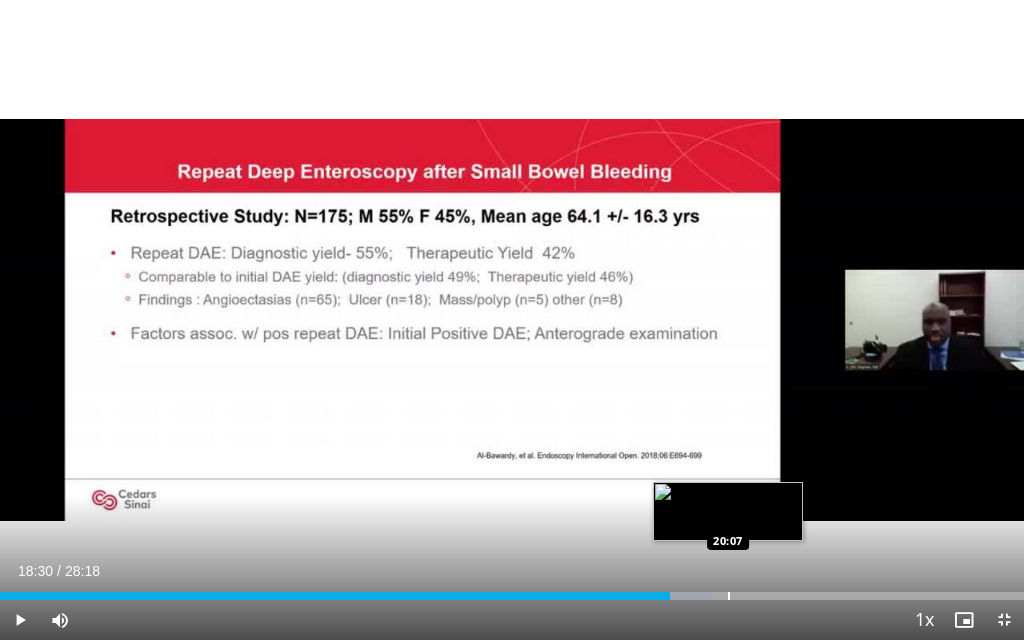 click at bounding box center [729, 596] 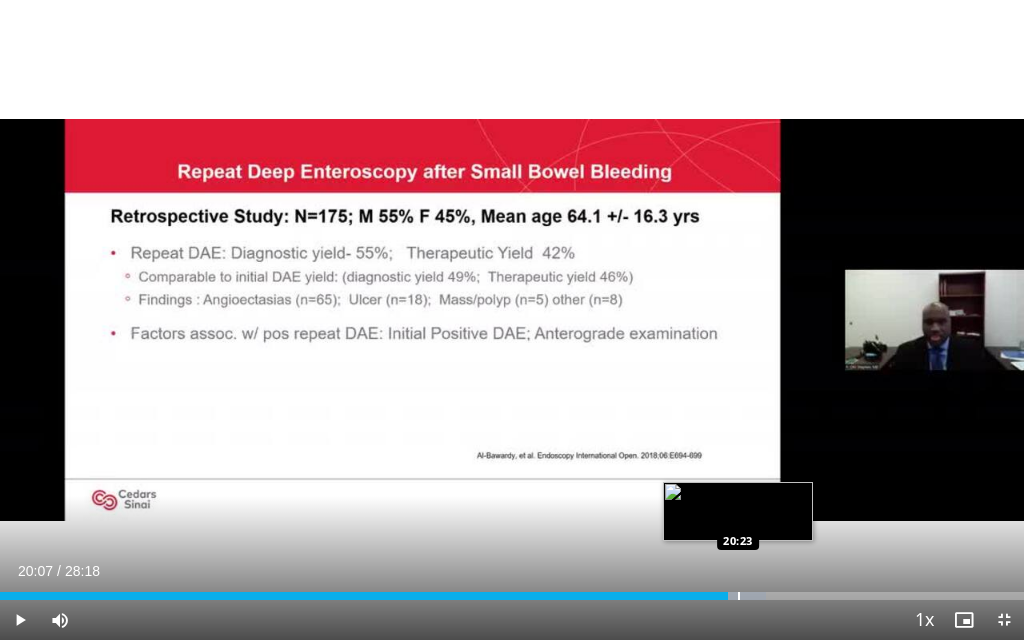 click at bounding box center [739, 596] 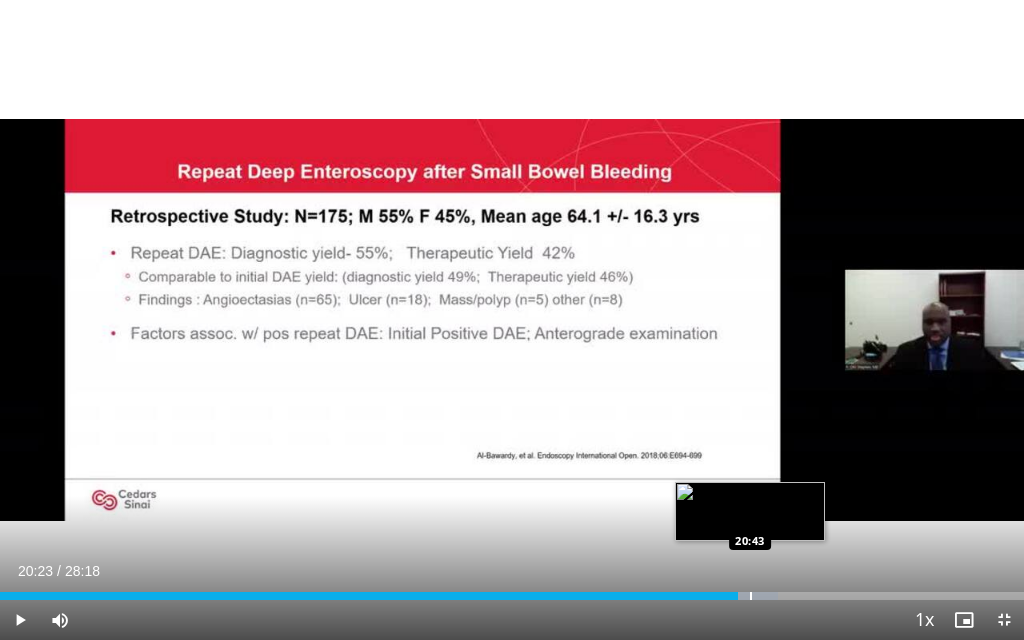 click on "Loaded :  75.94% 20:23 20:43" at bounding box center [512, 590] 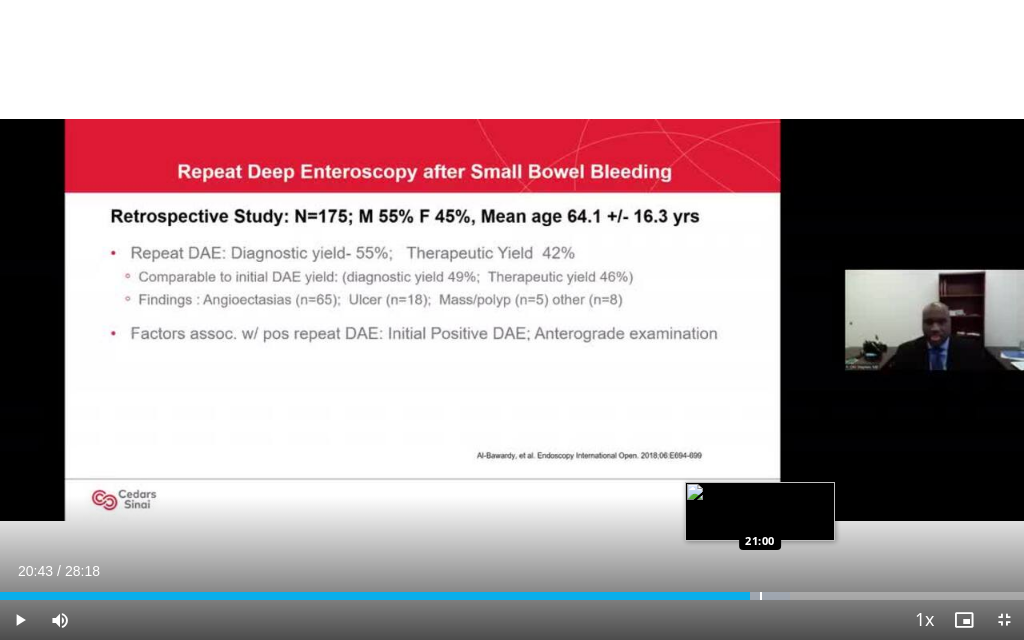 click at bounding box center (761, 596) 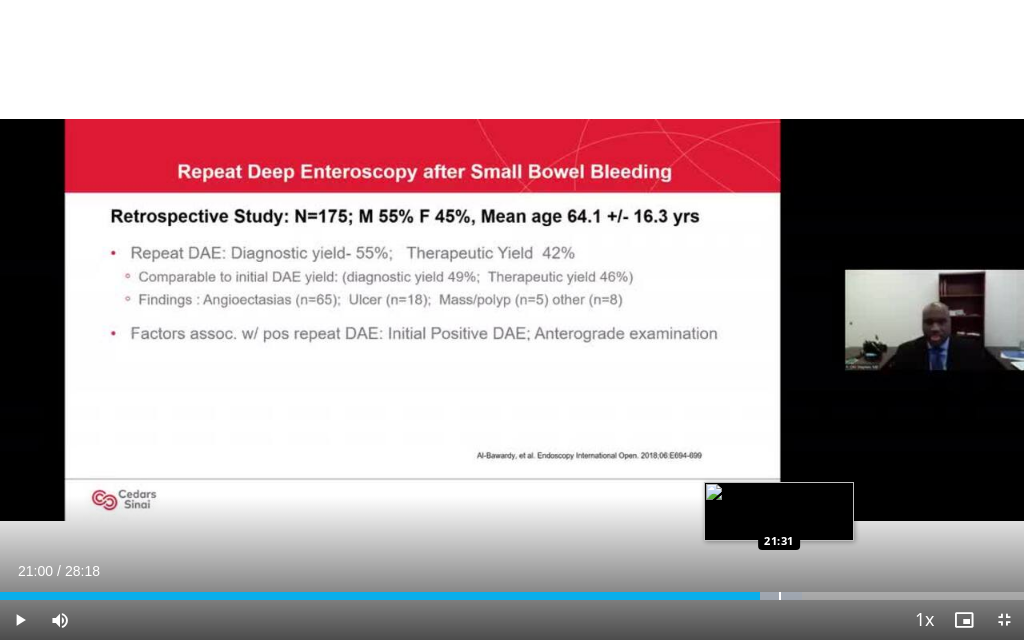 click at bounding box center (780, 596) 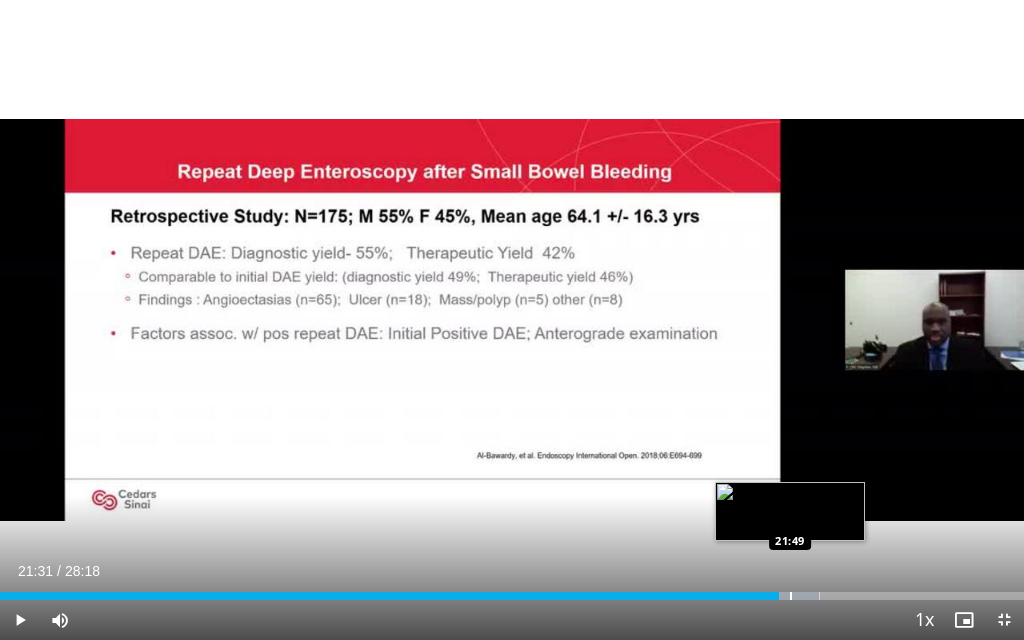 click at bounding box center [791, 596] 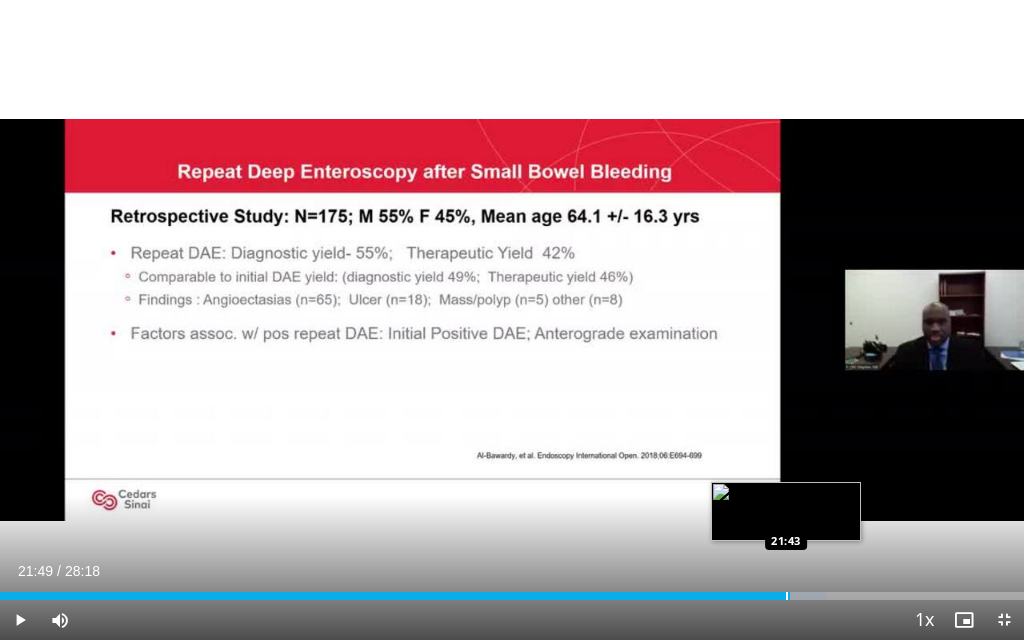 click at bounding box center (787, 596) 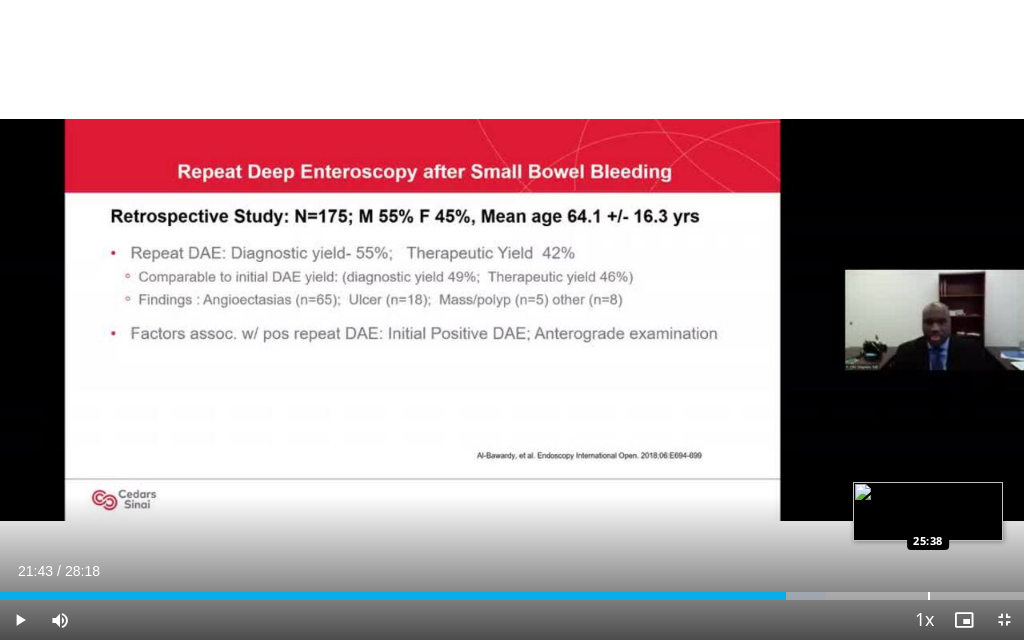 click on "Loaded :  80.68% 21:43 25:38" at bounding box center [512, 590] 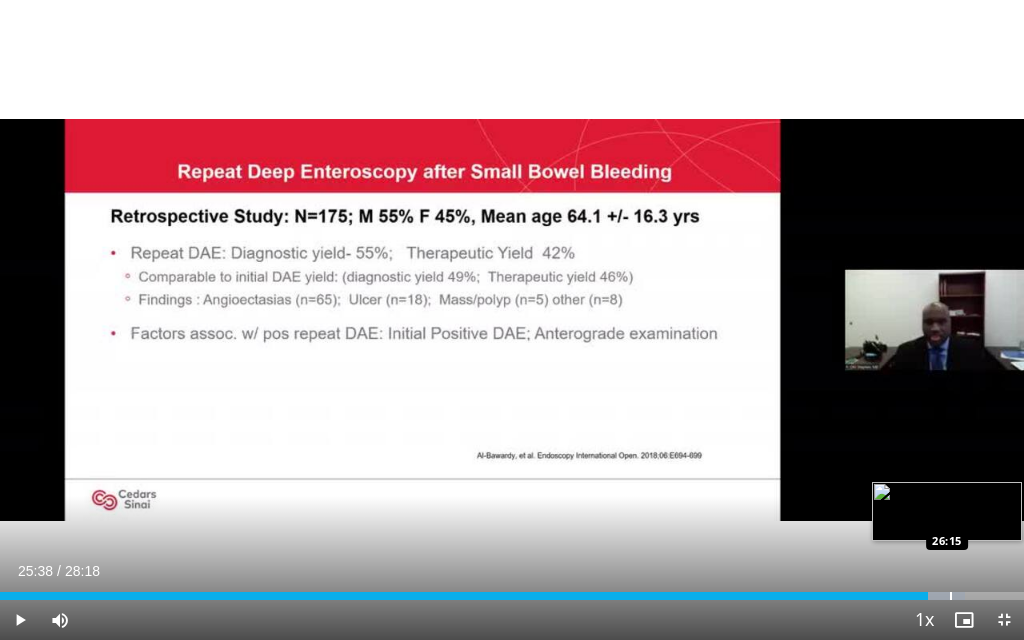click at bounding box center (951, 596) 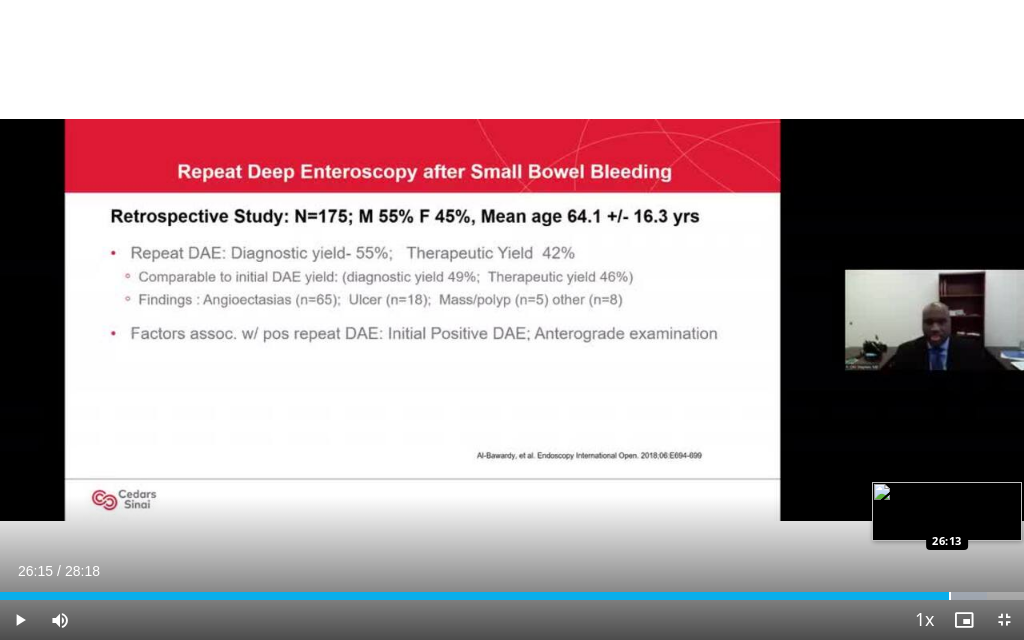click at bounding box center [950, 596] 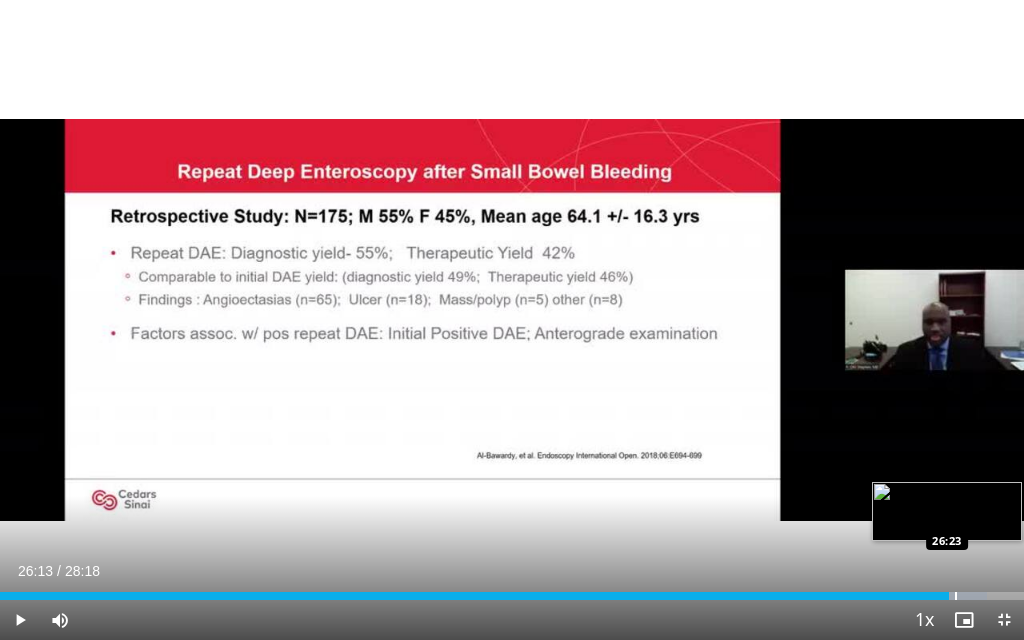 click at bounding box center (956, 596) 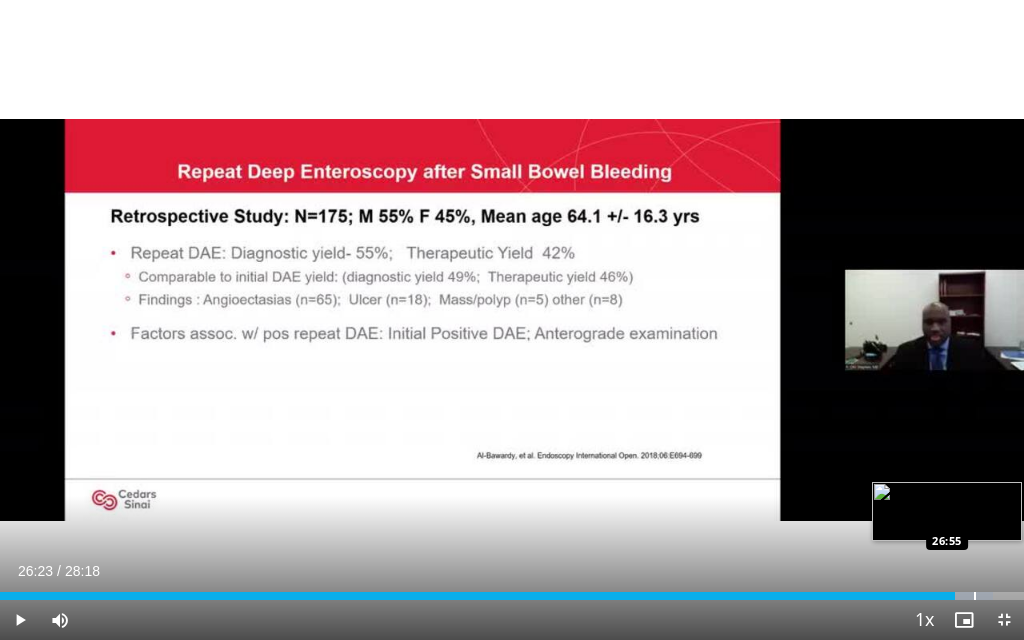 click at bounding box center (975, 596) 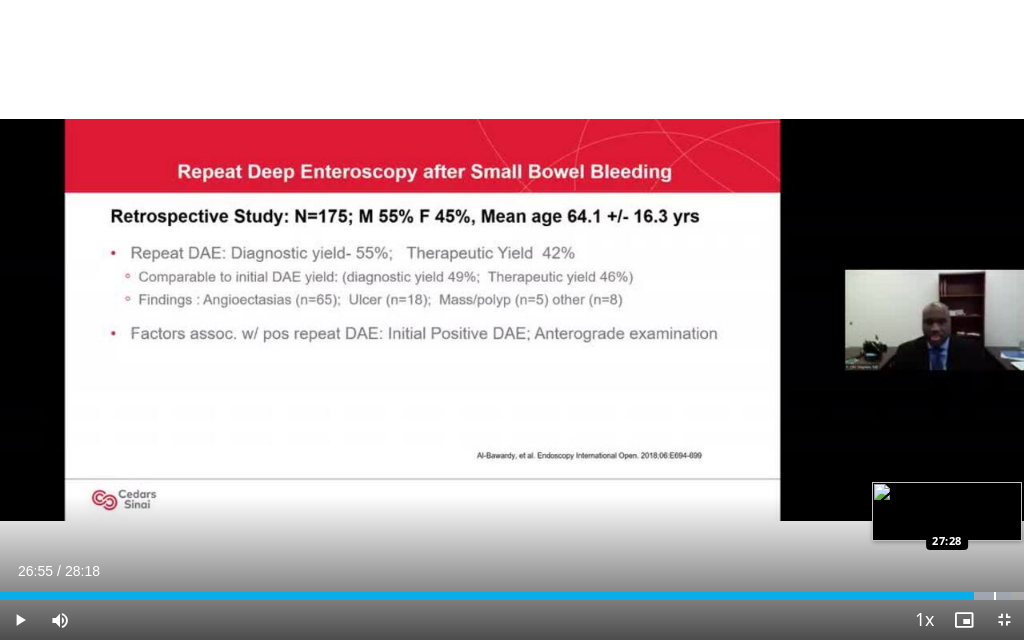 click at bounding box center [995, 596] 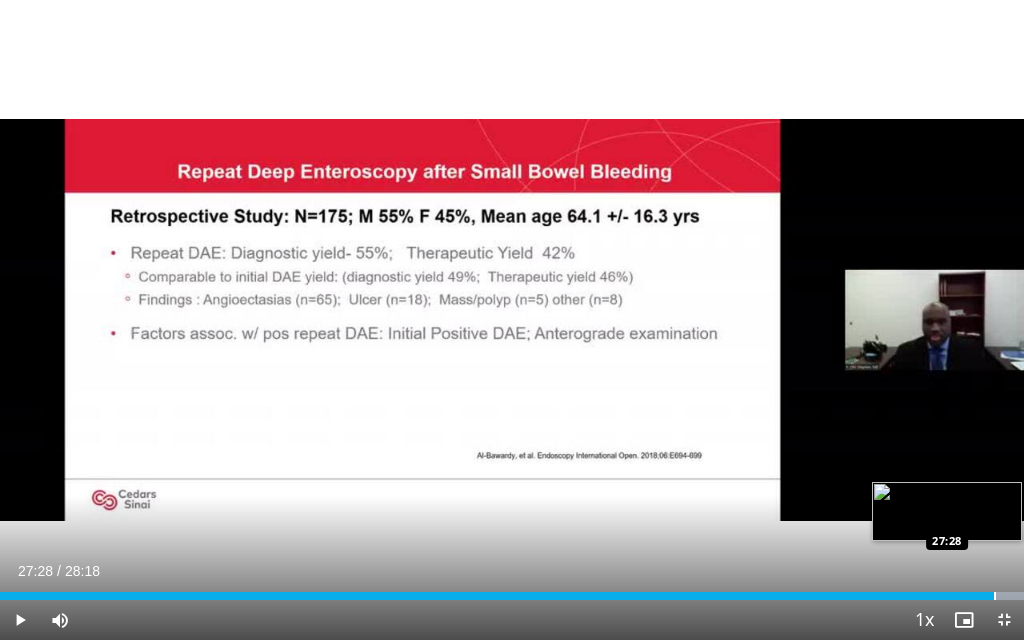 click at bounding box center (995, 596) 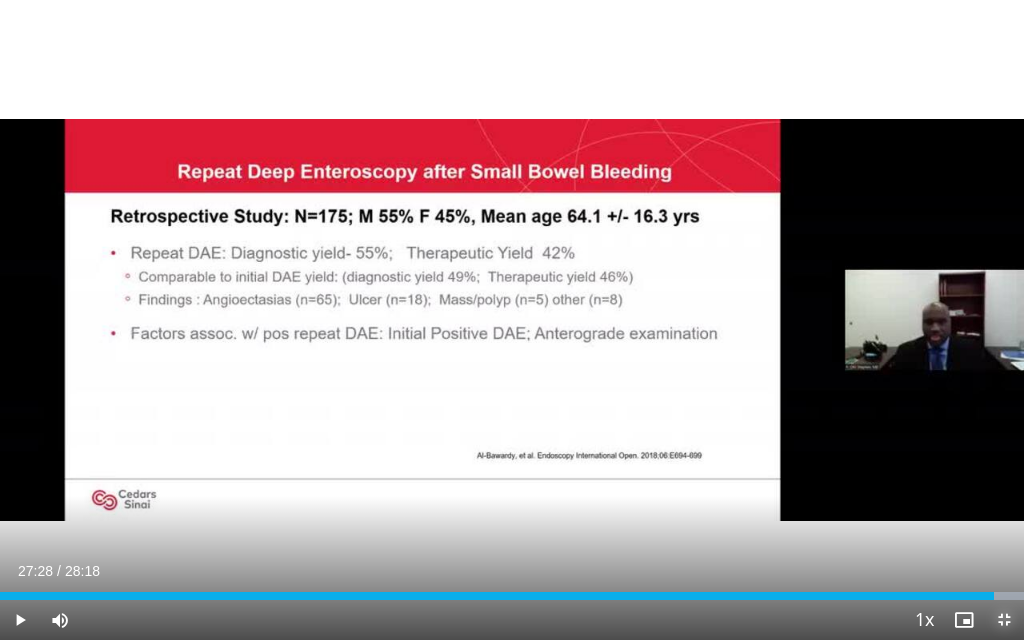 click at bounding box center (1004, 620) 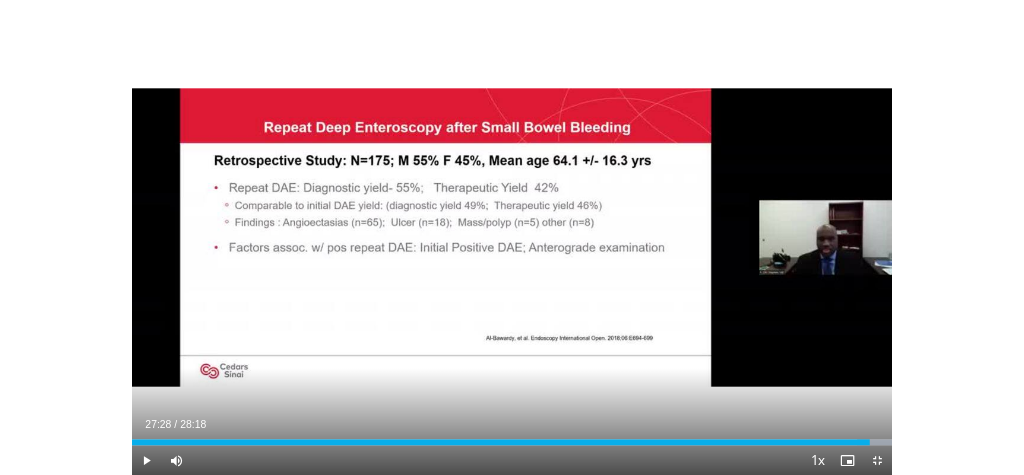 scroll, scrollTop: 510, scrollLeft: 0, axis: vertical 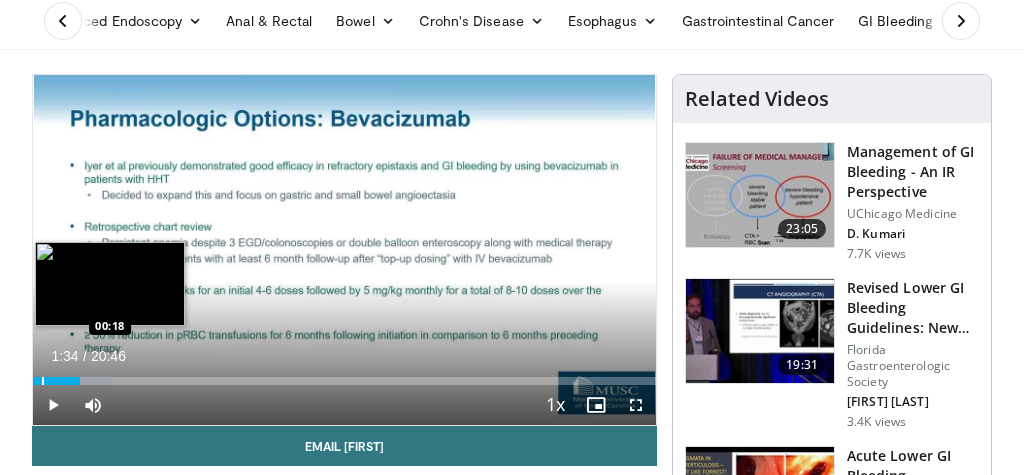 click at bounding box center (43, 381) 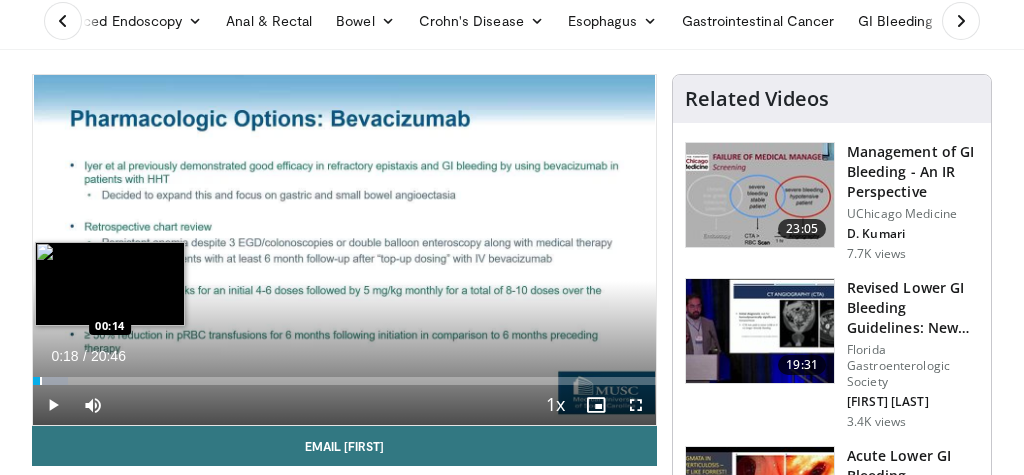 click at bounding box center [41, 381] 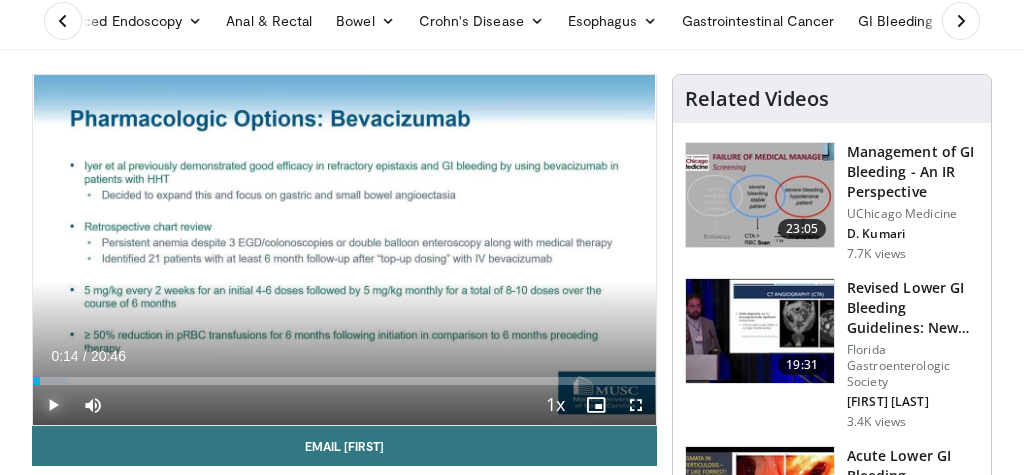 click at bounding box center (53, 405) 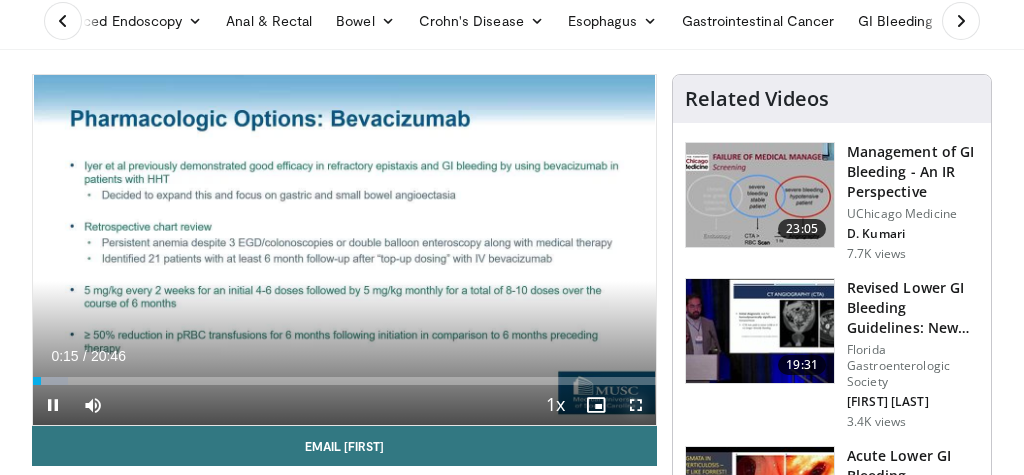 click at bounding box center [636, 405] 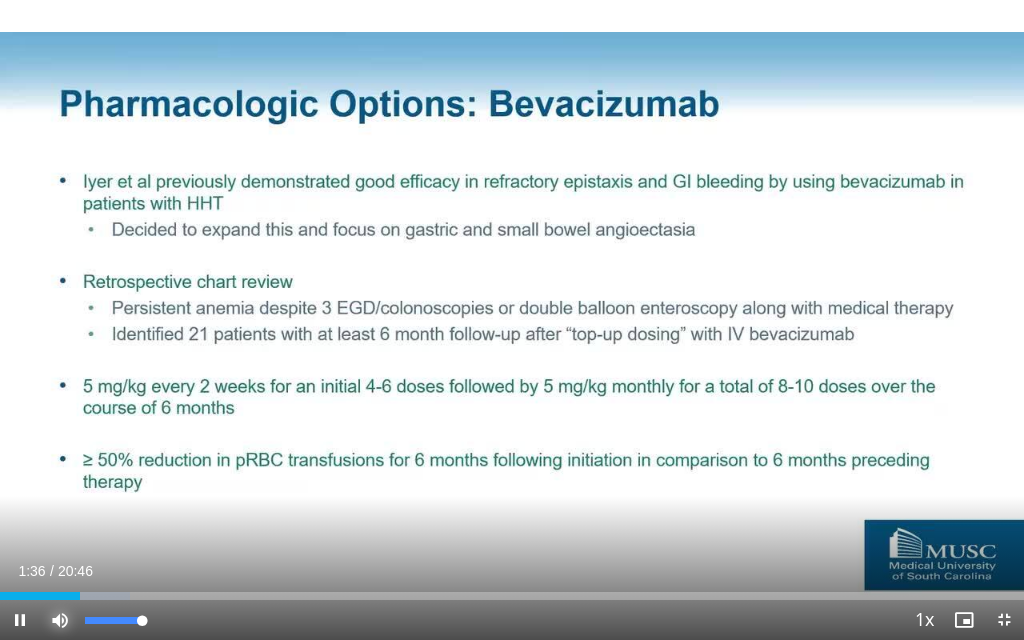 click at bounding box center (60, 620) 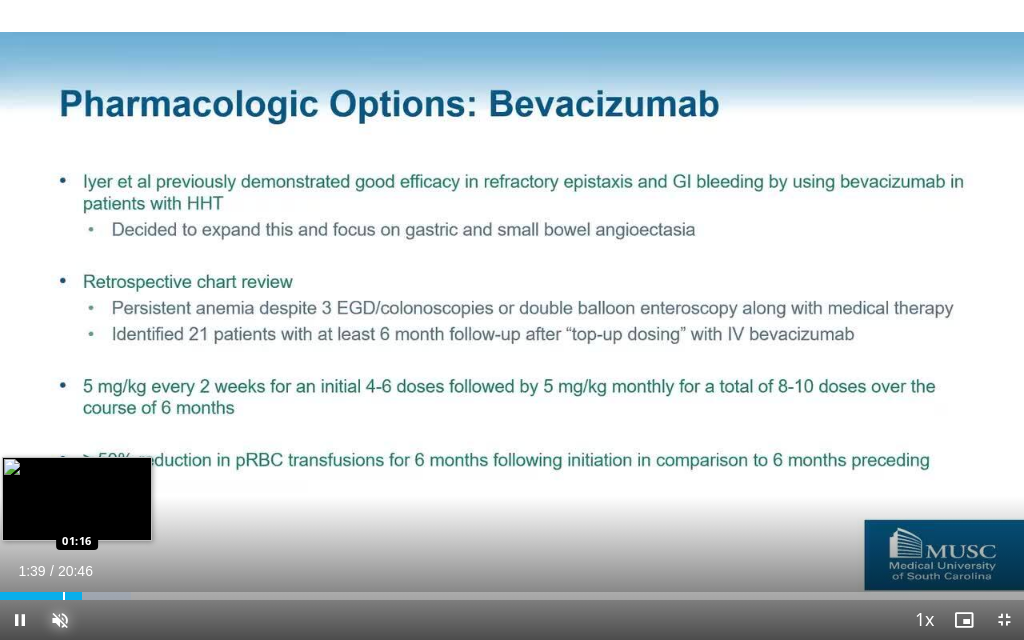 click at bounding box center (64, 596) 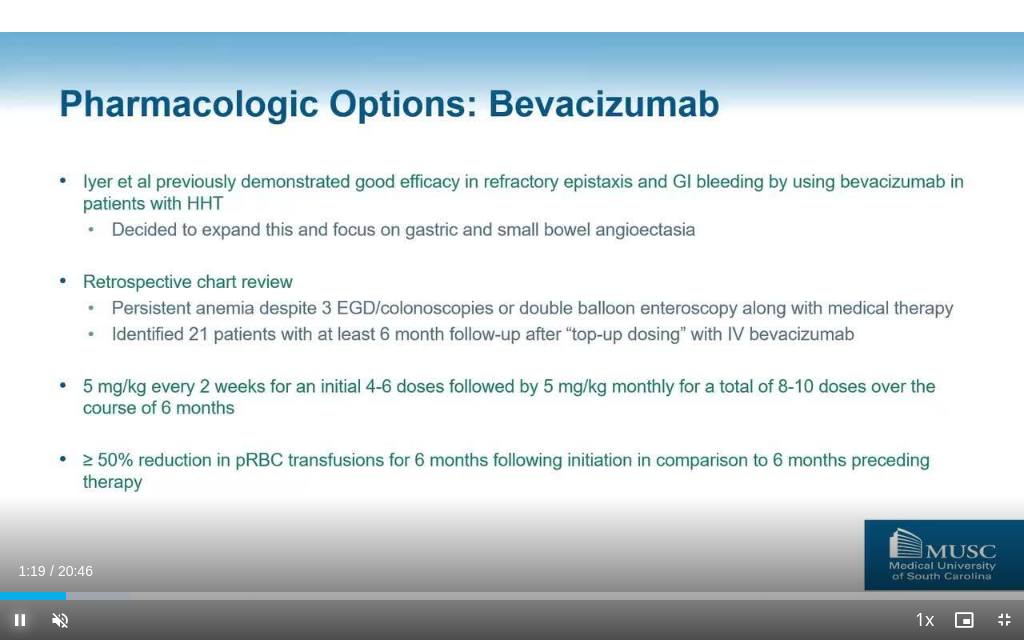 click at bounding box center (20, 620) 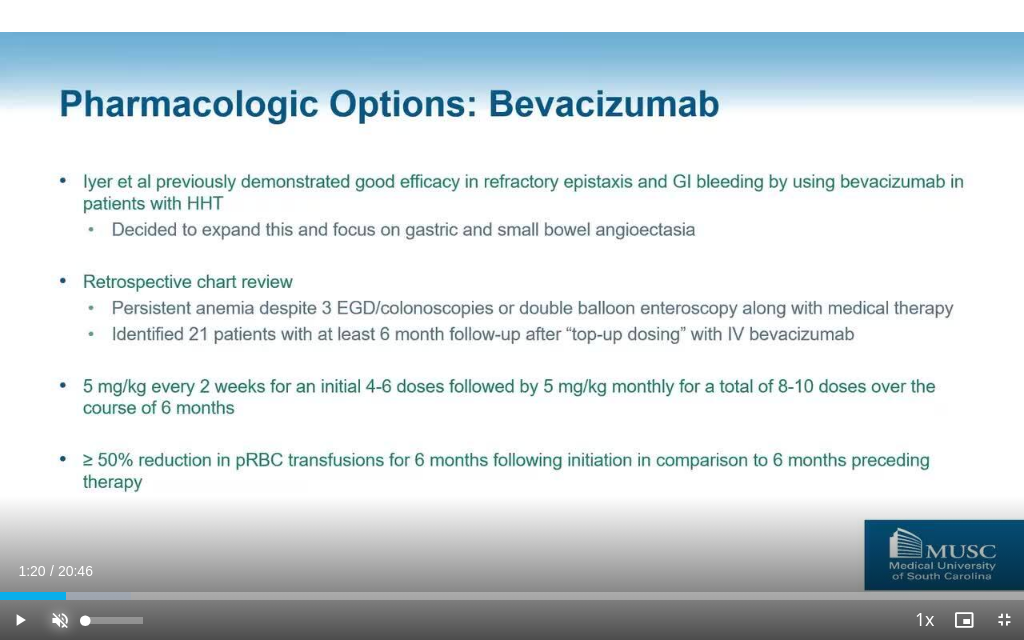 click at bounding box center [60, 620] 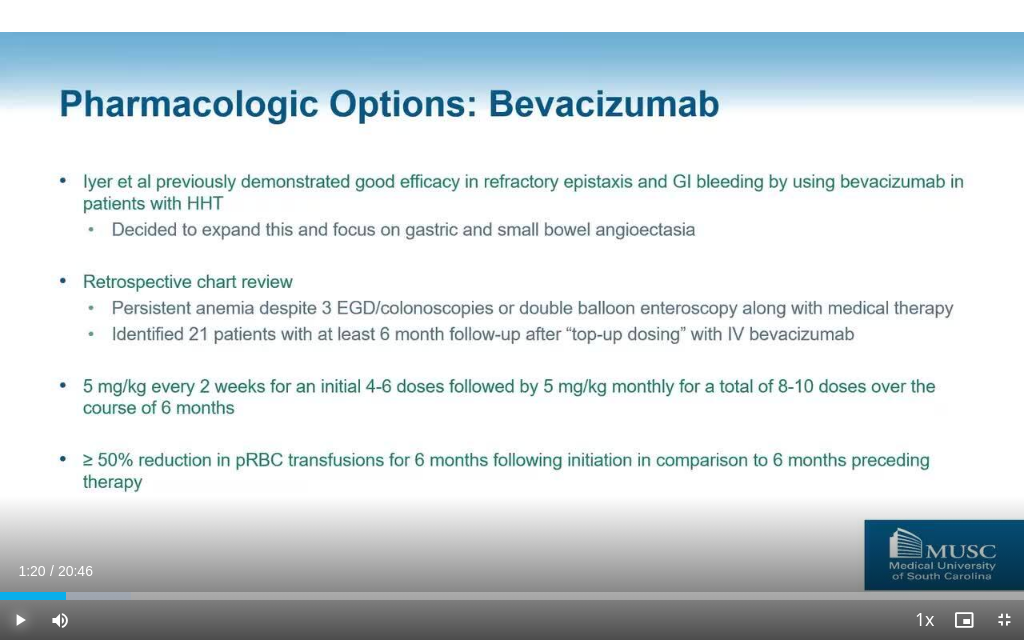 click at bounding box center [20, 620] 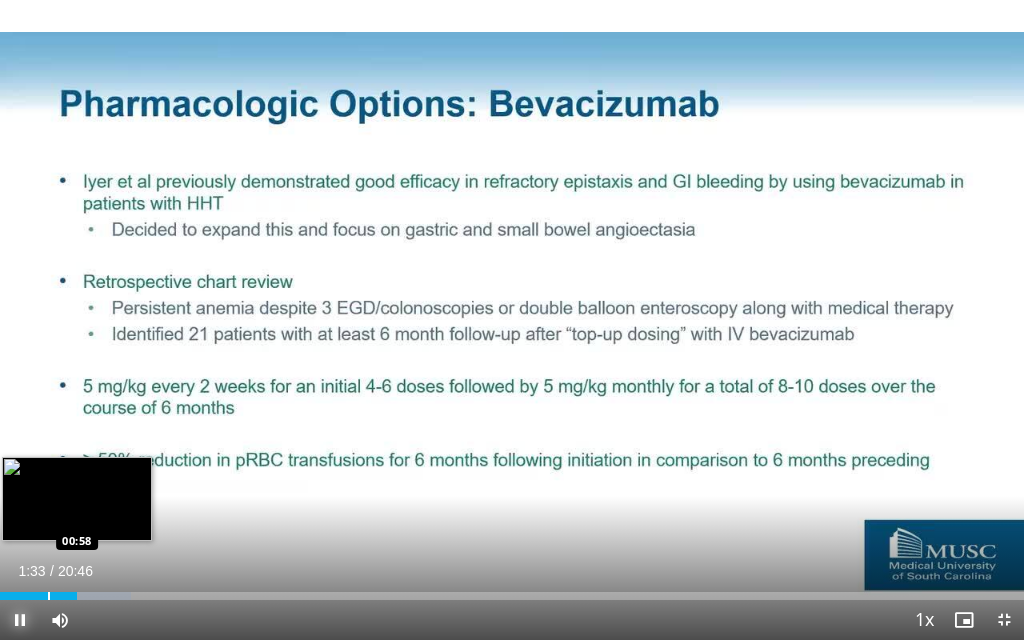 click at bounding box center (49, 596) 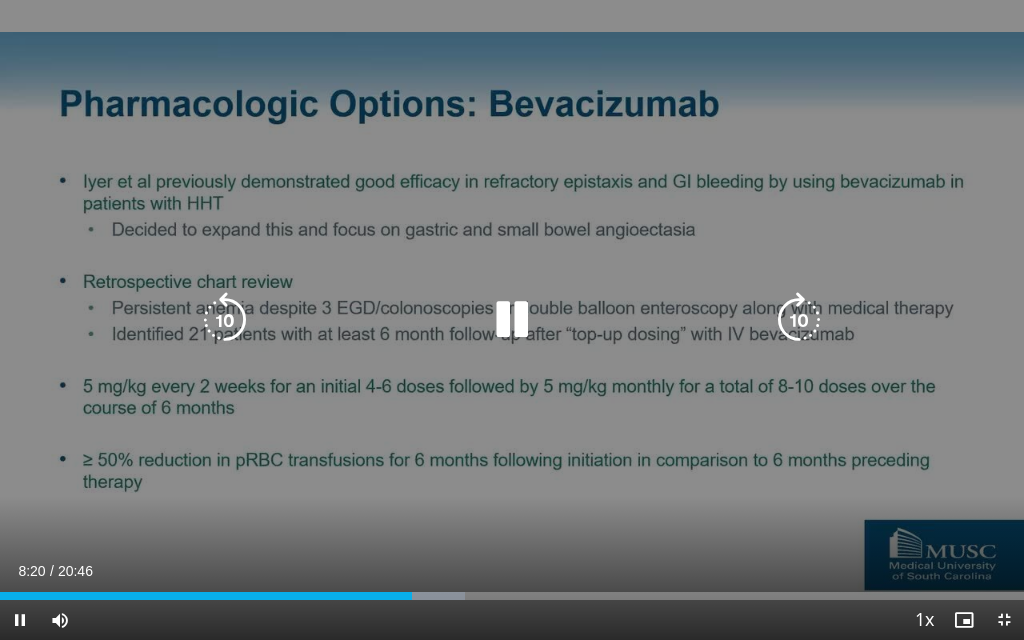 click at bounding box center [512, 320] 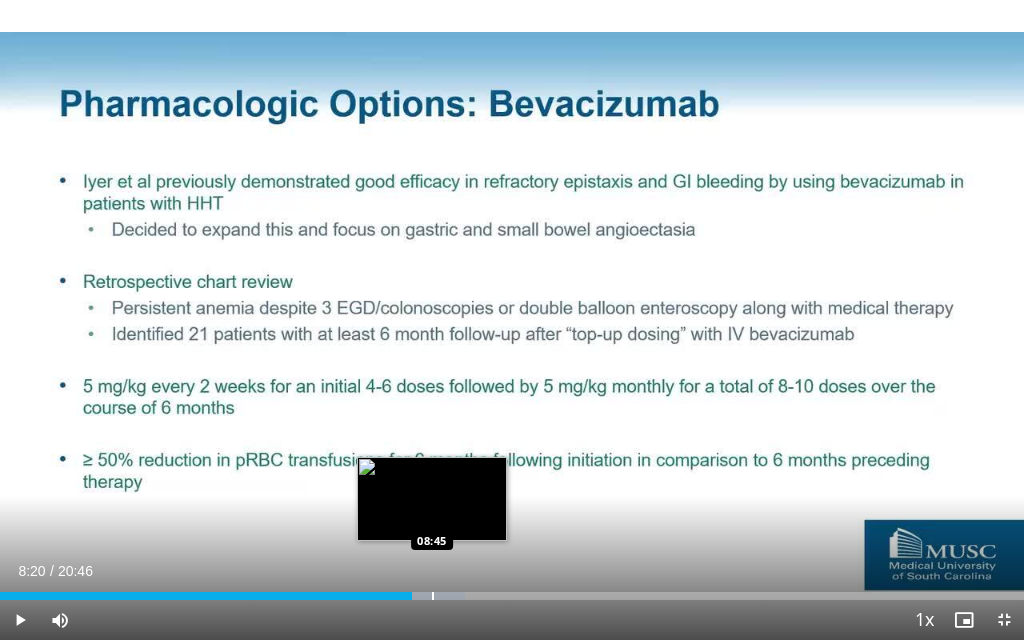 click at bounding box center (433, 596) 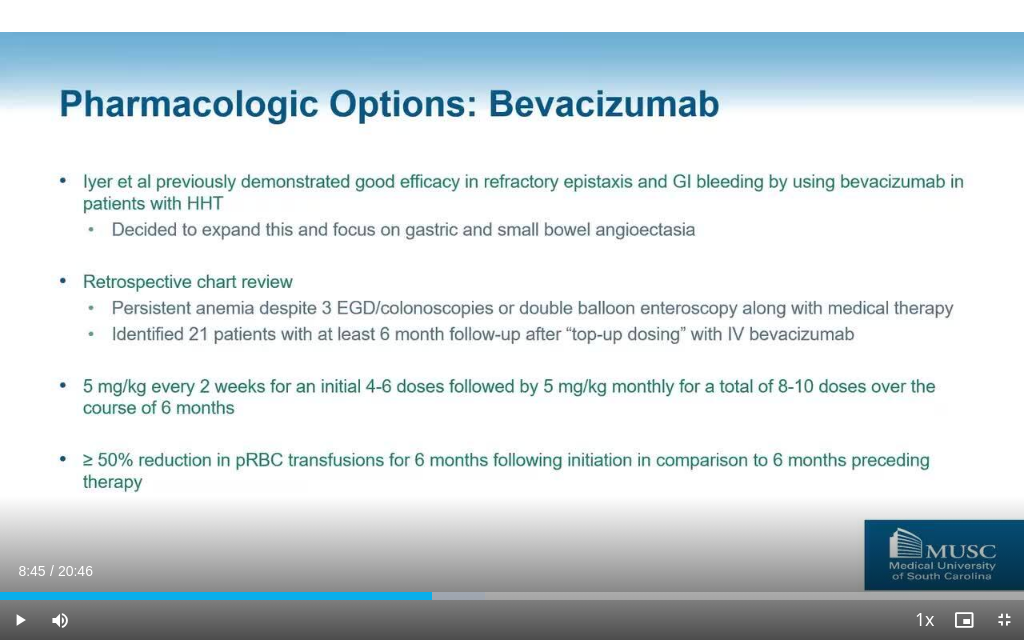 click on "Current Time  8:45 / Duration  20:46 Play Skip Backward Skip Forward Mute Loaded :  47.35% 08:45 09:17 Stream Type  LIVE Seek to live, currently behind live LIVE   1x Playback Rate 0.5x 0.75x 1x , selected 1.25x 1.5x 1.75x 2x Chapters Chapters Descriptions descriptions off , selected Captions captions settings , opens captions settings dialog captions off , selected Audio Track en (Main) , selected Exit Fullscreen Enable picture-in-picture mode" at bounding box center (512, 620) 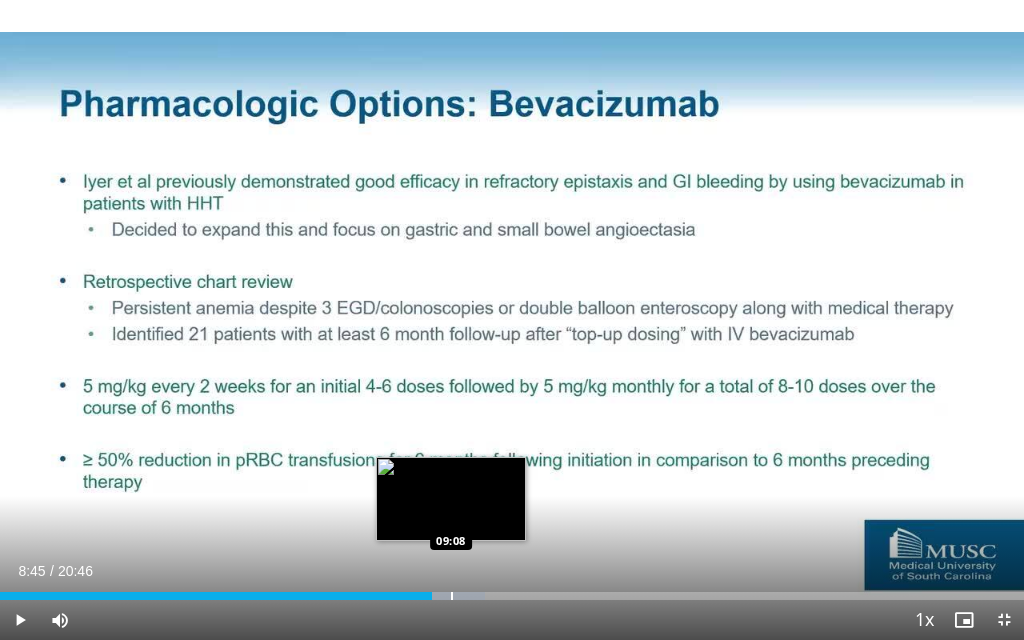 click at bounding box center (452, 596) 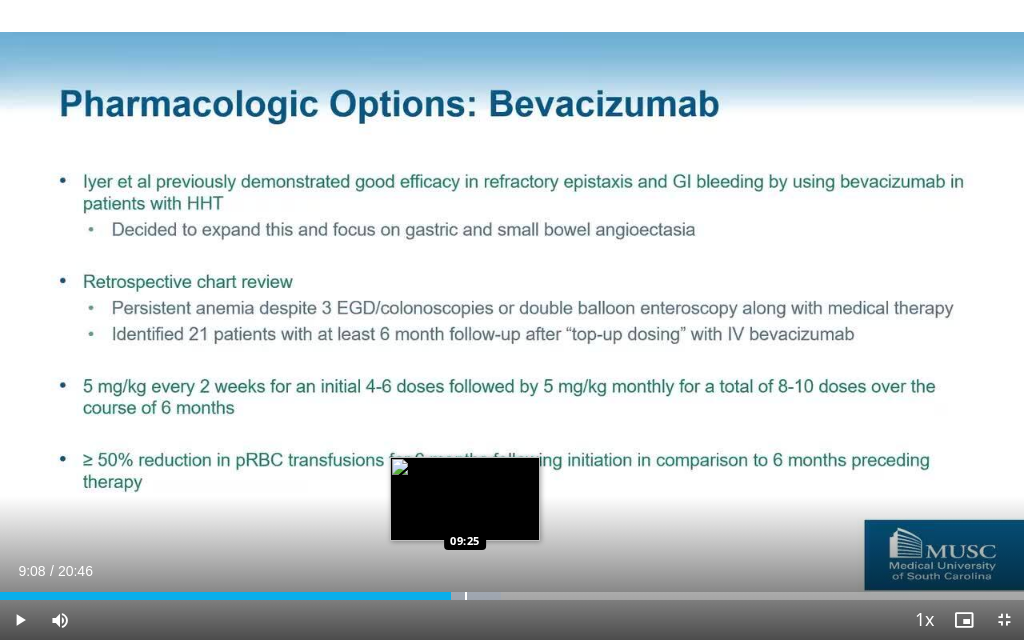 click at bounding box center (466, 596) 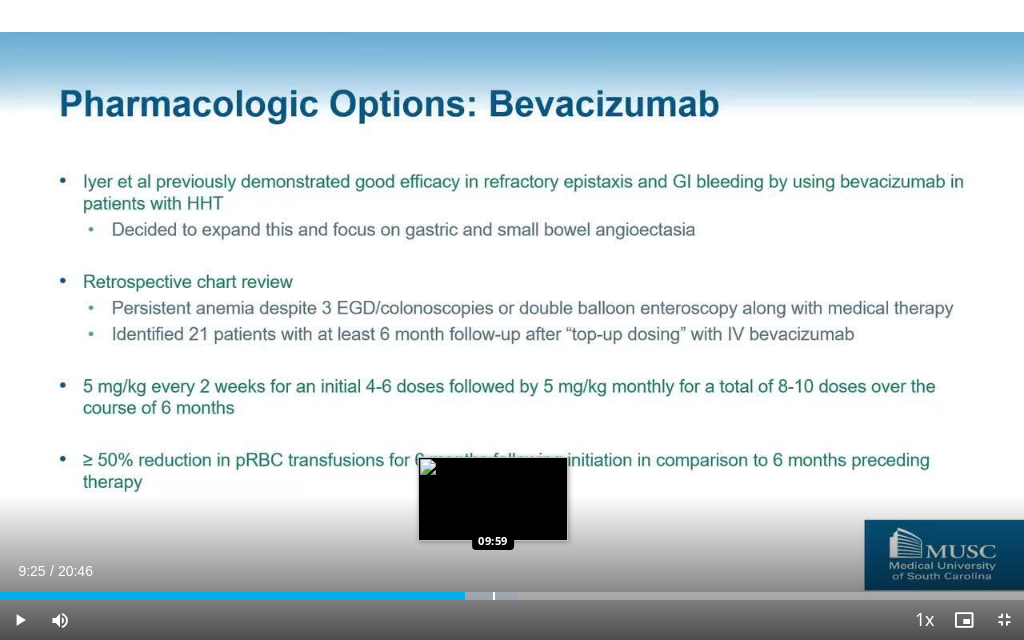 click at bounding box center (494, 596) 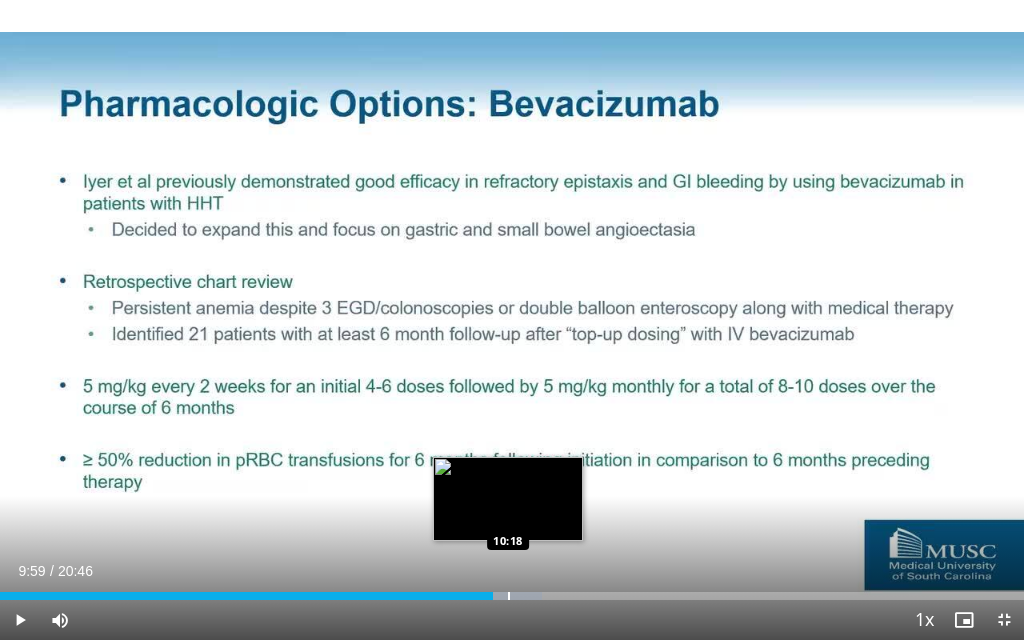 click at bounding box center [509, 596] 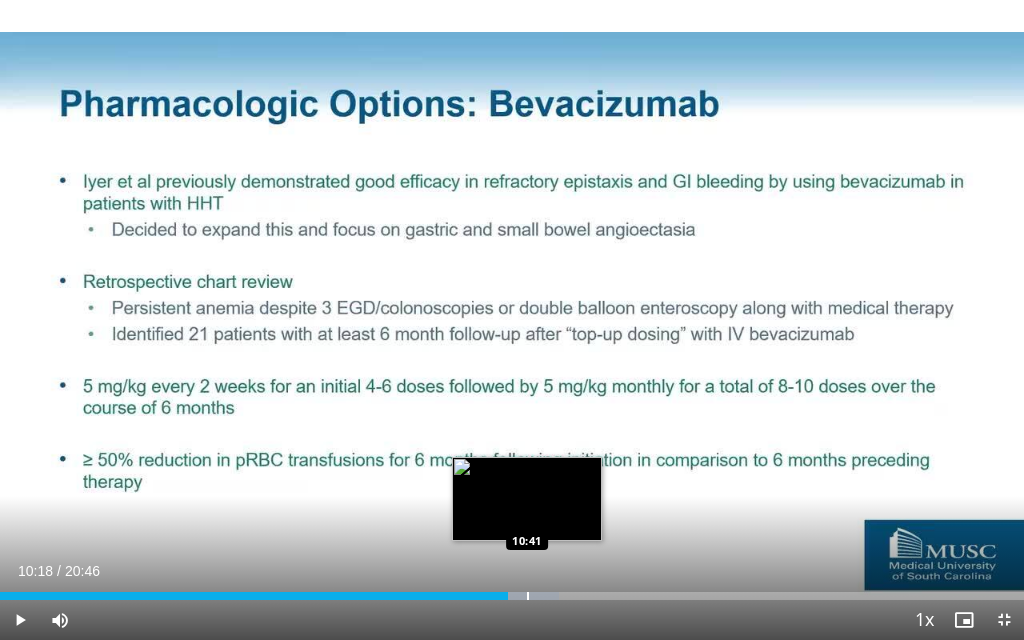 click at bounding box center (528, 596) 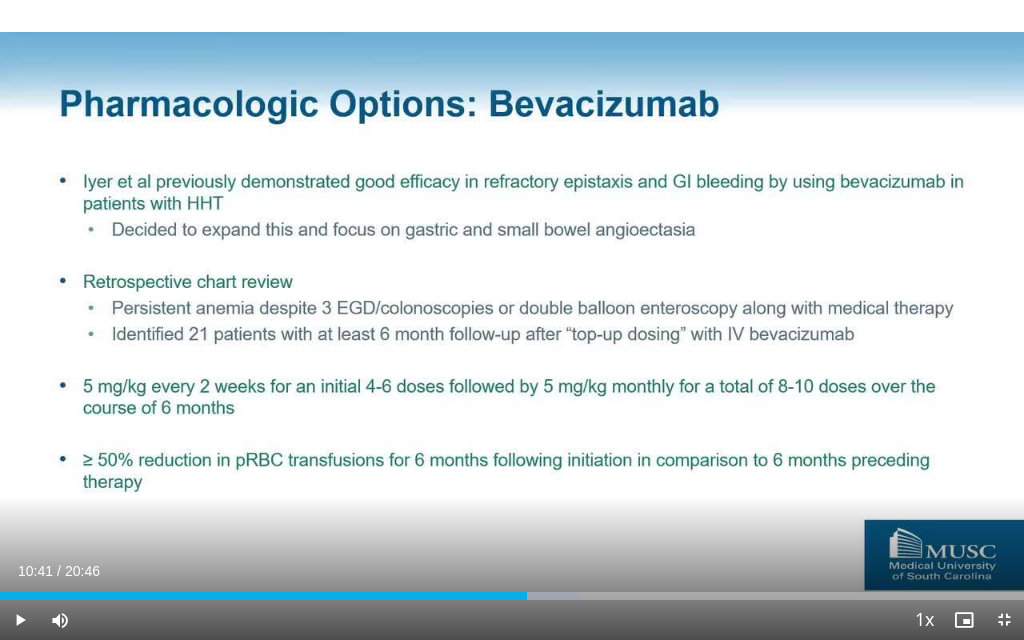 click on "Current Time  10:41 / Duration  20:46 Play Skip Backward Skip Forward Mute Loaded :  56.52% 10:41 11:16 Stream Type  LIVE Seek to live, currently behind live LIVE   1x Playback Rate 0.5x 0.75x 1x , selected 1.25x 1.5x 1.75x 2x Chapters Chapters Descriptions descriptions off , selected Captions captions settings , opens captions settings dialog captions off , selected Audio Track en (Main) , selected Exit Fullscreen Enable picture-in-picture mode" at bounding box center (512, 620) 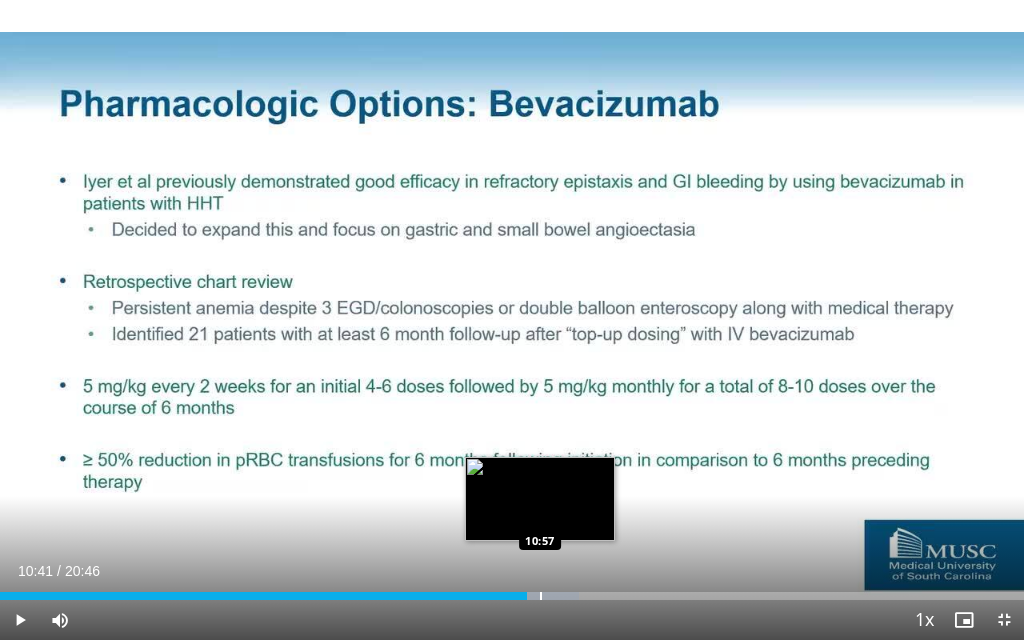 click at bounding box center (541, 596) 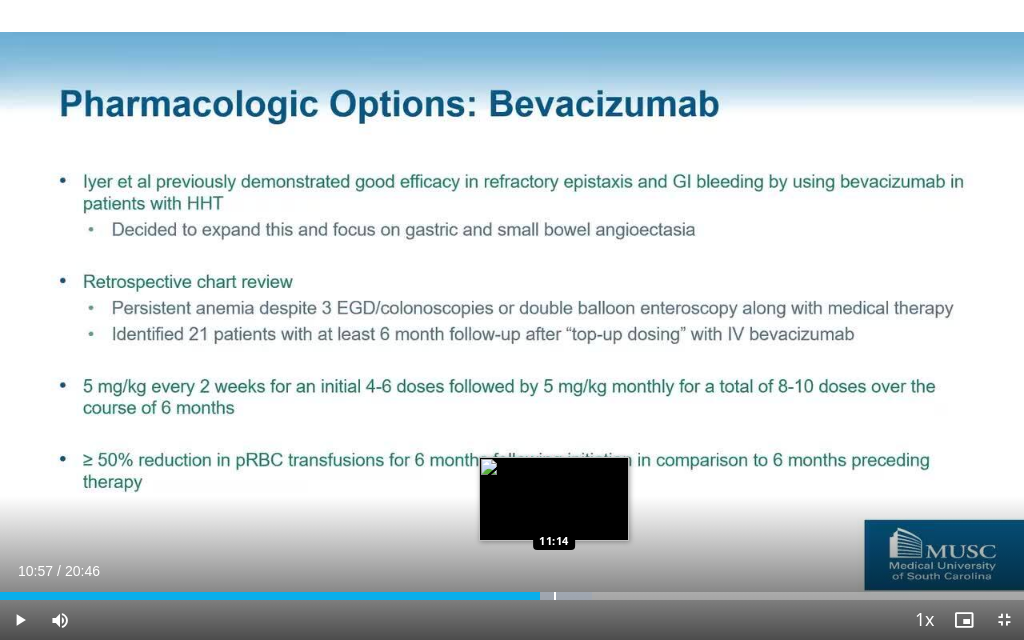 click at bounding box center (555, 596) 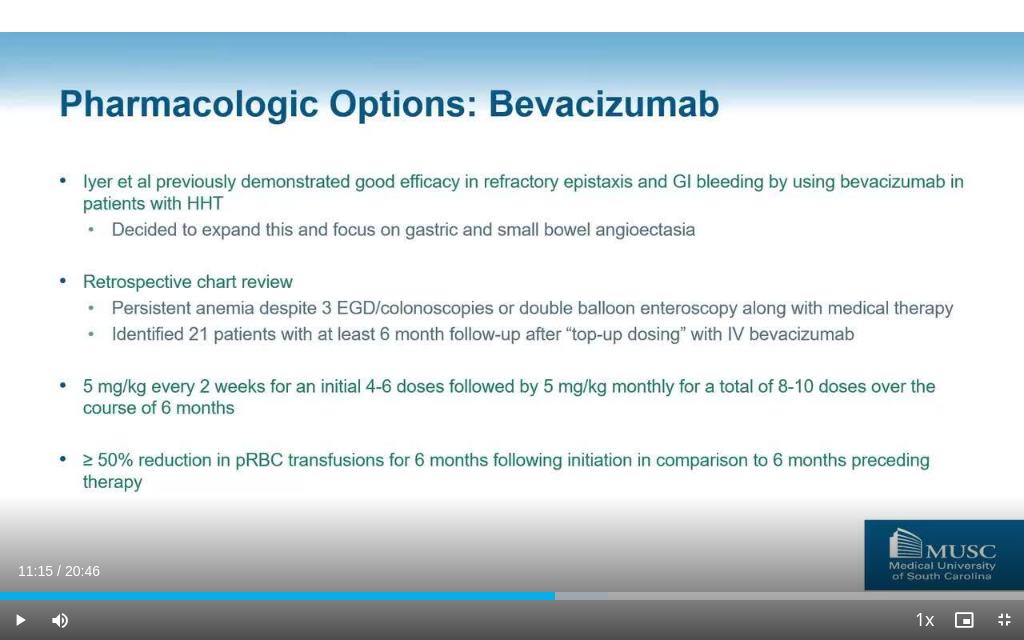 click on "Current Time  11:15 / Duration  20:46 Play Skip Backward Skip Forward Mute Loaded :  59.39% 11:15 11:17 Stream Type  LIVE Seek to live, currently behind live LIVE   1x Playback Rate 0.5x 0.75x 1x , selected 1.25x 1.5x 1.75x 2x Chapters Chapters Descriptions descriptions off , selected Captions captions settings , opens captions settings dialog captions off , selected Audio Track en (Main) , selected Exit Fullscreen Enable picture-in-picture mode" at bounding box center (512, 620) 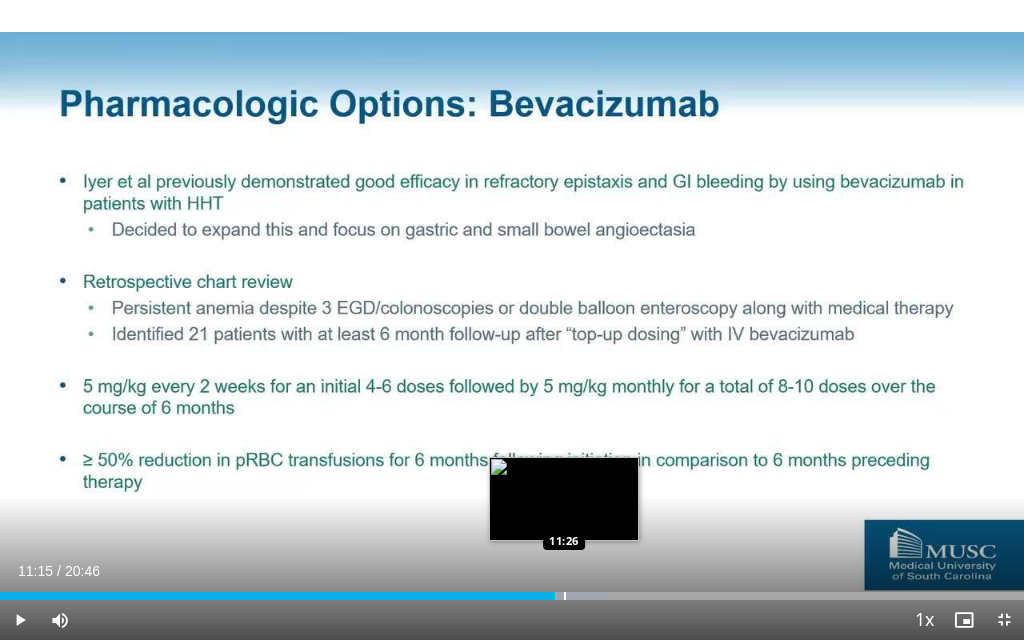 click at bounding box center (565, 596) 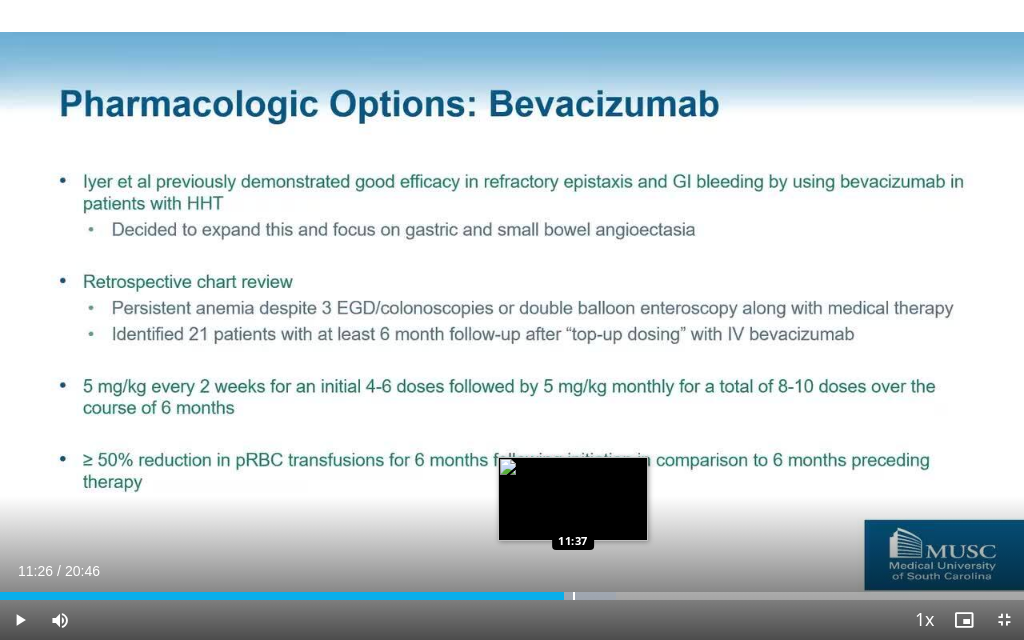 click at bounding box center (579, 596) 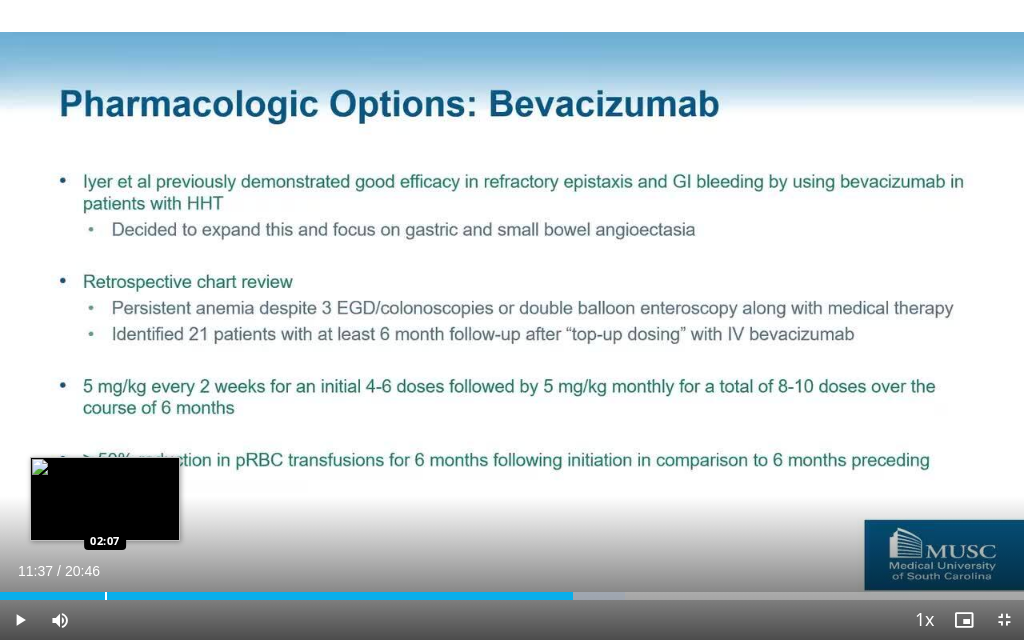 click at bounding box center (106, 596) 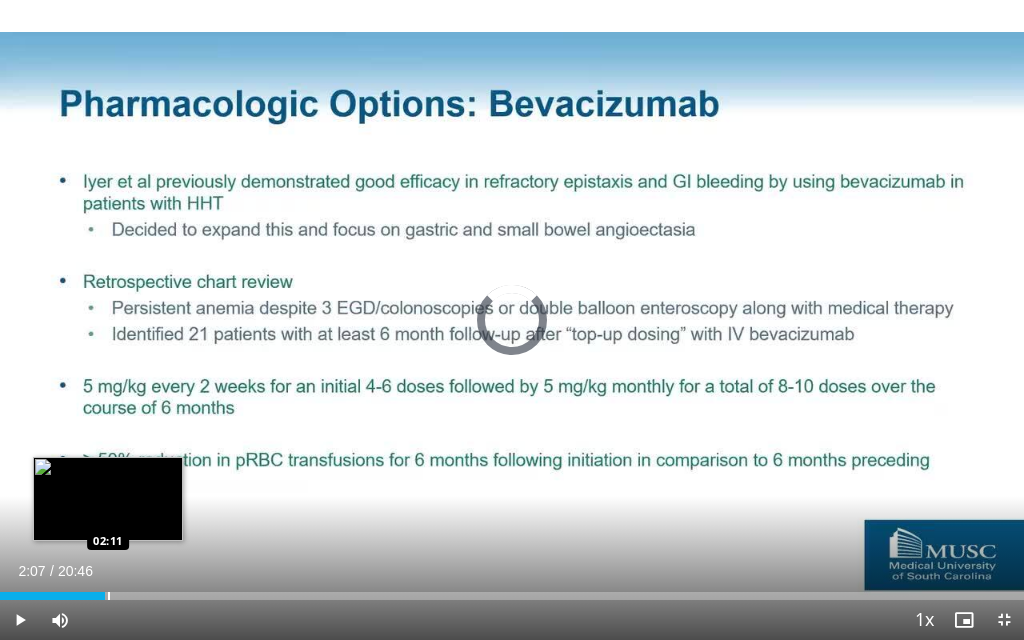 click at bounding box center [109, 596] 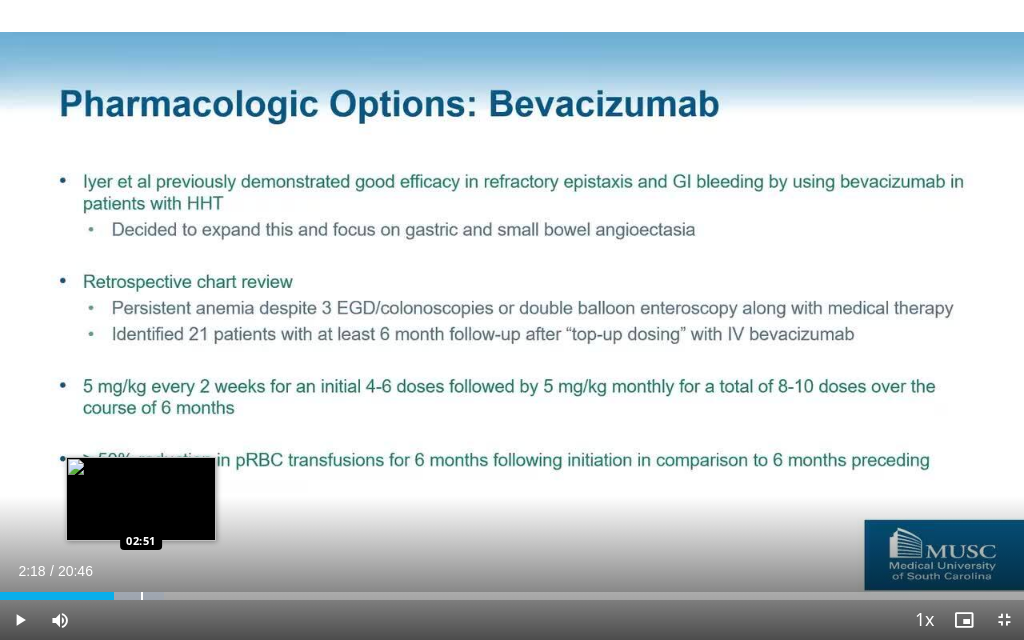 click at bounding box center [142, 596] 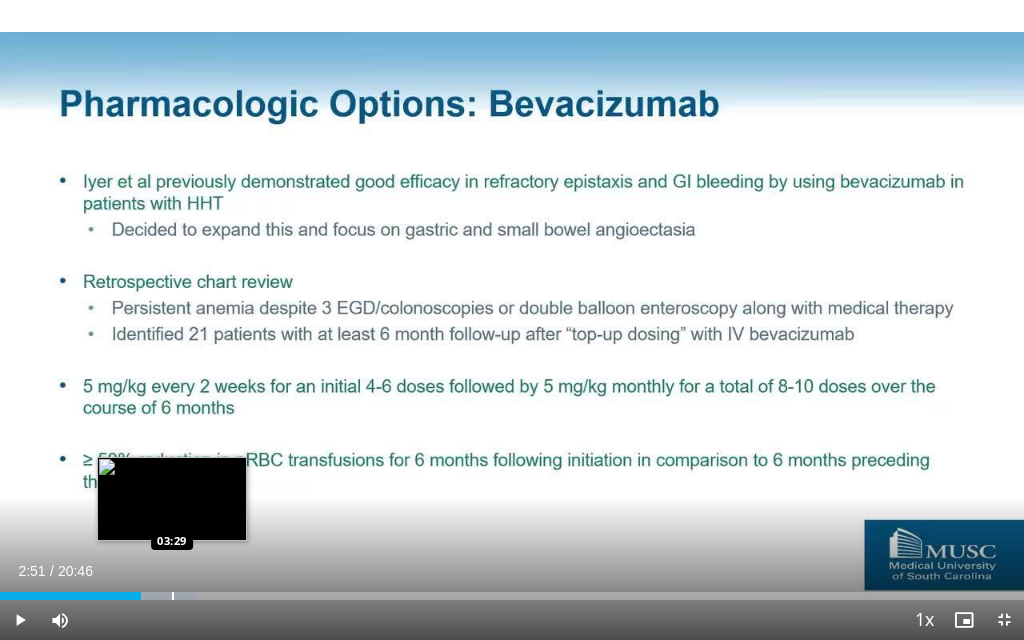 click at bounding box center (173, 596) 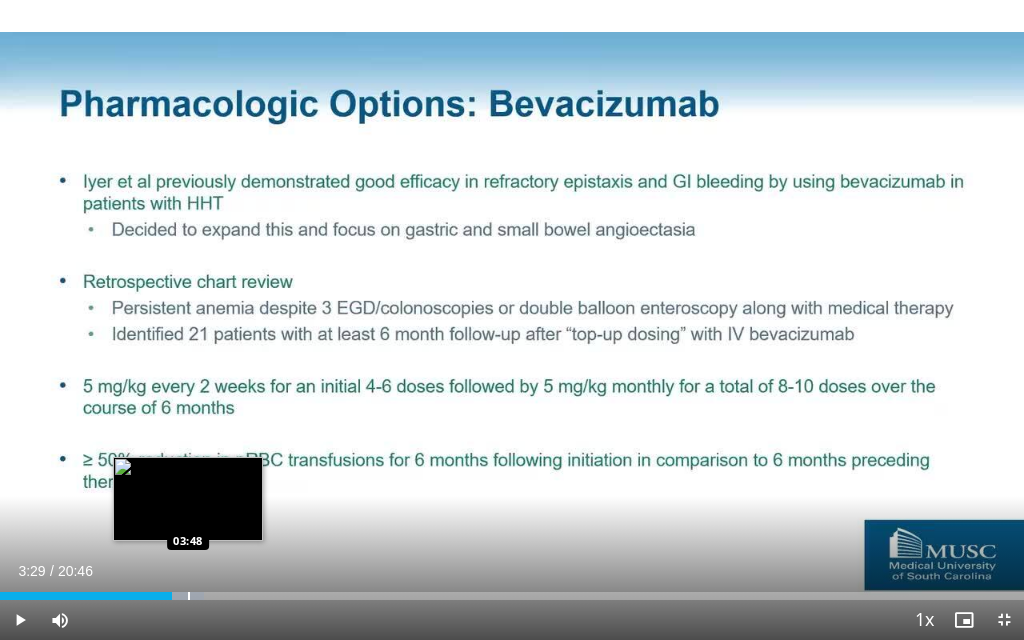 click at bounding box center [189, 596] 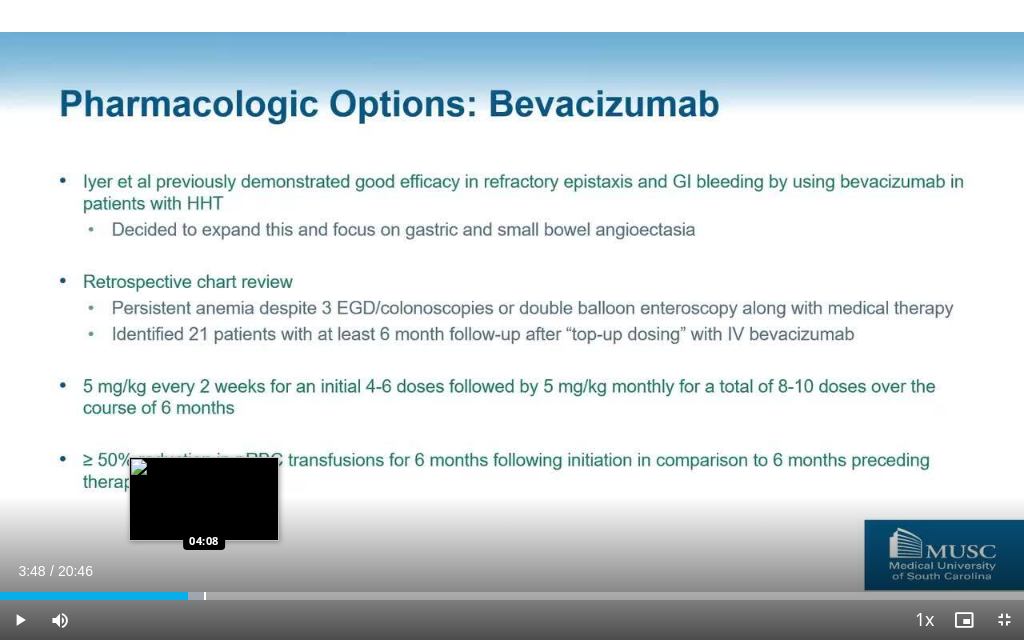 click at bounding box center (205, 596) 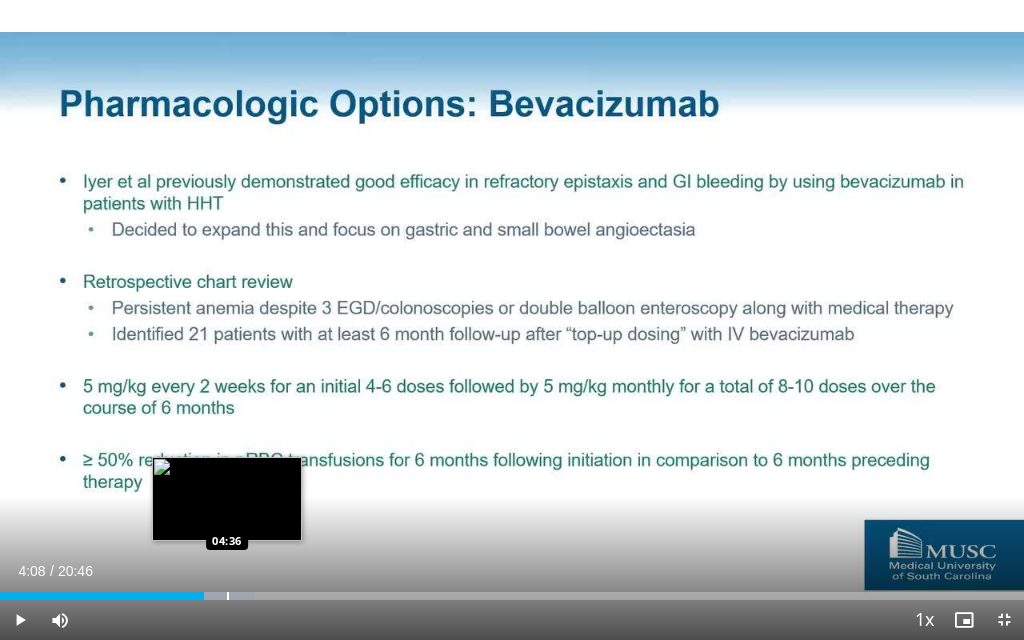 click at bounding box center (228, 596) 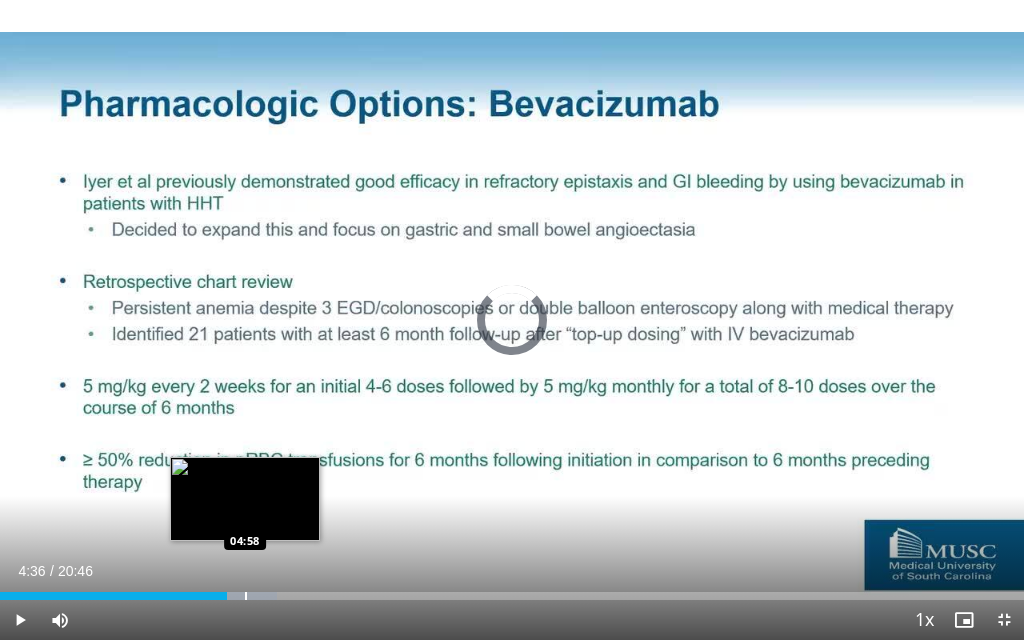 click at bounding box center [246, 596] 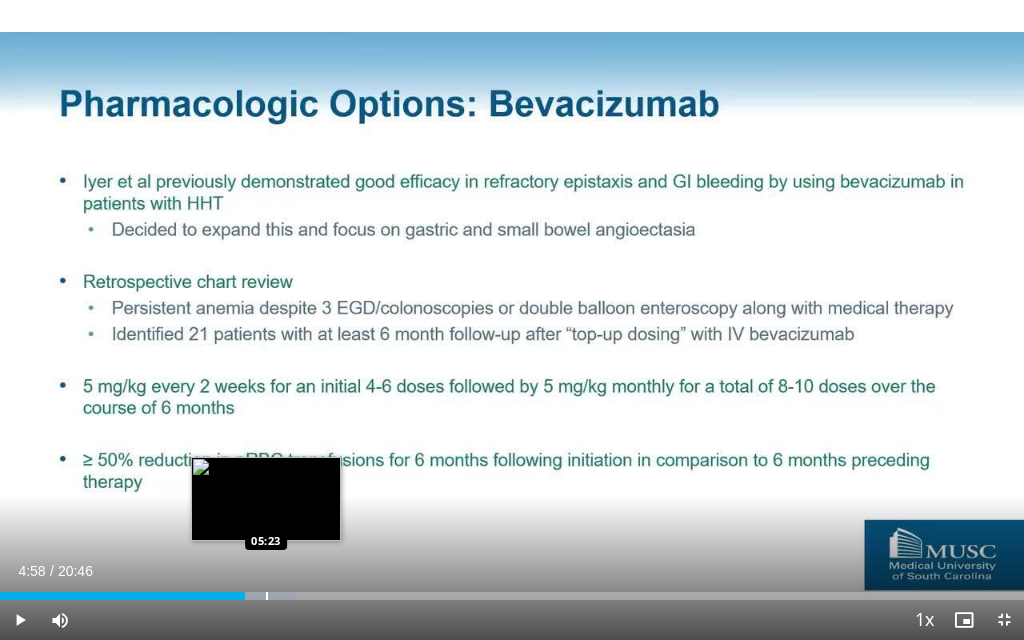 click at bounding box center [267, 596] 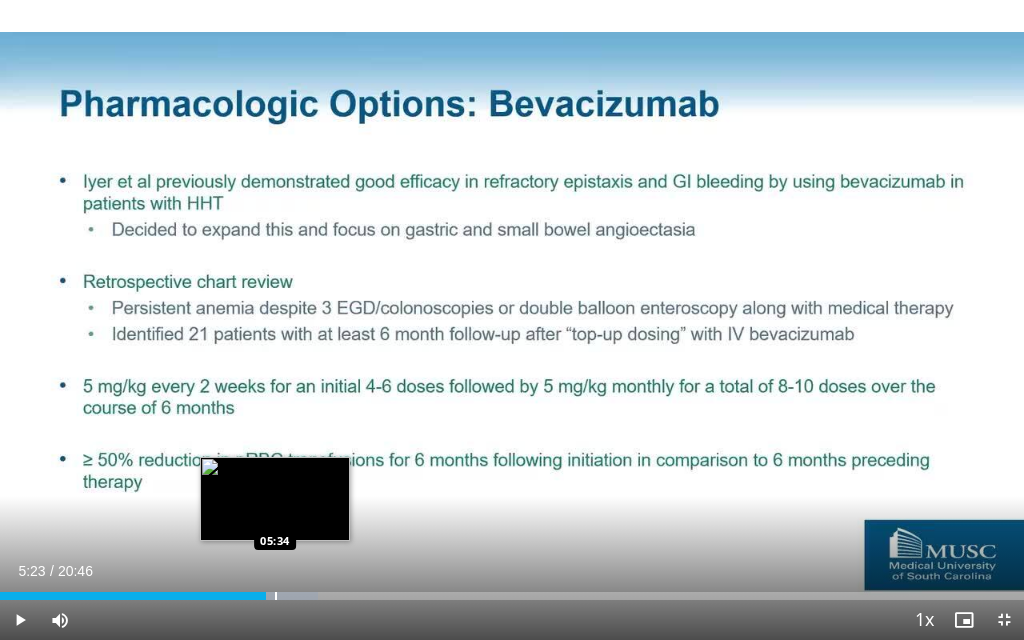 click at bounding box center (276, 596) 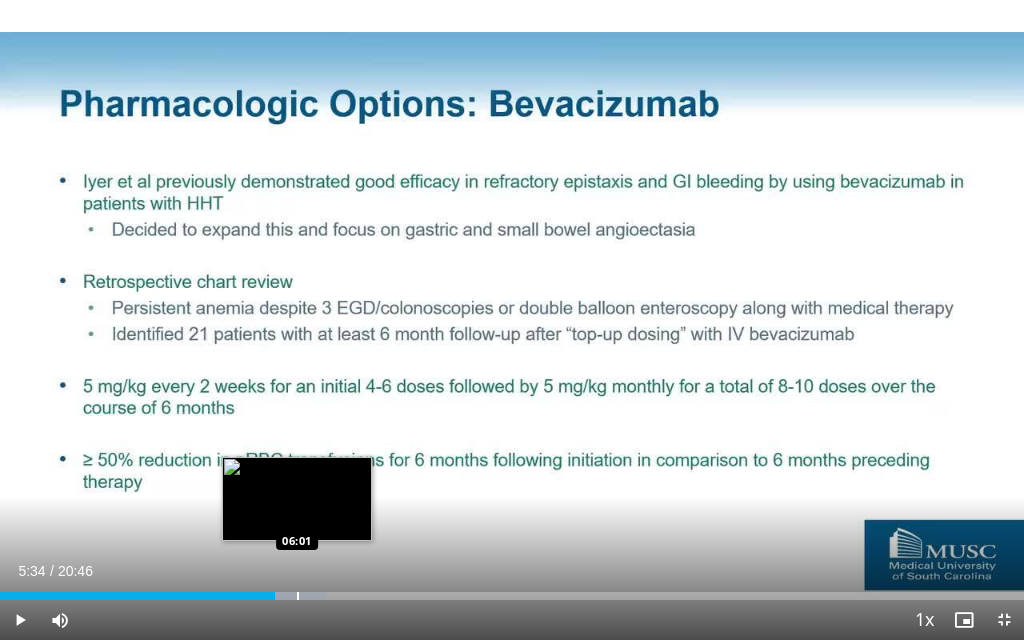 click at bounding box center (298, 596) 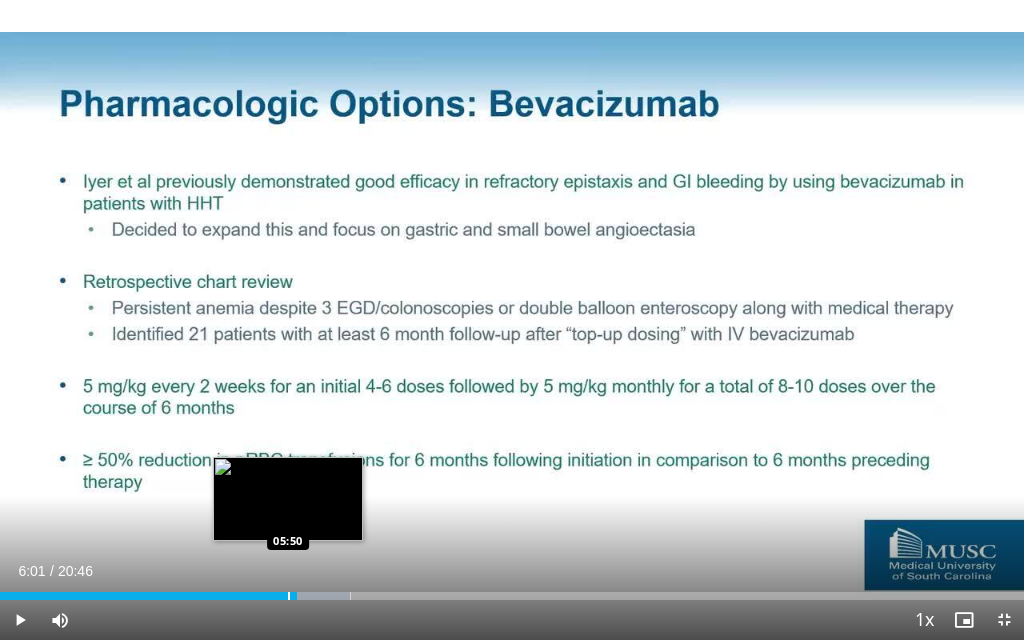 click at bounding box center (289, 596) 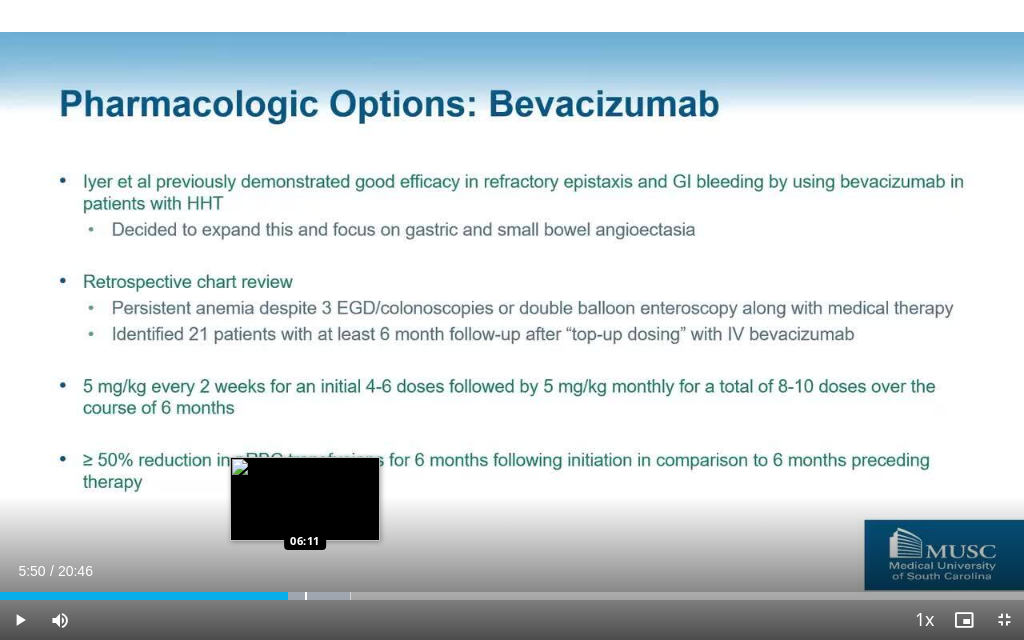 click at bounding box center (306, 596) 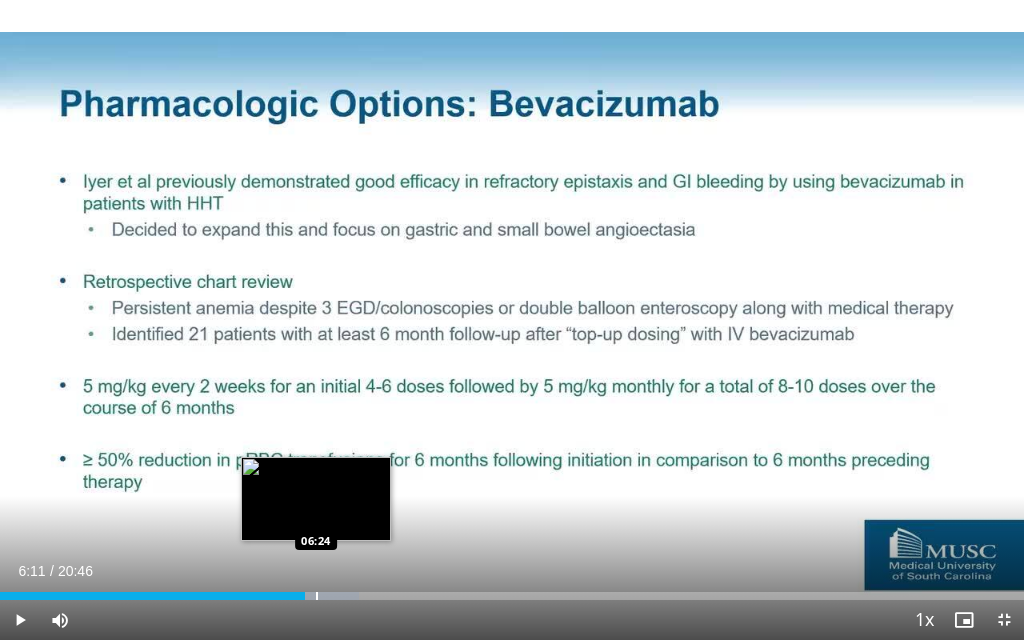 click at bounding box center (317, 596) 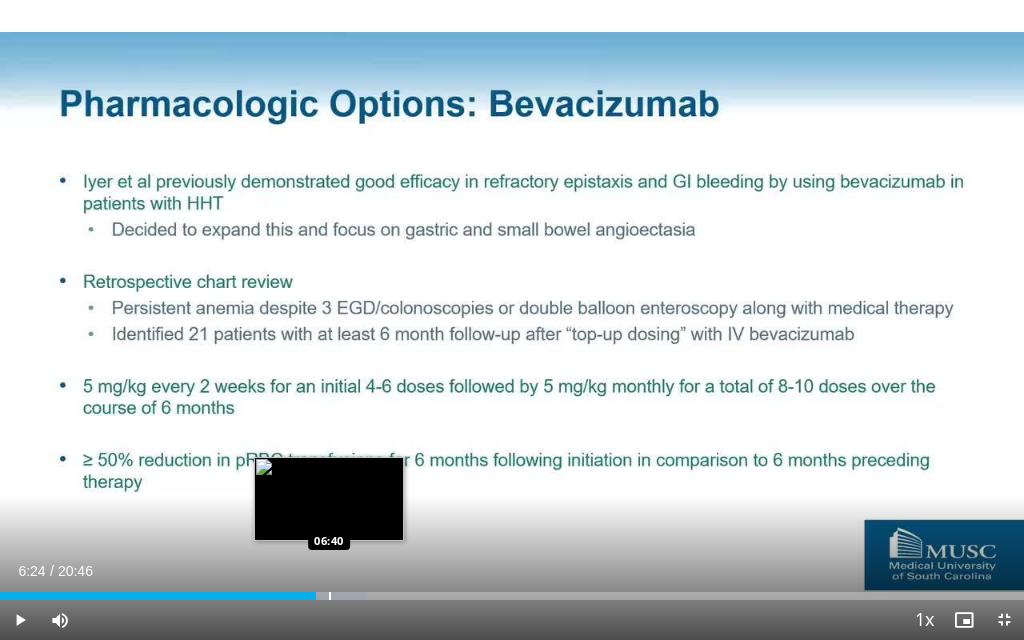 click at bounding box center [330, 596] 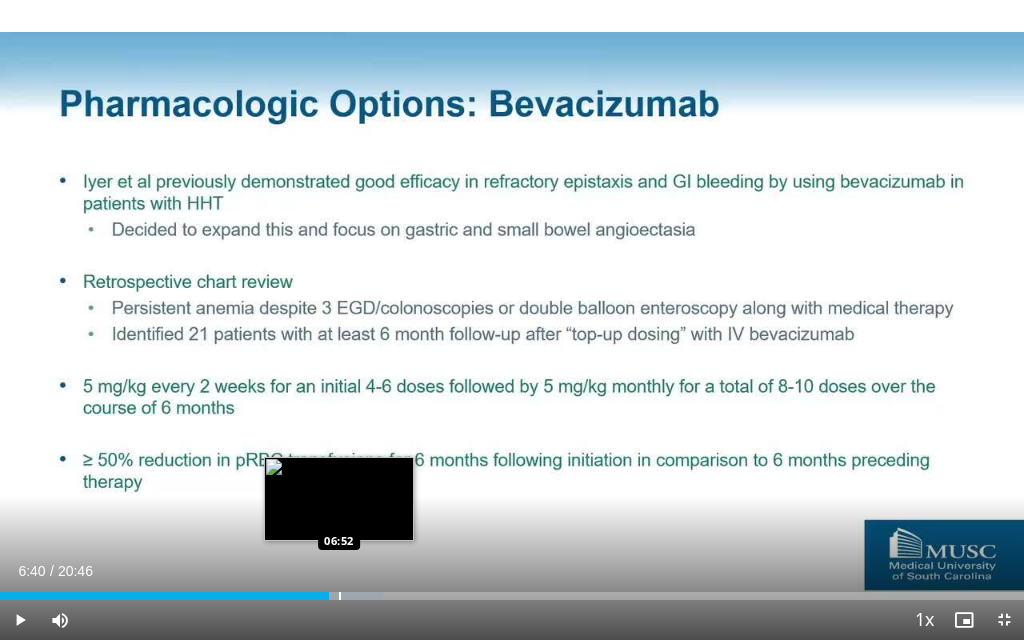 click at bounding box center [340, 596] 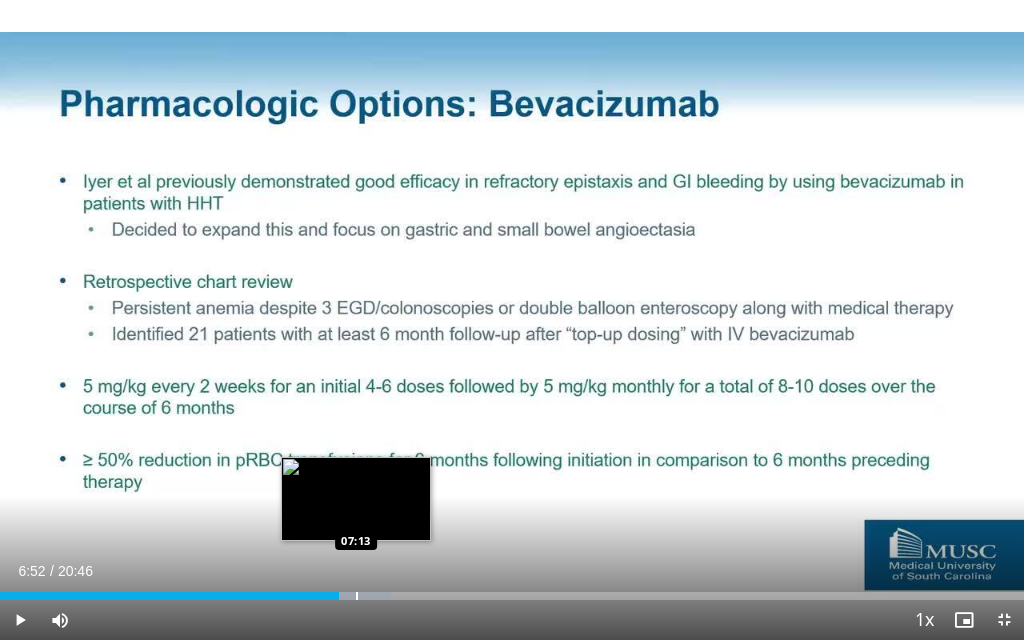 click at bounding box center [357, 596] 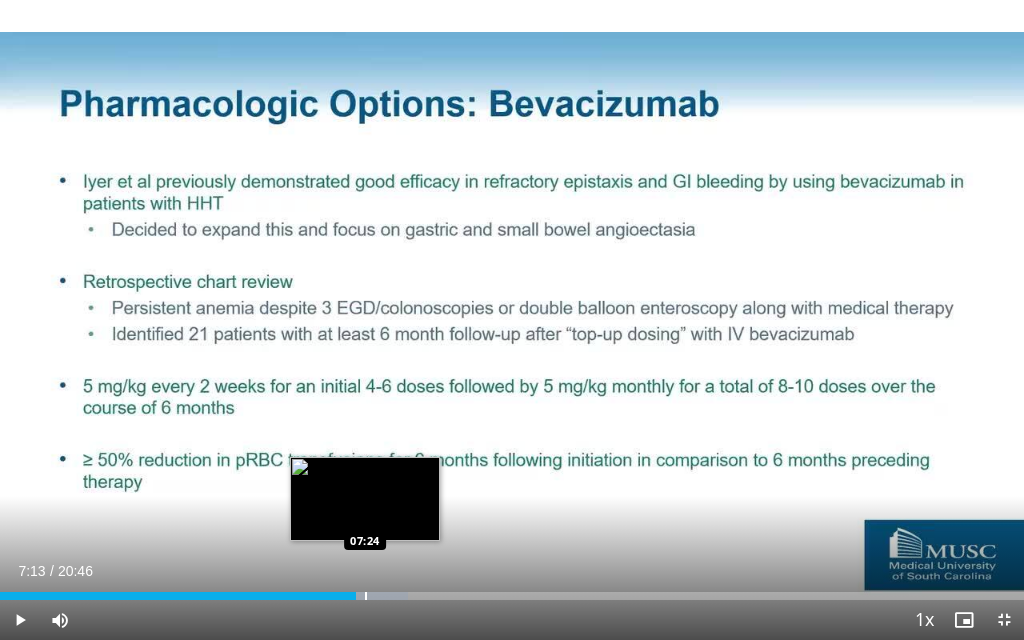 click at bounding box center [366, 596] 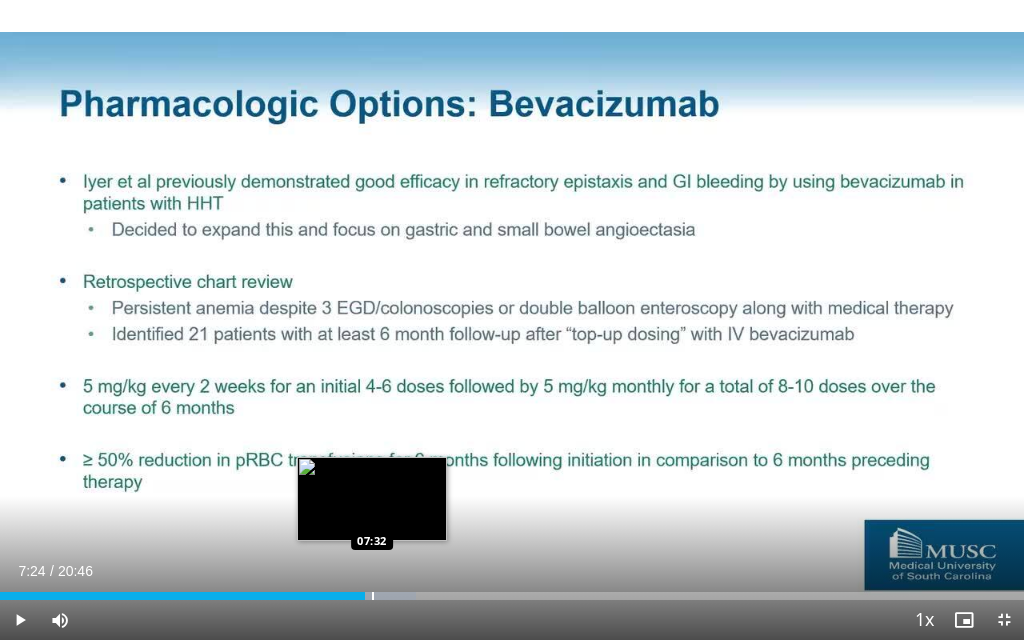 click at bounding box center [373, 596] 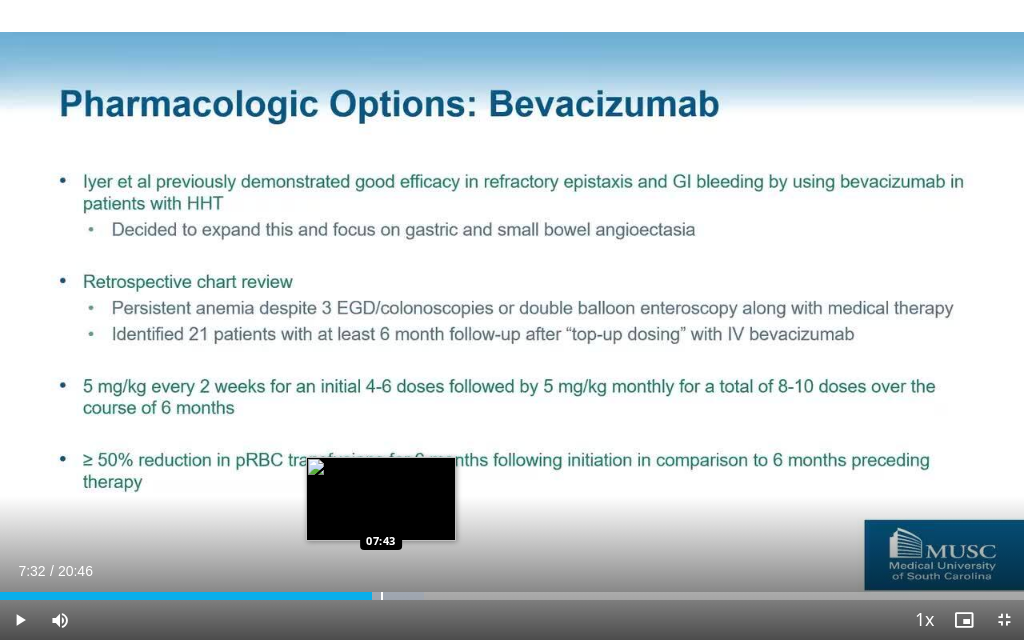 click at bounding box center [382, 596] 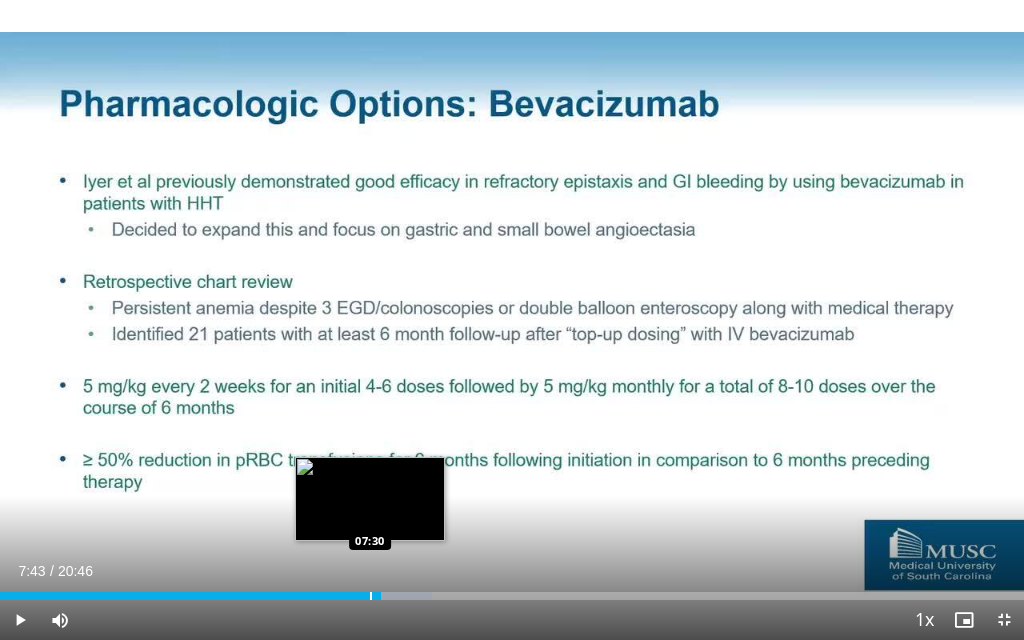 click at bounding box center (371, 596) 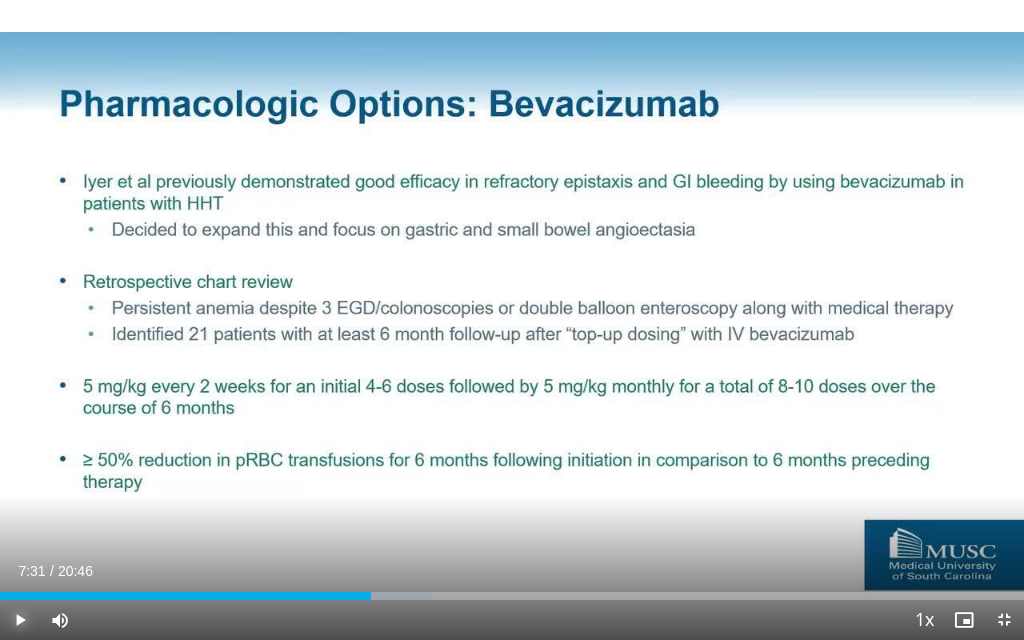 click at bounding box center (20, 620) 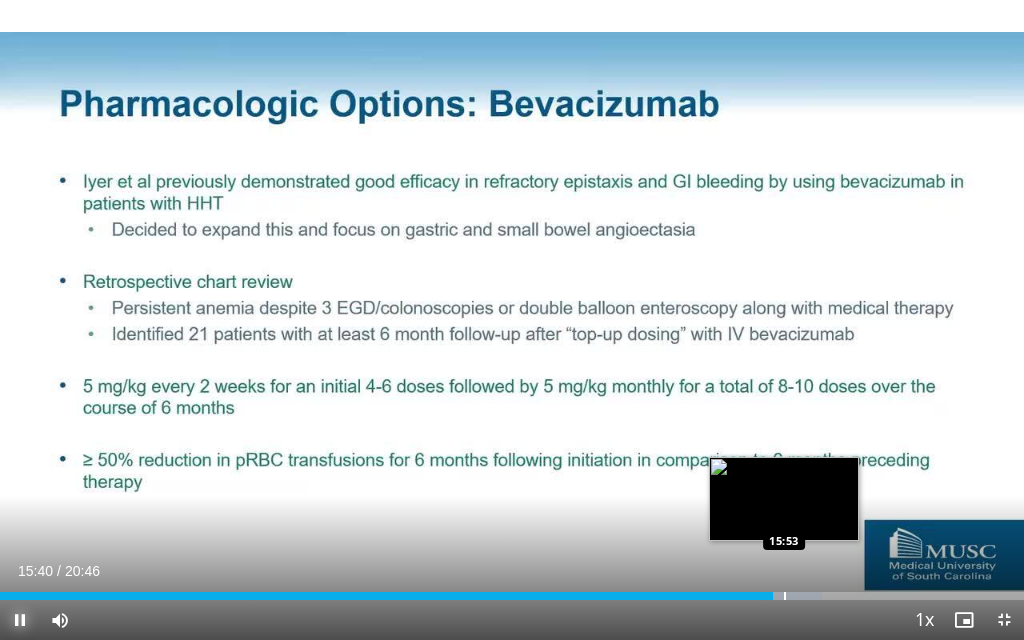 click at bounding box center [781, 596] 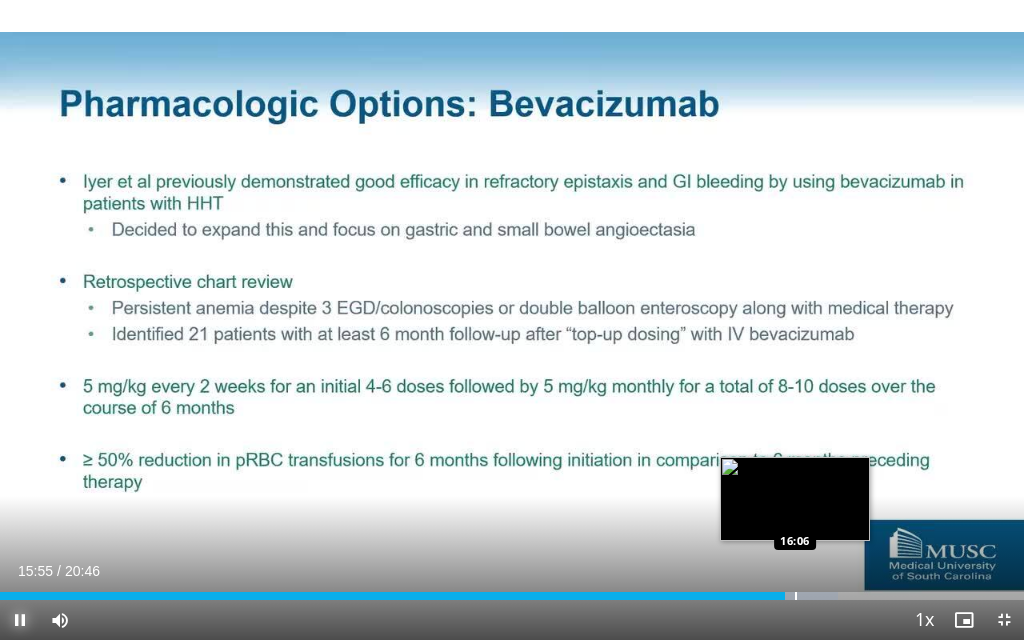 click at bounding box center [796, 596] 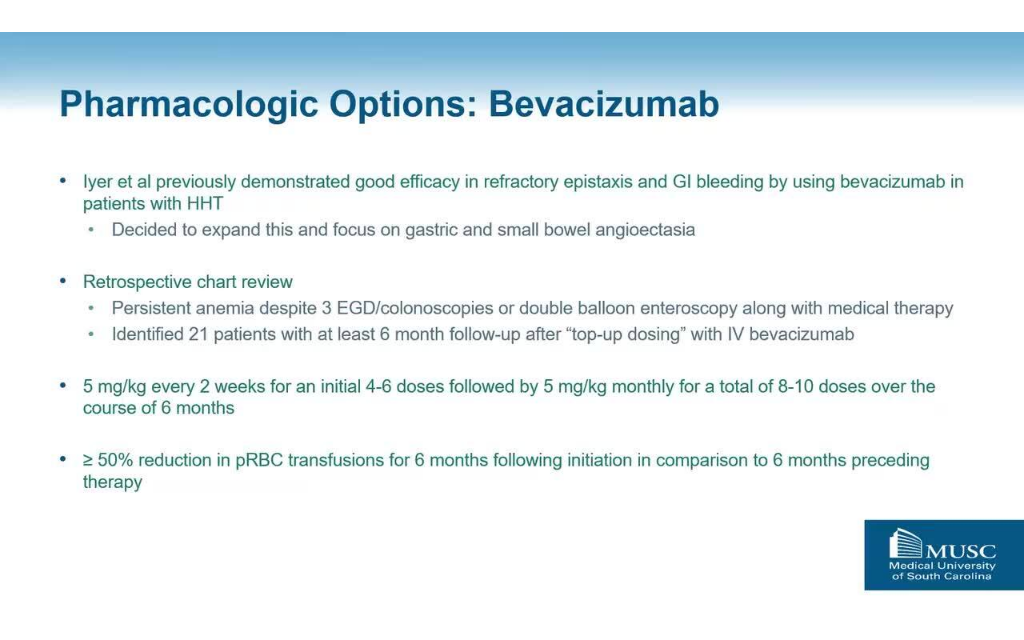 click on "10 seconds
Tap to unmute" at bounding box center (512, 320) 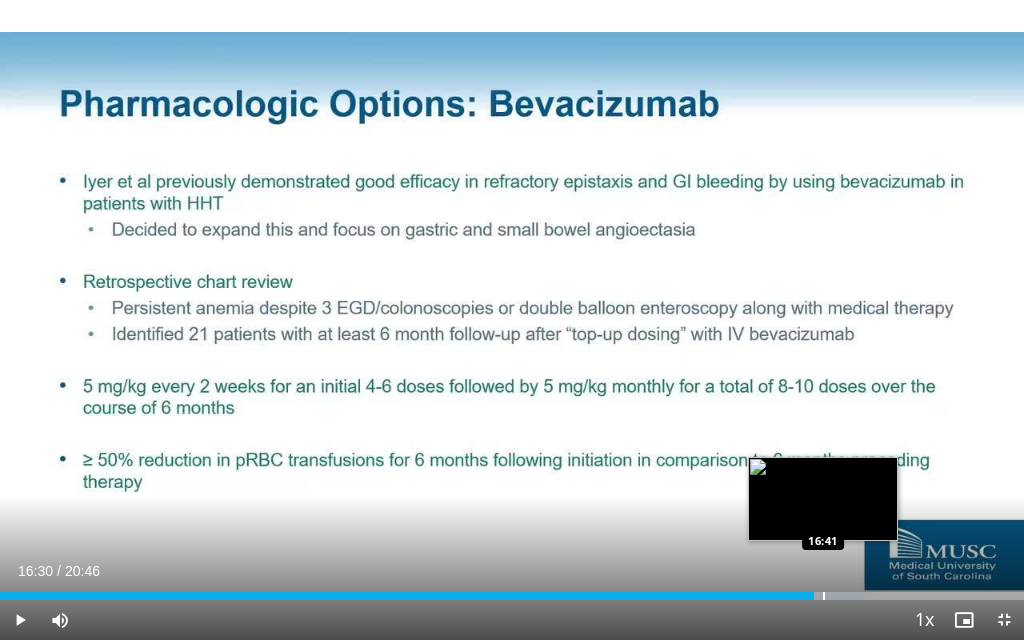 click at bounding box center [824, 596] 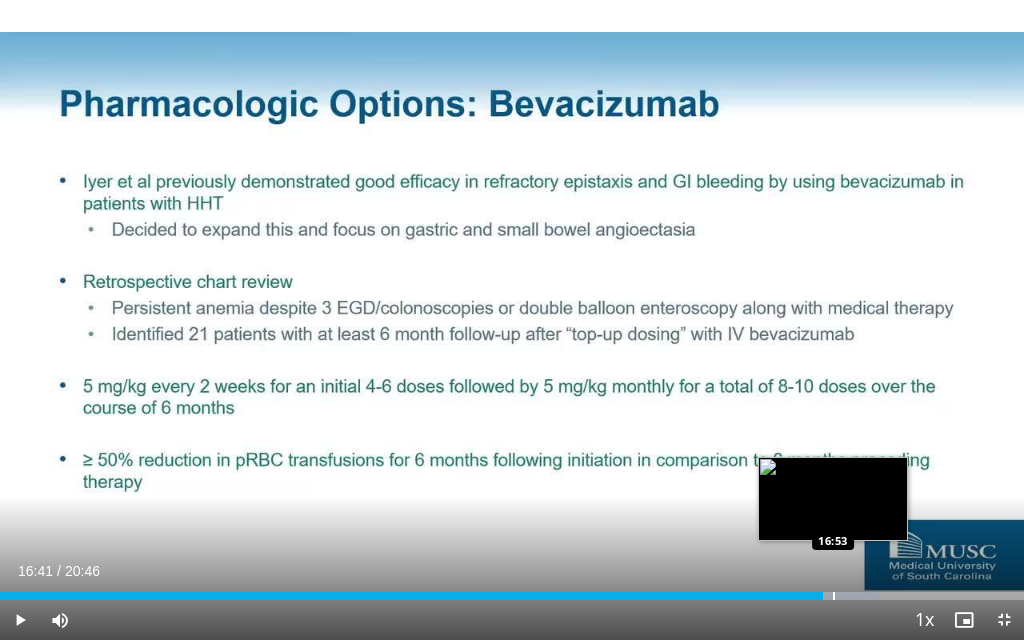 click at bounding box center [834, 596] 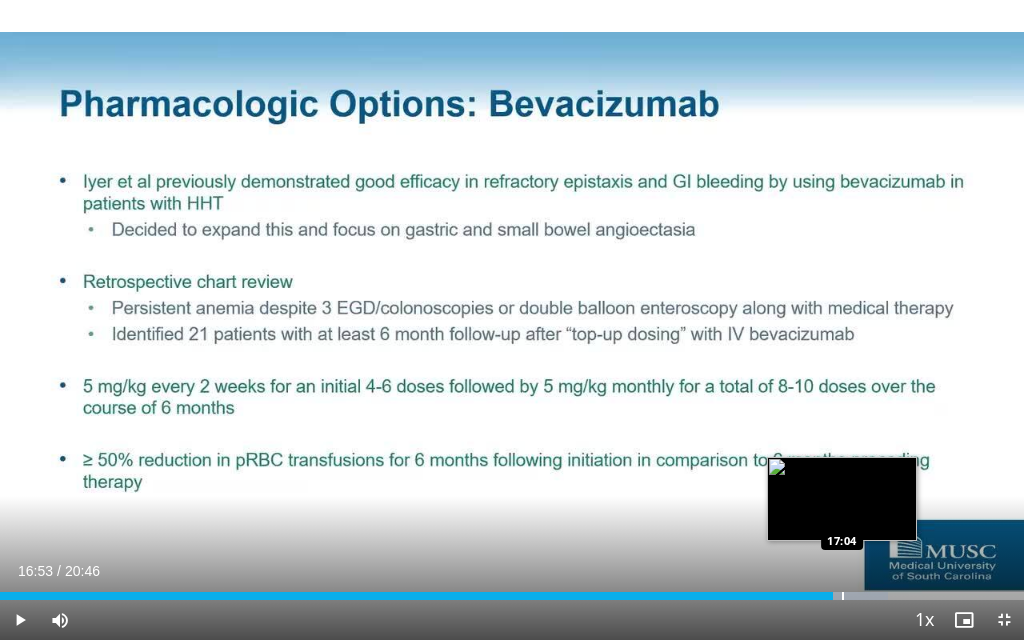 click at bounding box center (843, 596) 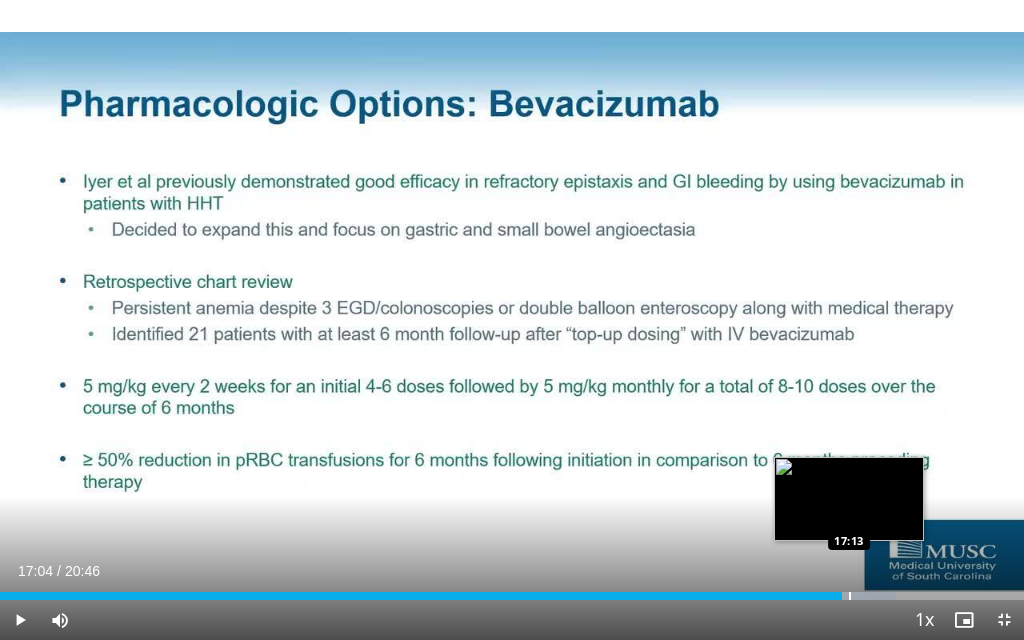 click at bounding box center (850, 596) 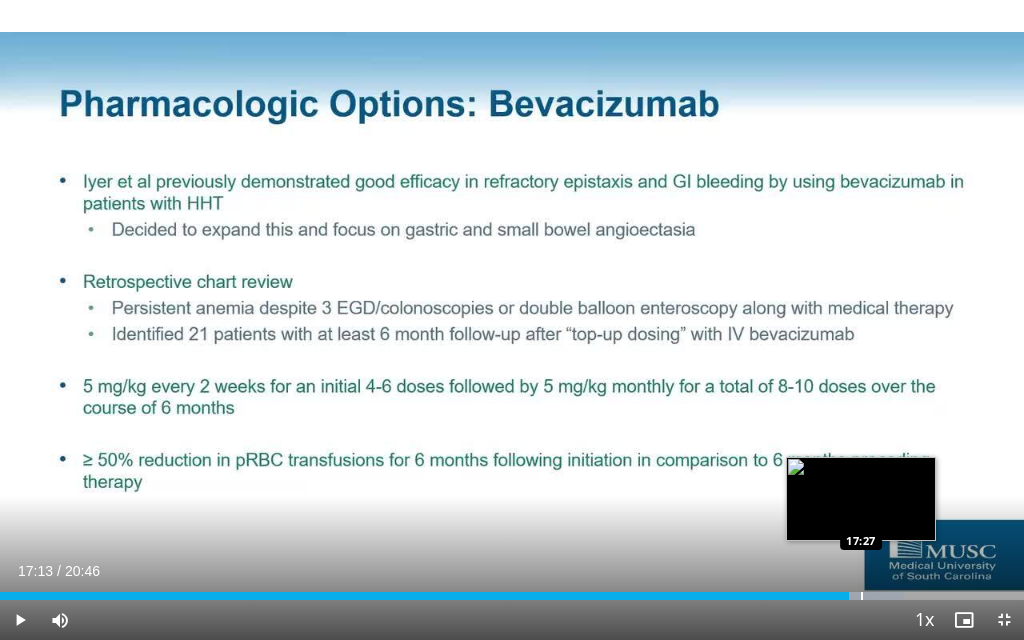 click at bounding box center (862, 596) 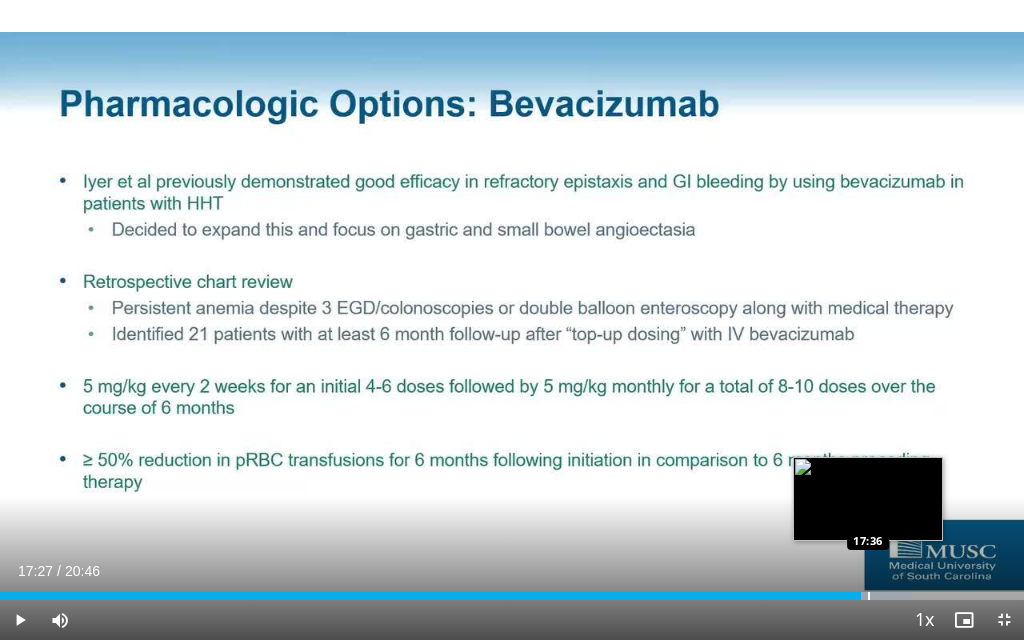 click at bounding box center [869, 596] 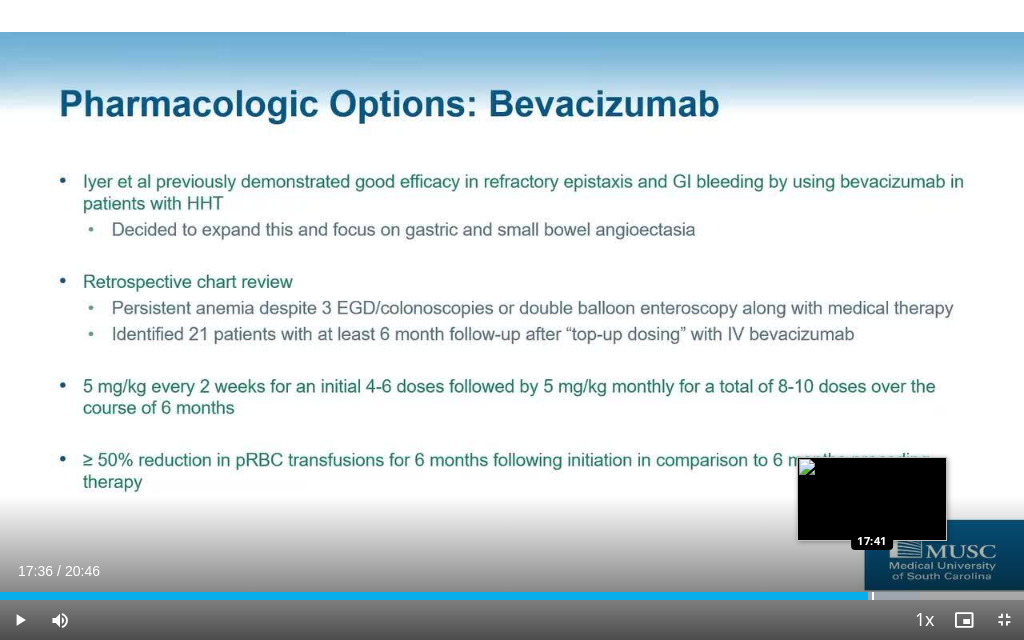 click at bounding box center [873, 596] 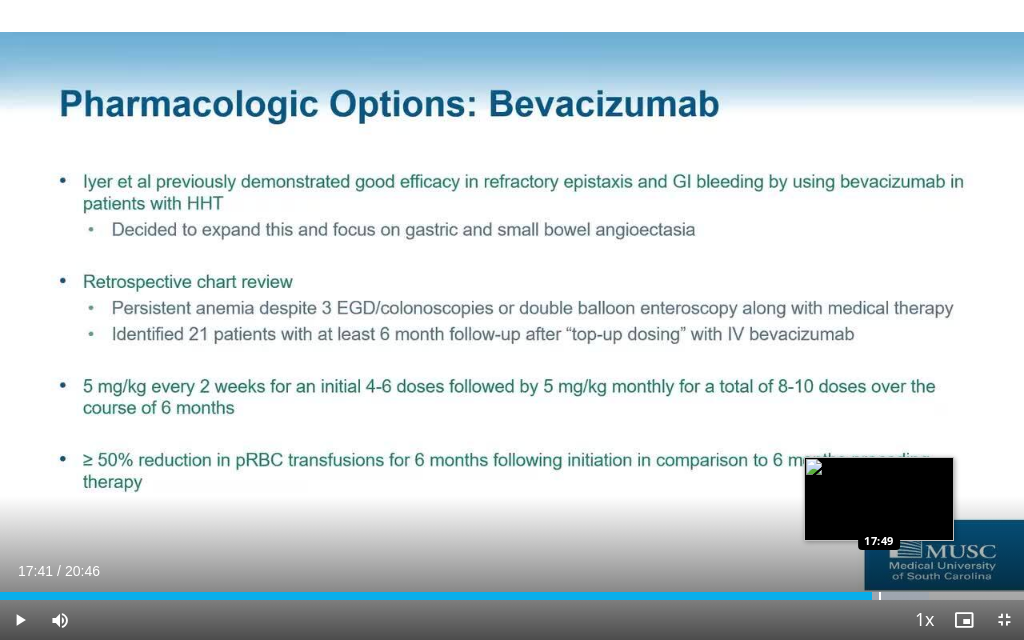 click at bounding box center [880, 596] 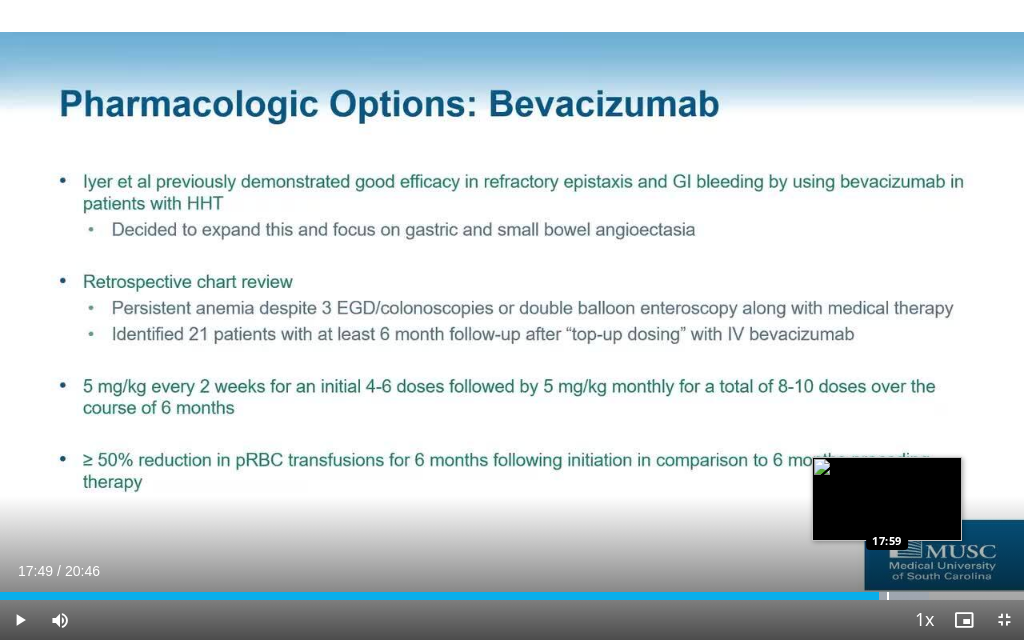 click at bounding box center (888, 596) 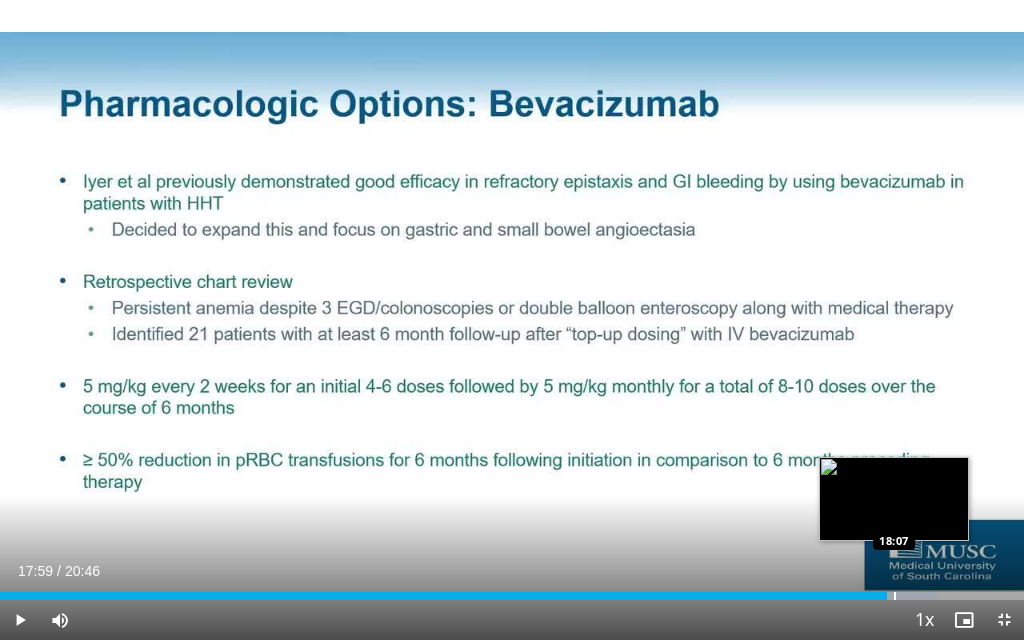 click at bounding box center (895, 596) 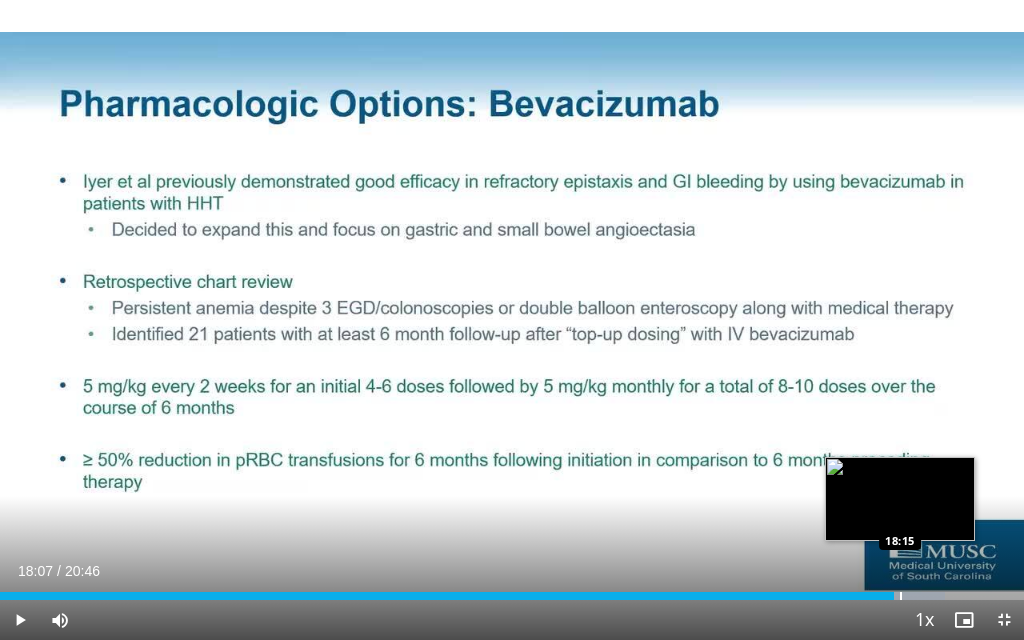 click at bounding box center [901, 596] 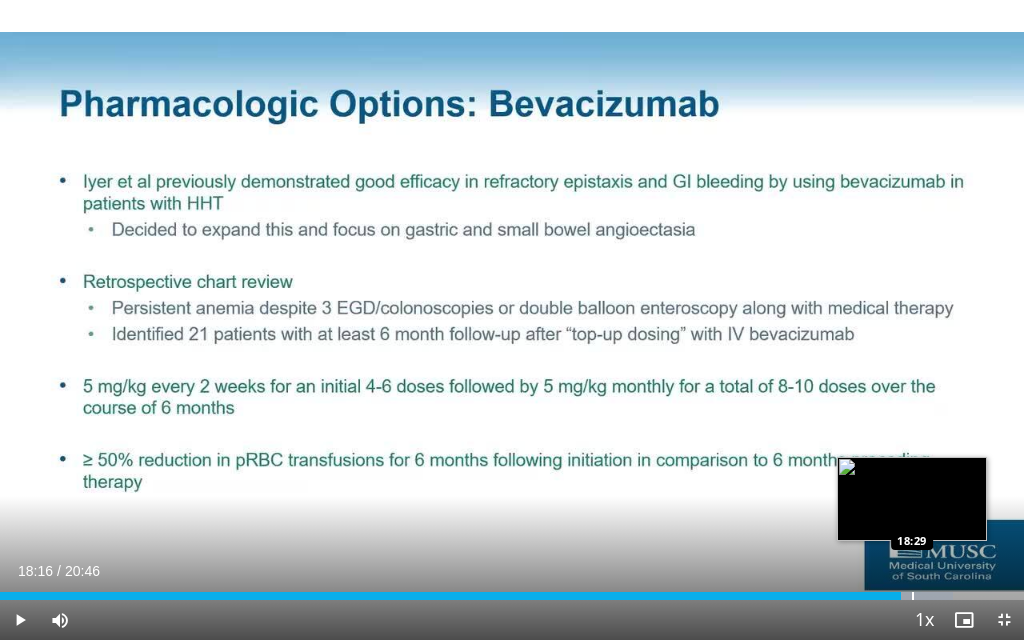 click at bounding box center [913, 596] 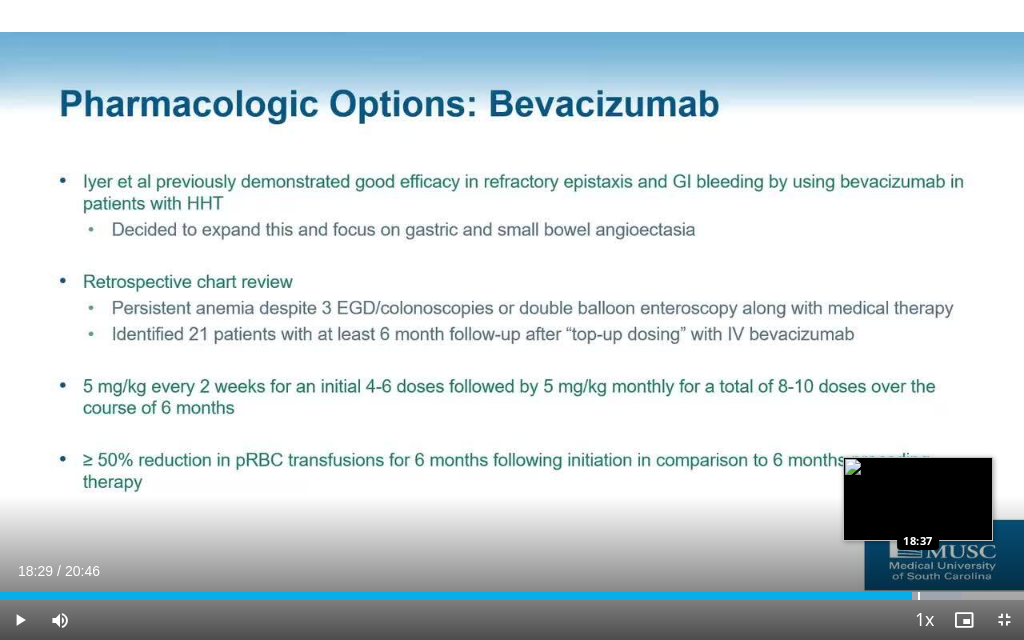 click at bounding box center (919, 596) 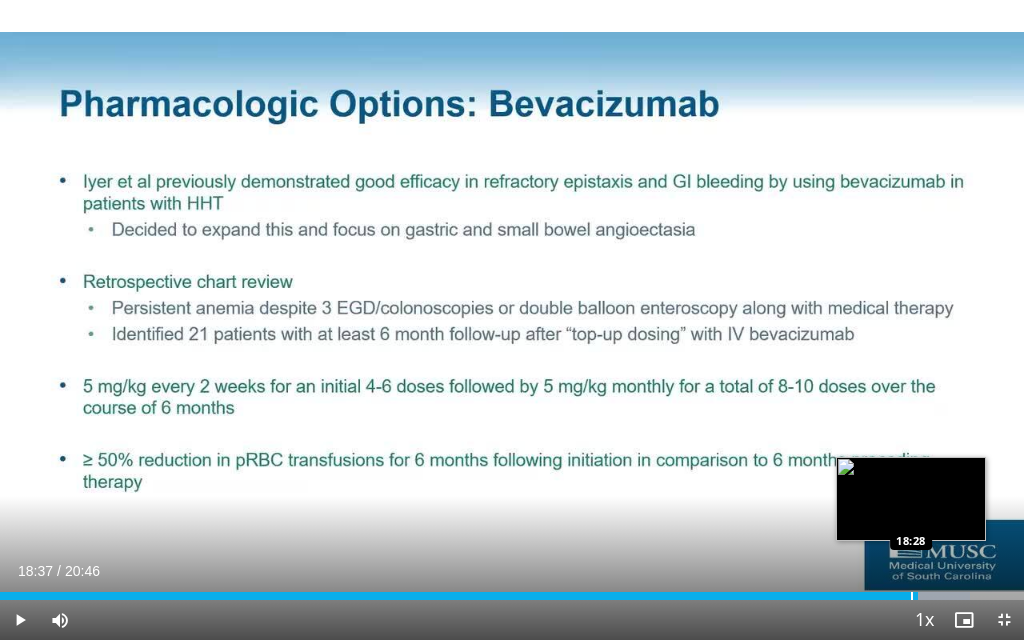 click at bounding box center [912, 596] 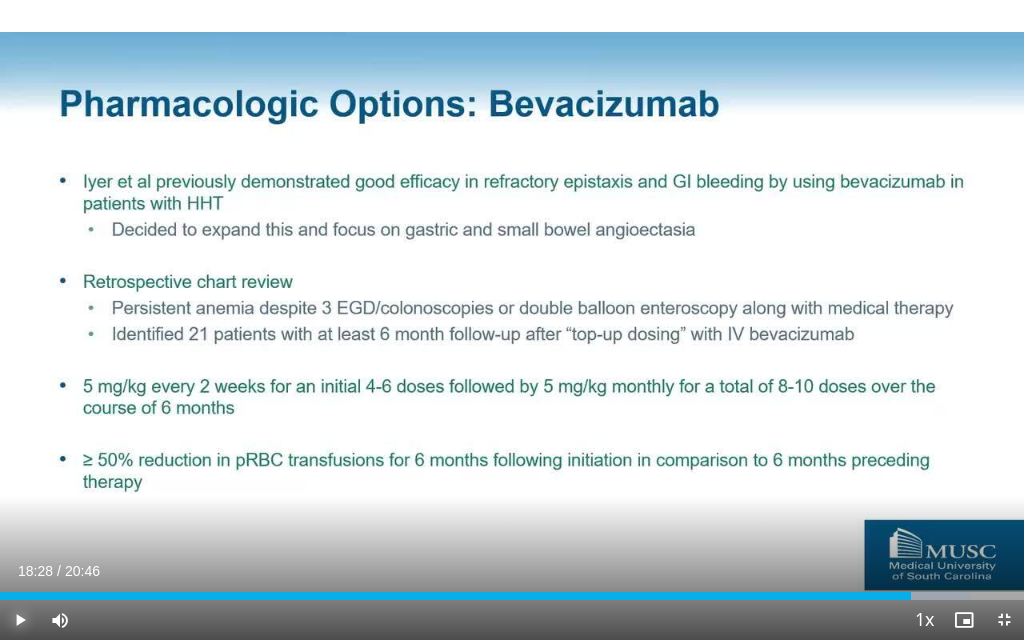 click at bounding box center (20, 620) 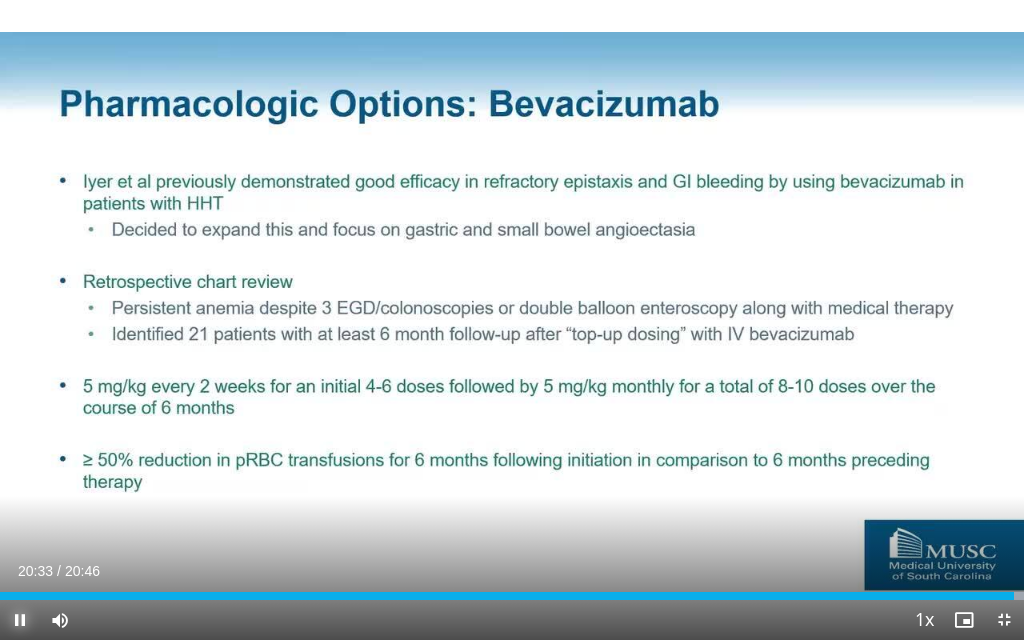 click at bounding box center [20, 620] 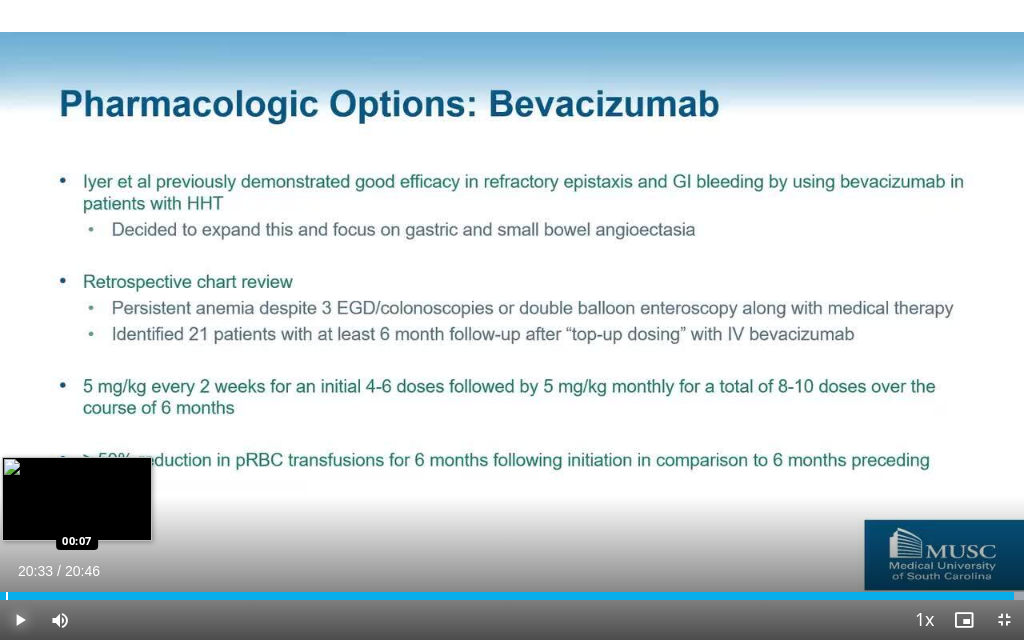 click at bounding box center [7, 596] 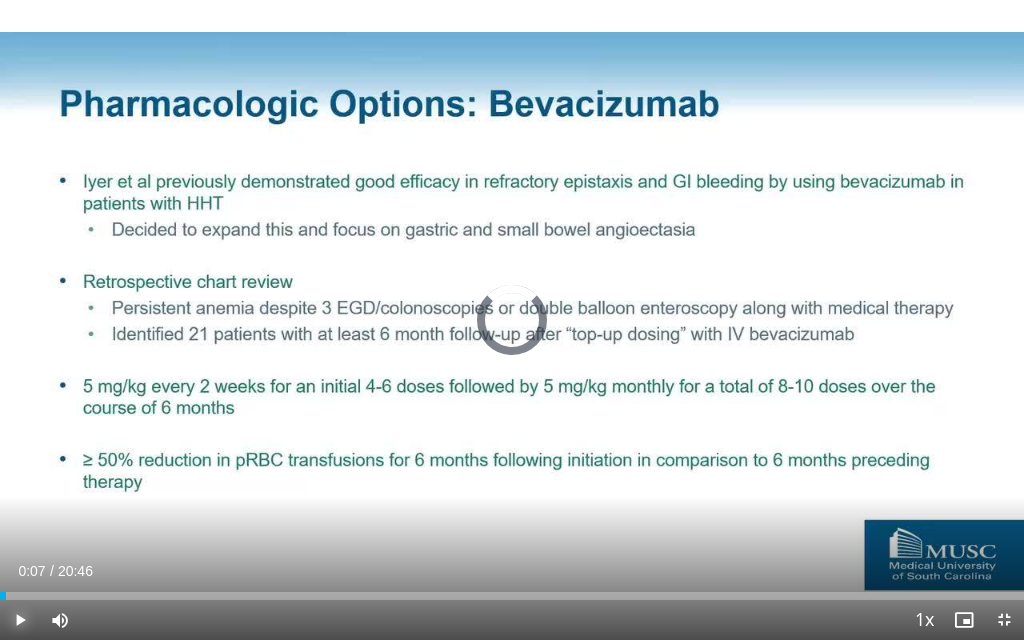 click at bounding box center (20, 620) 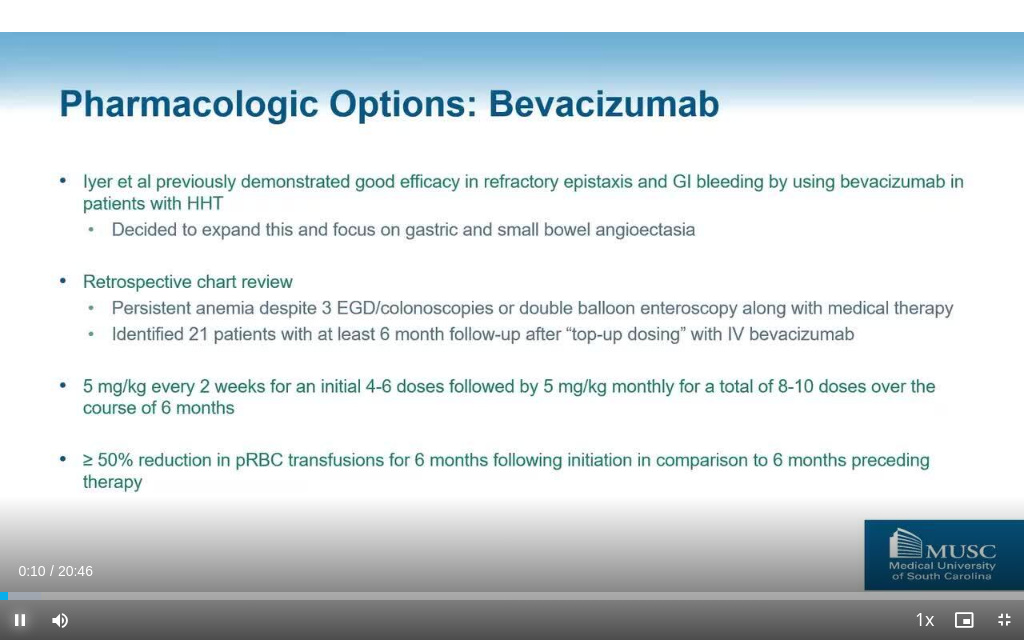 click at bounding box center [20, 620] 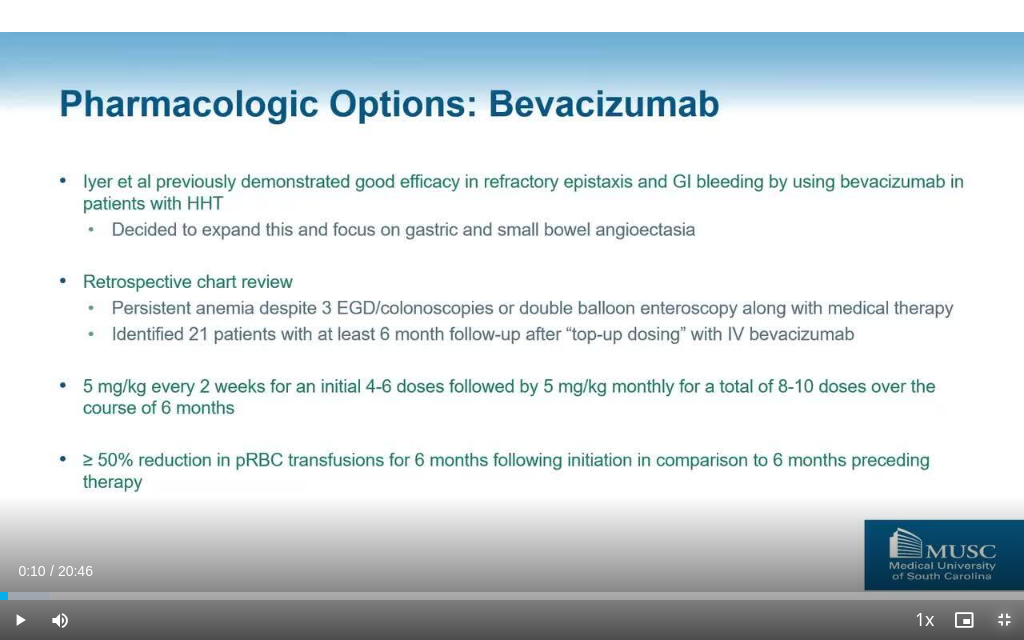 click at bounding box center (1004, 620) 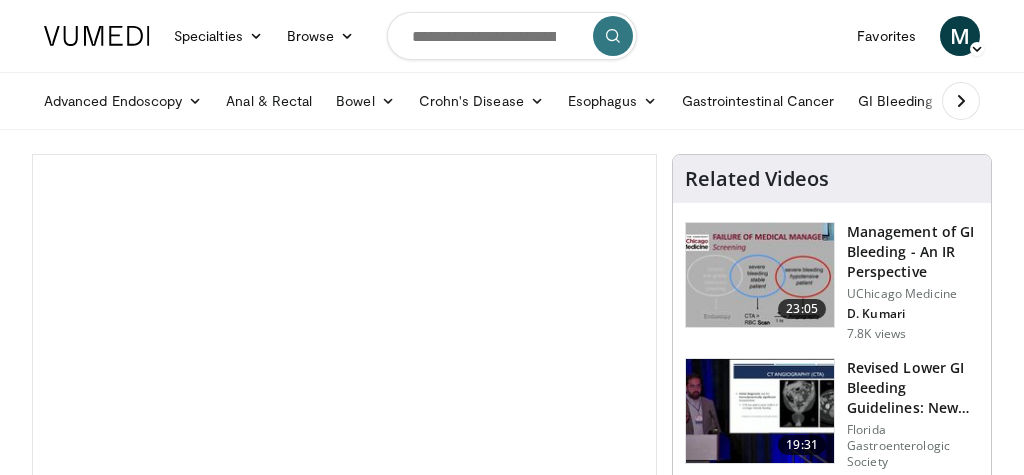 scroll, scrollTop: 0, scrollLeft: 0, axis: both 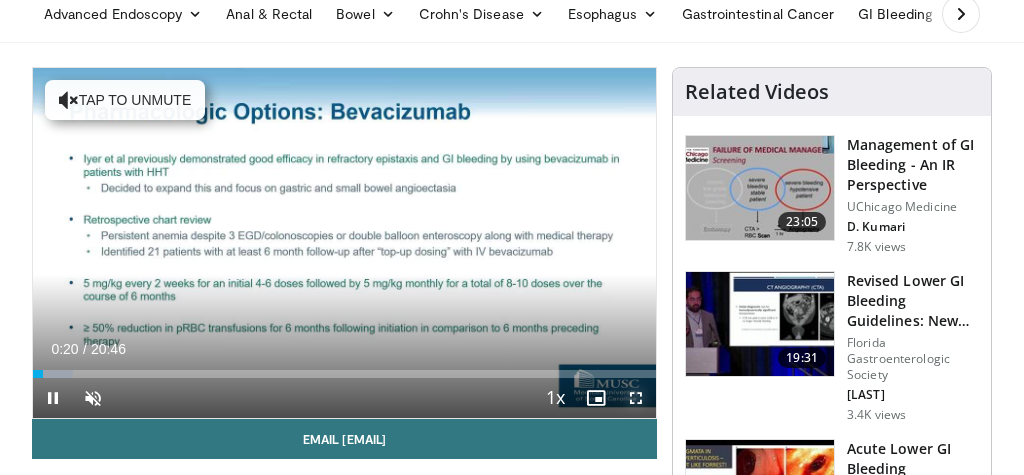 click at bounding box center (636, 398) 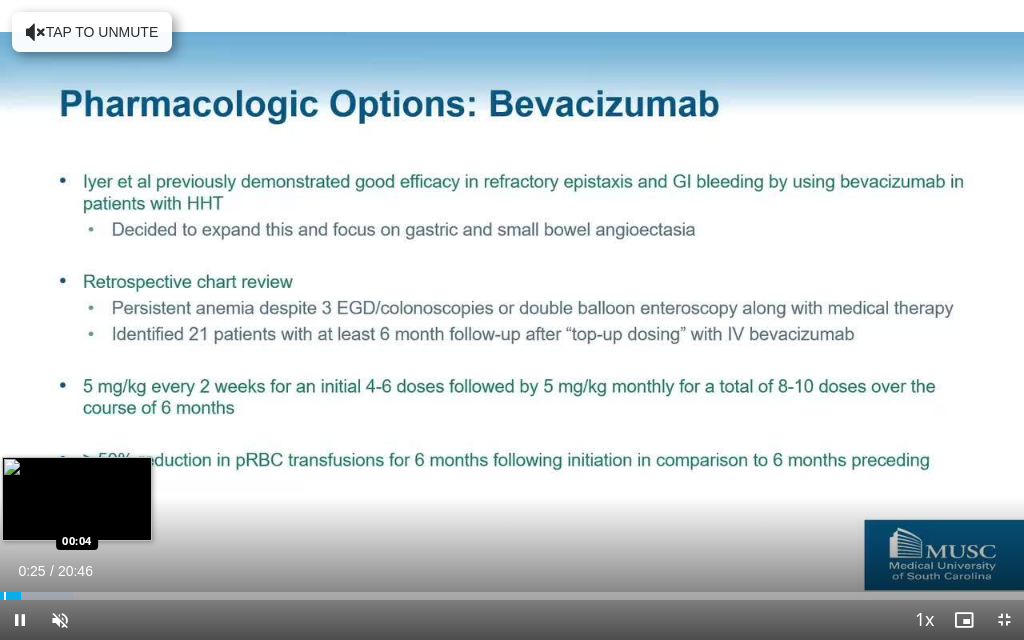 click at bounding box center (5, 596) 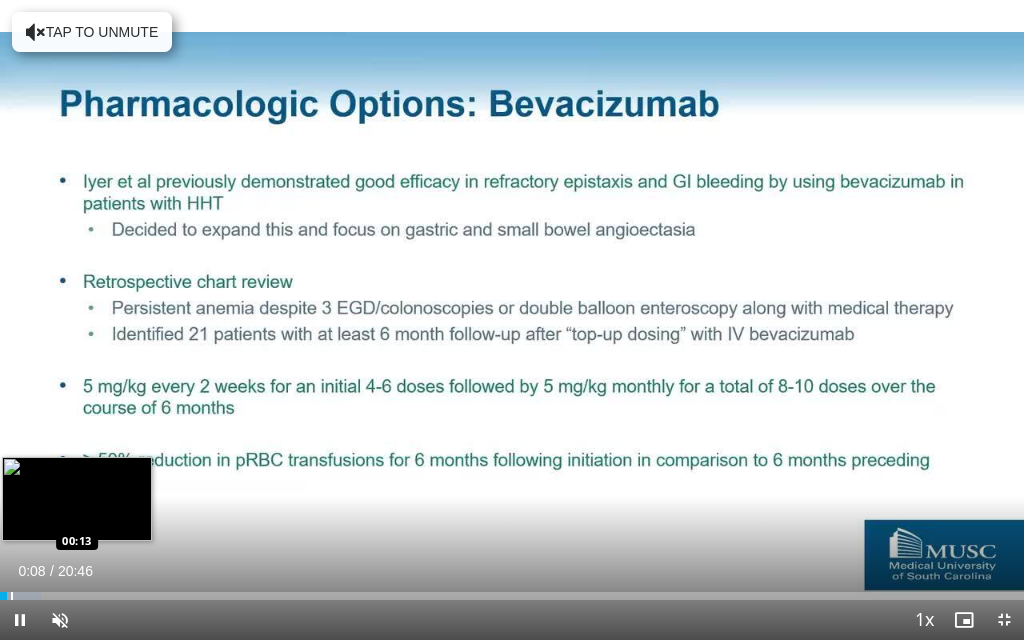 click at bounding box center [12, 596] 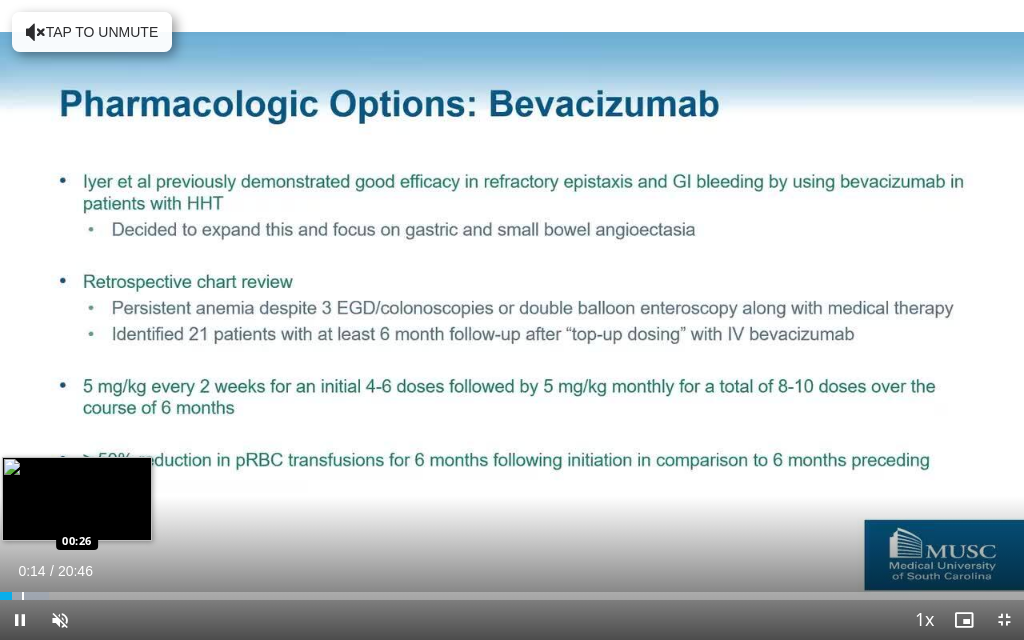 click at bounding box center (23, 596) 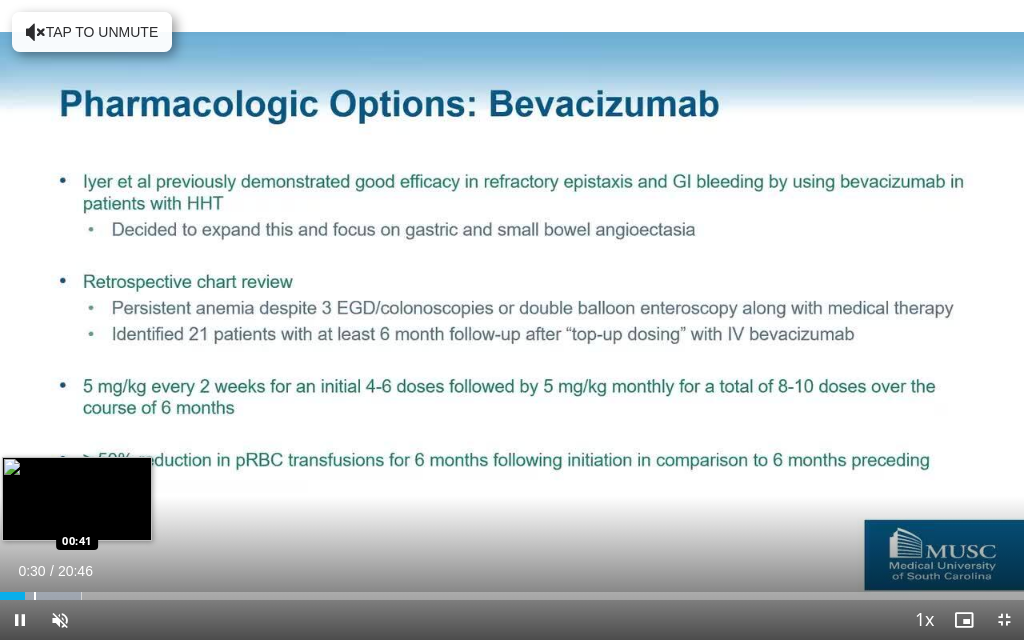 click at bounding box center (35, 596) 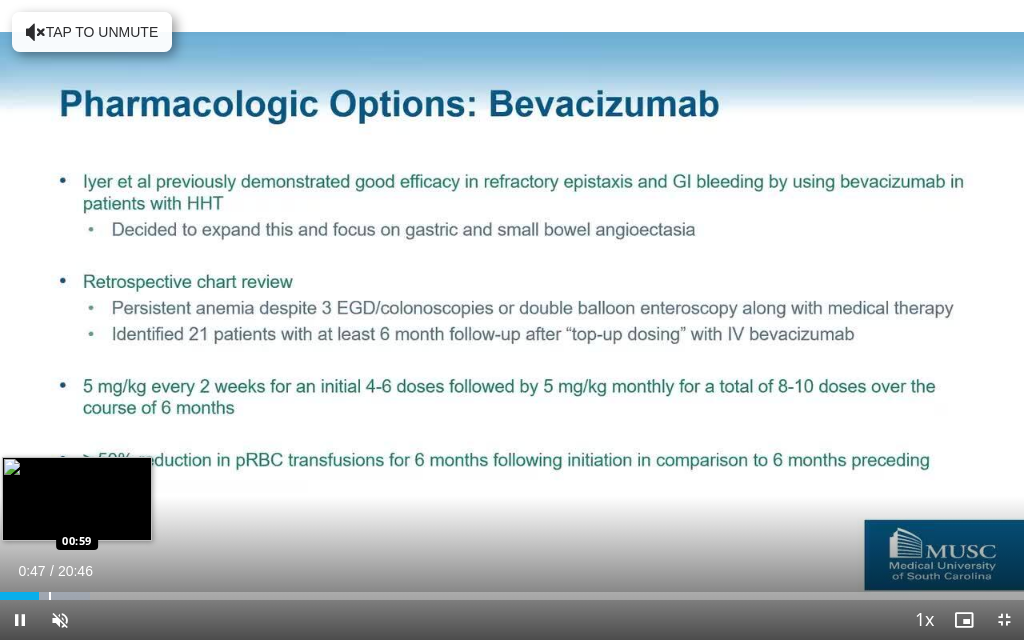 click at bounding box center [50, 596] 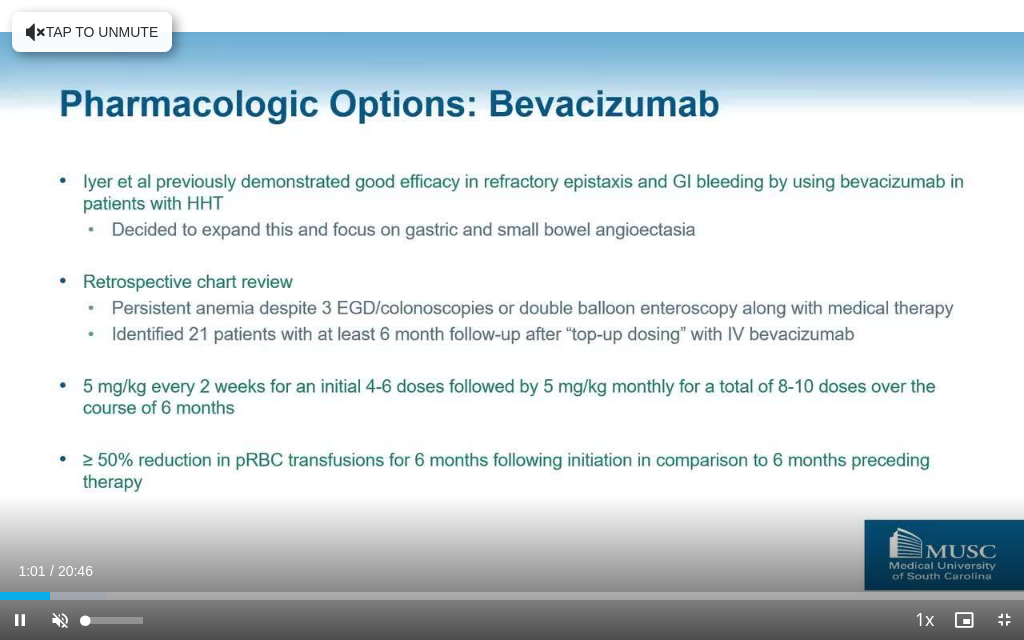 click on "10 seconds
Tap to unmute" at bounding box center (512, 320) 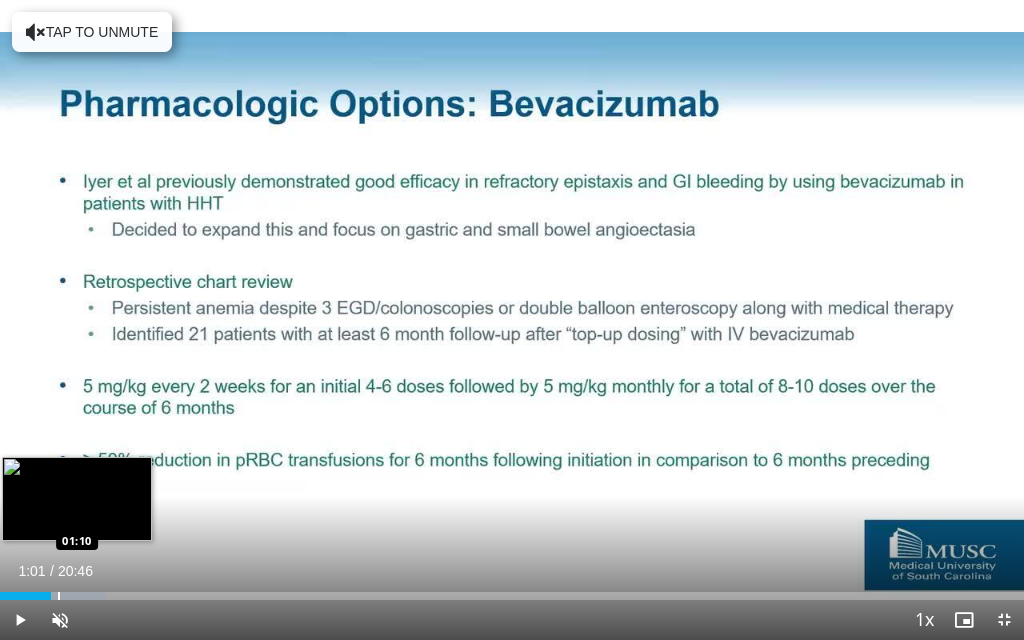 click at bounding box center (59, 596) 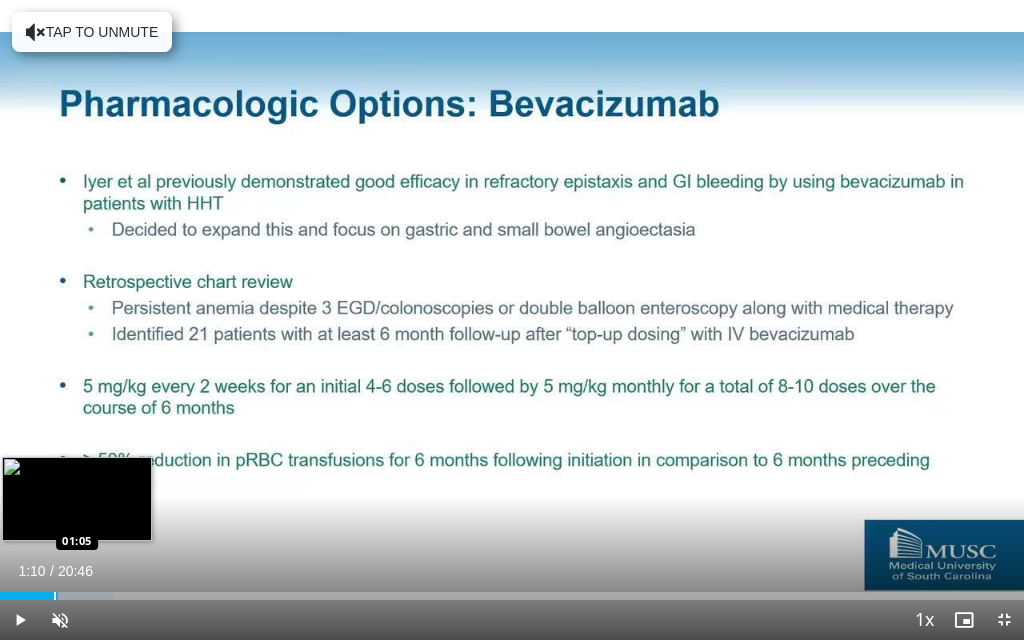 click at bounding box center (55, 596) 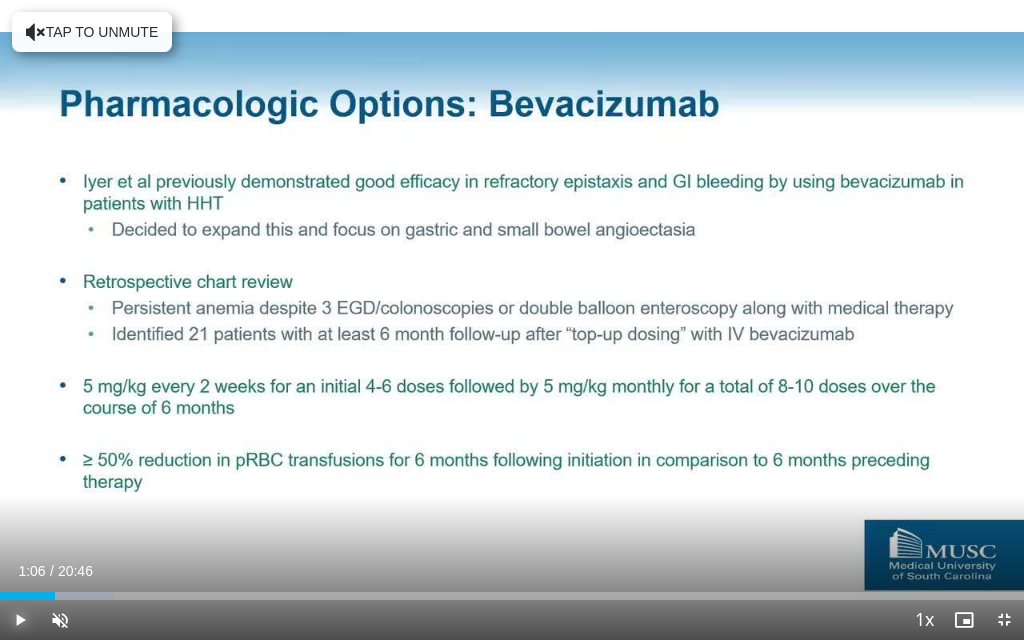 click at bounding box center [20, 620] 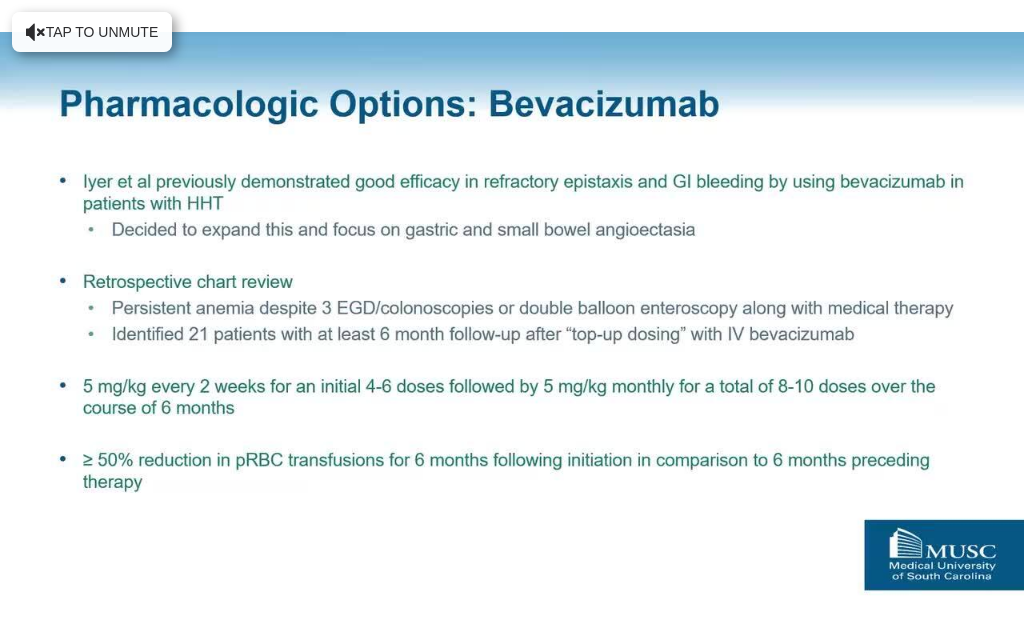 click on "10 seconds
Tap to unmute" at bounding box center [512, 320] 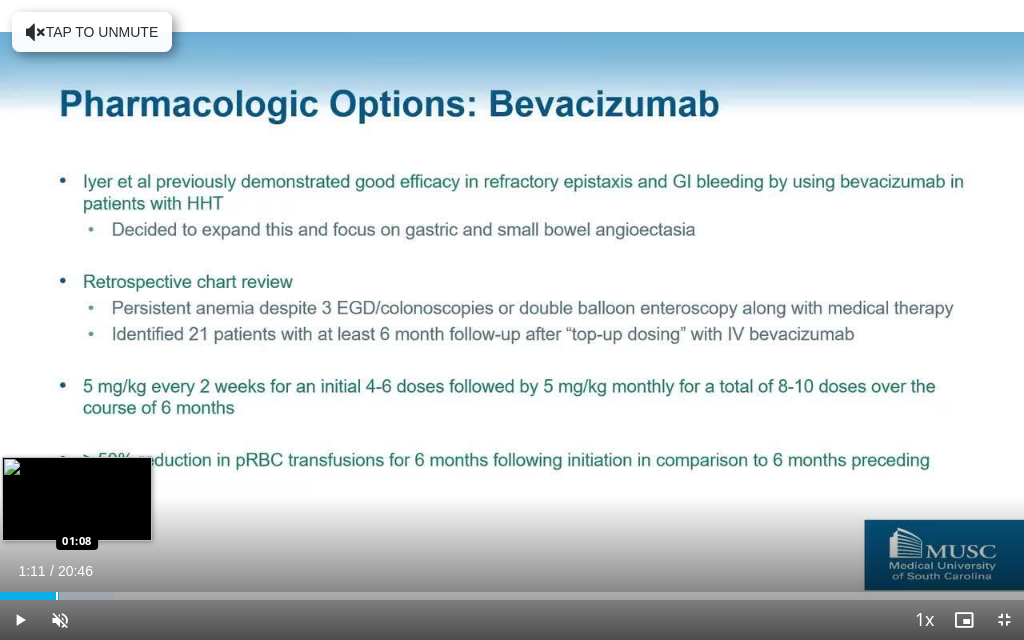 click at bounding box center (57, 596) 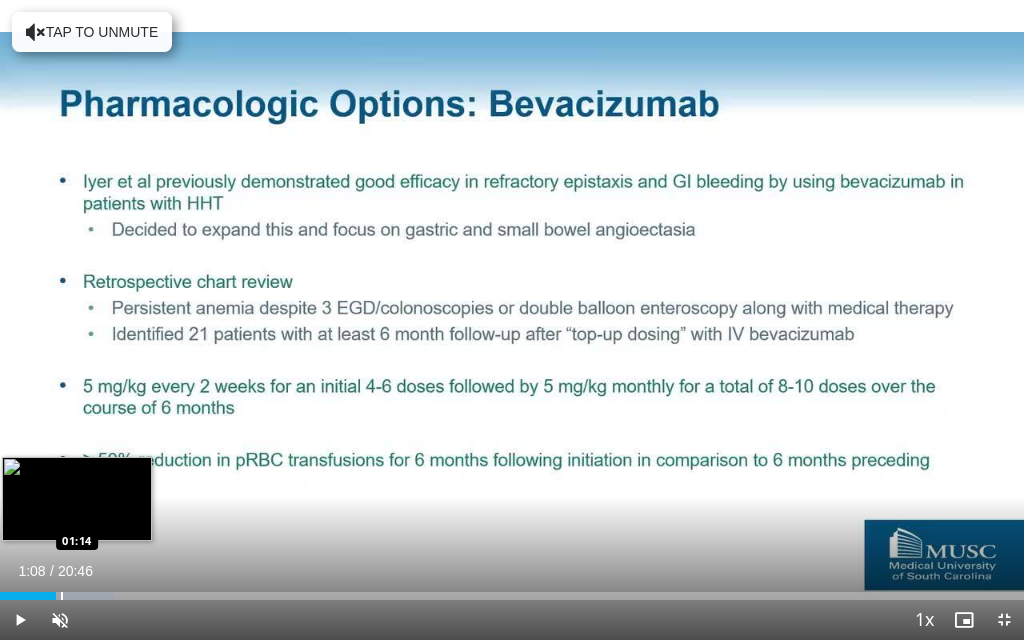 click at bounding box center [62, 596] 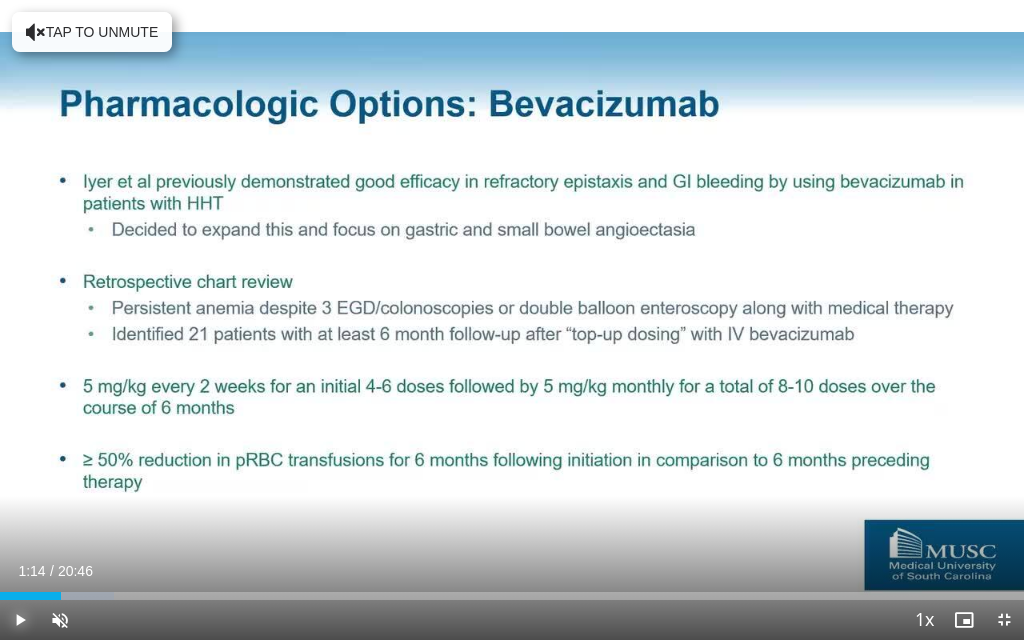 click at bounding box center [20, 620] 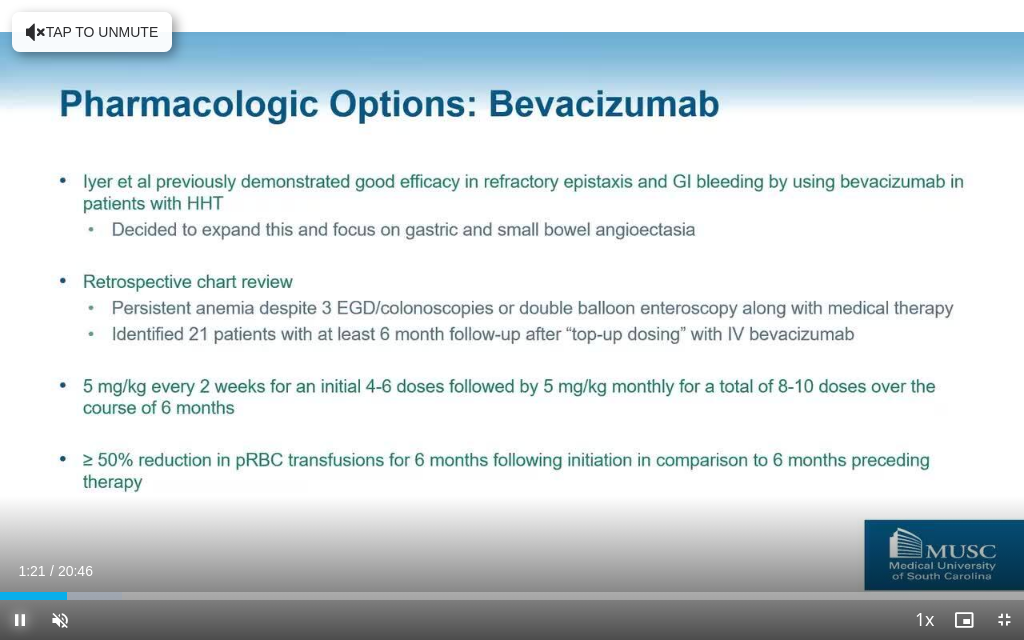 click at bounding box center [20, 620] 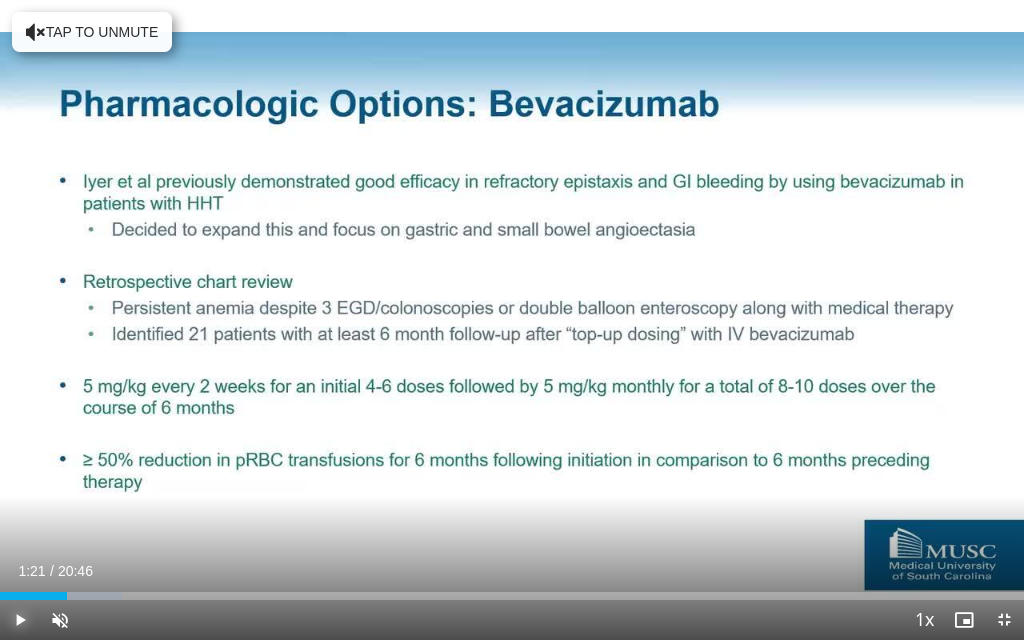 click at bounding box center [20, 620] 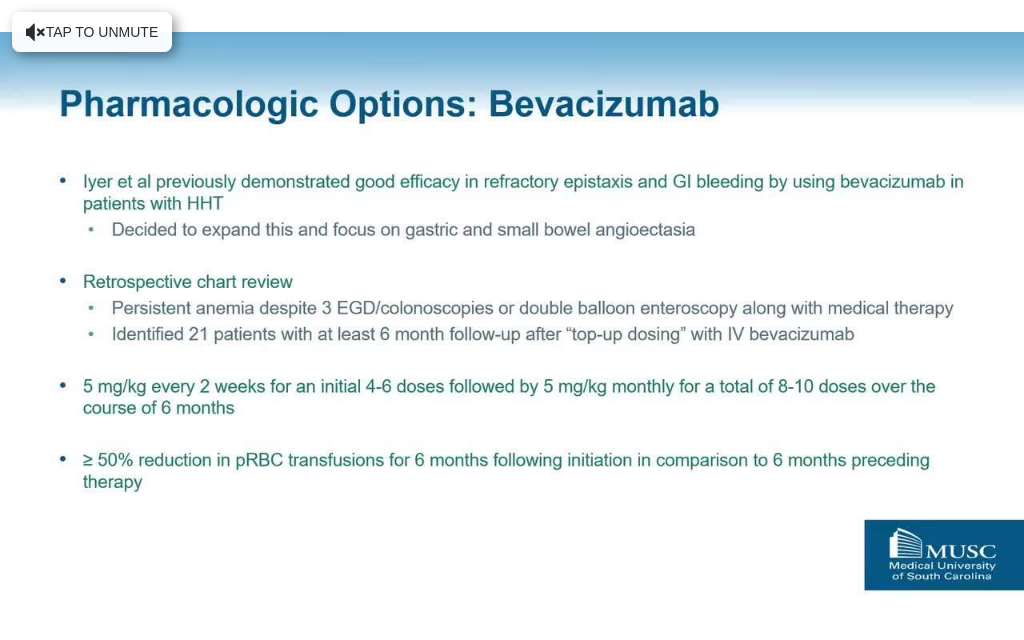 click on "10 seconds
Tap to unmute" at bounding box center [512, 320] 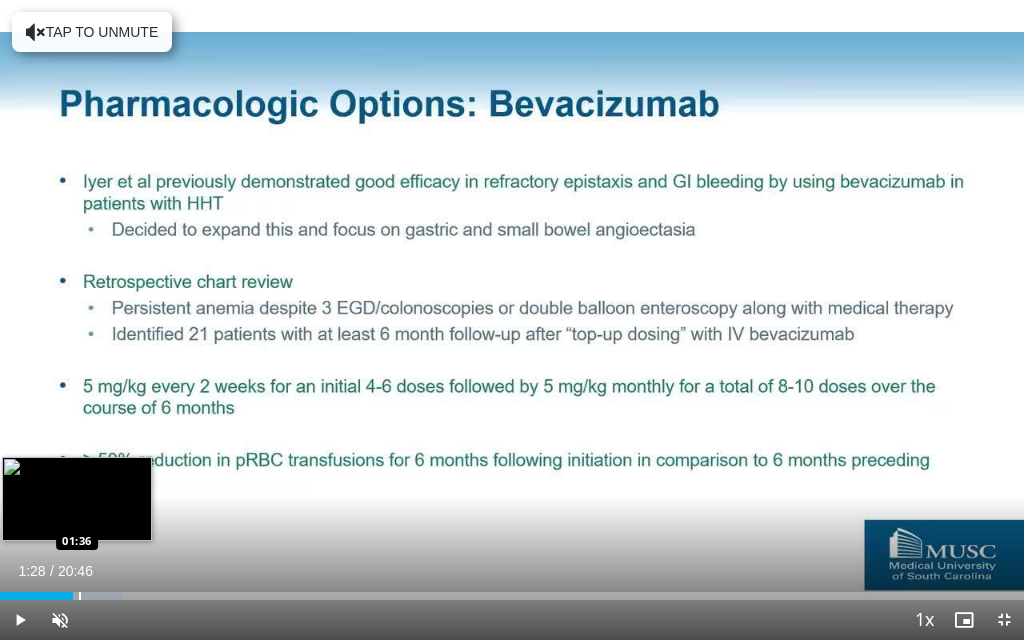 click at bounding box center [80, 596] 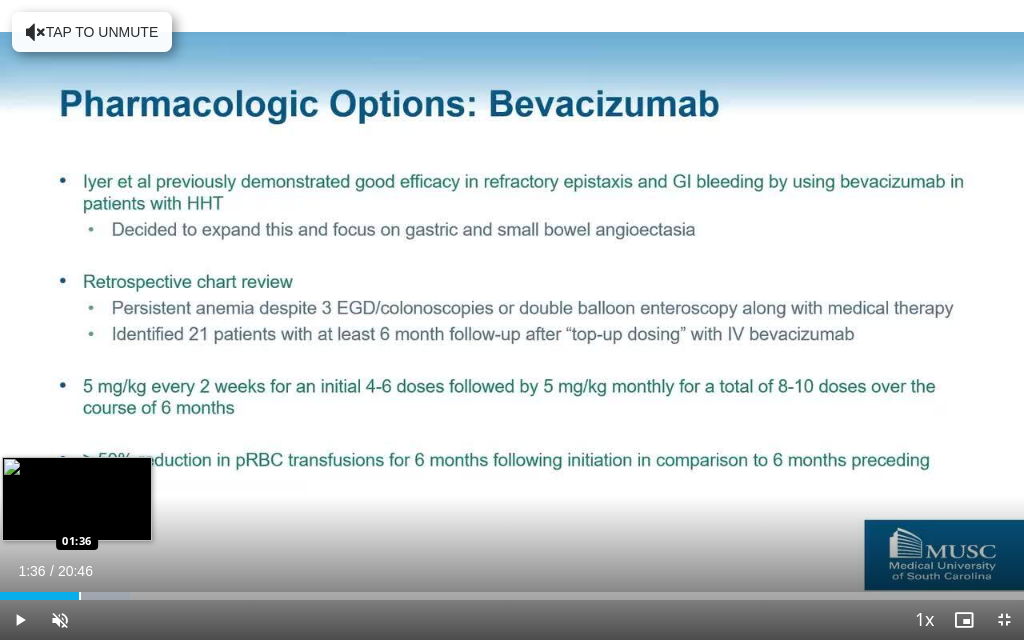 click at bounding box center [80, 596] 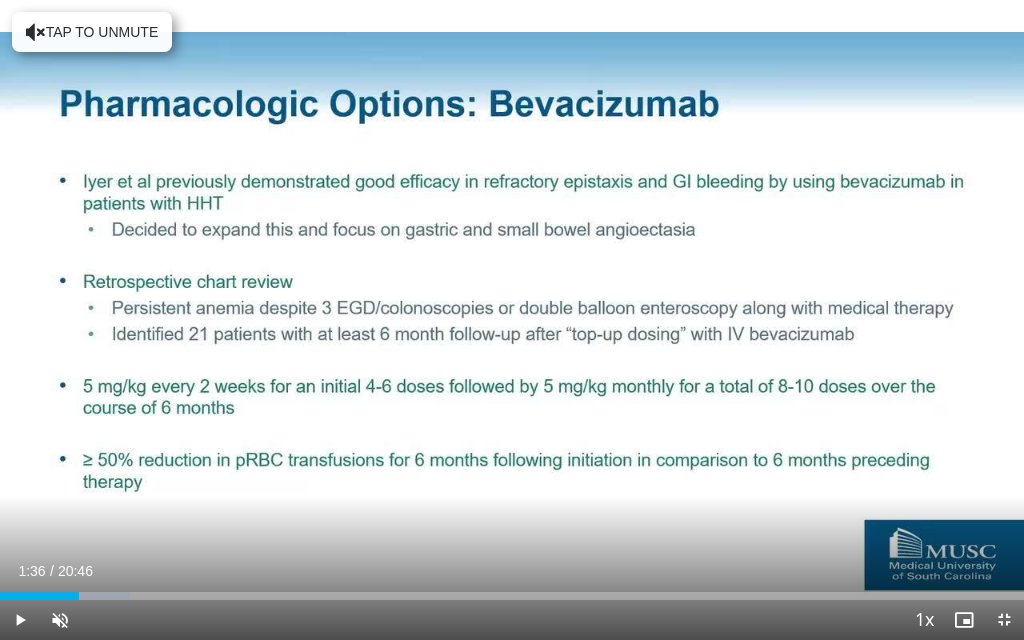 click at bounding box center [80, 596] 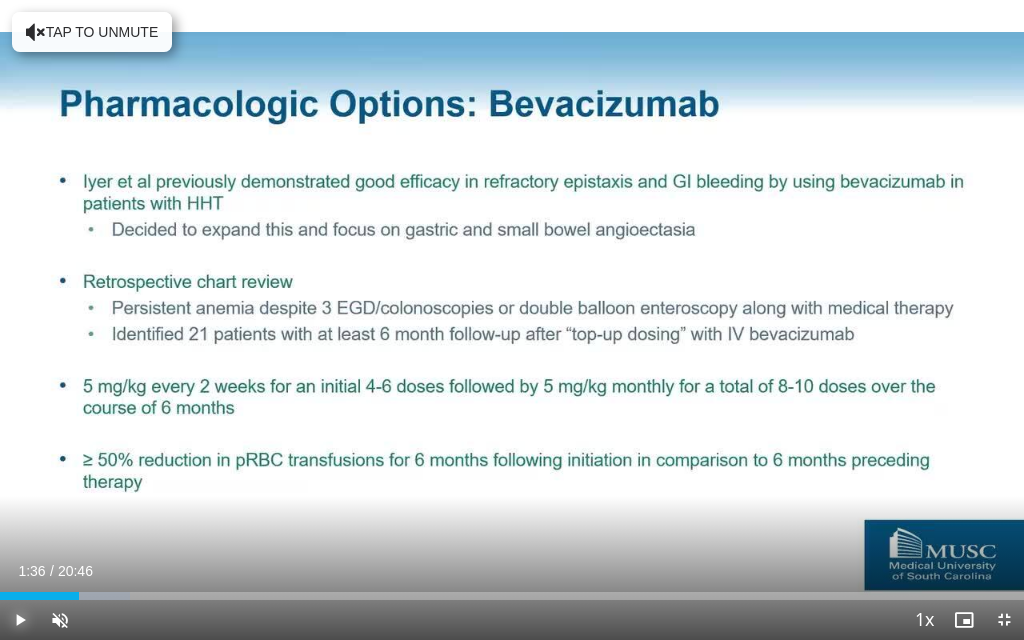 click at bounding box center (20, 620) 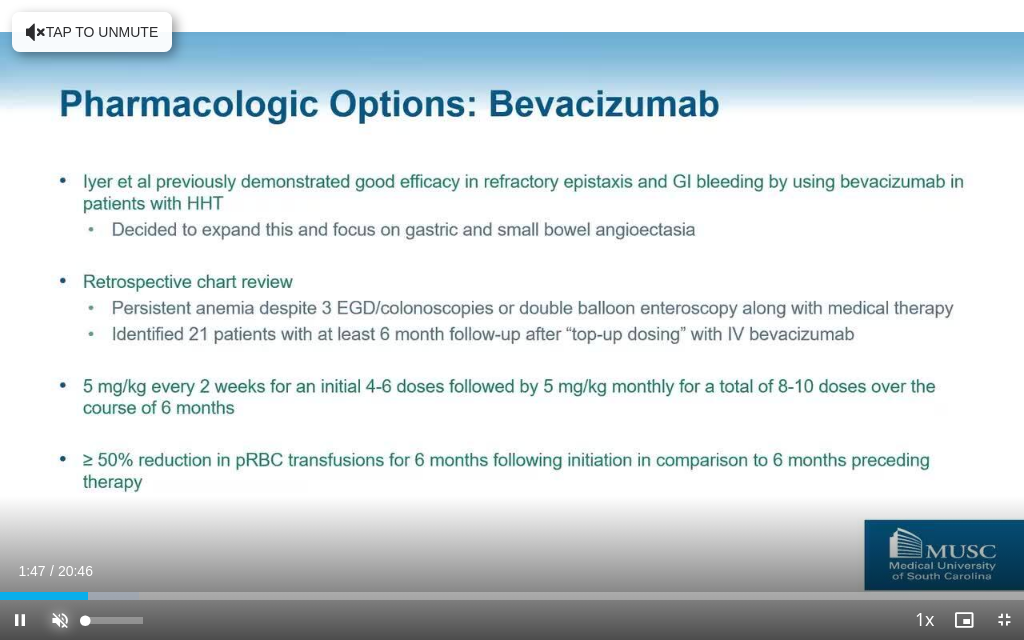 click at bounding box center [60, 620] 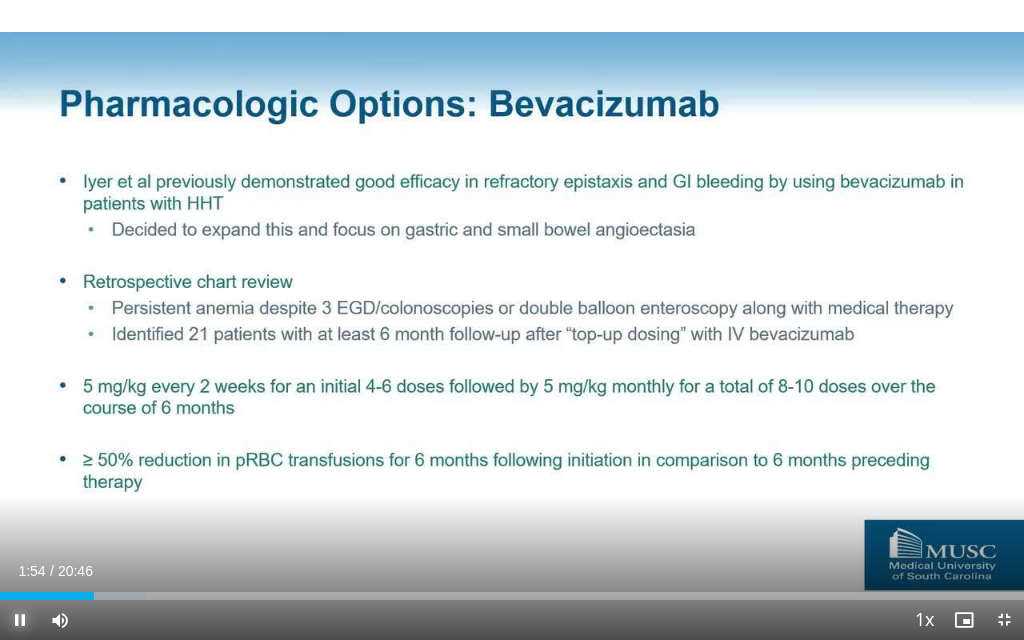 click at bounding box center (20, 620) 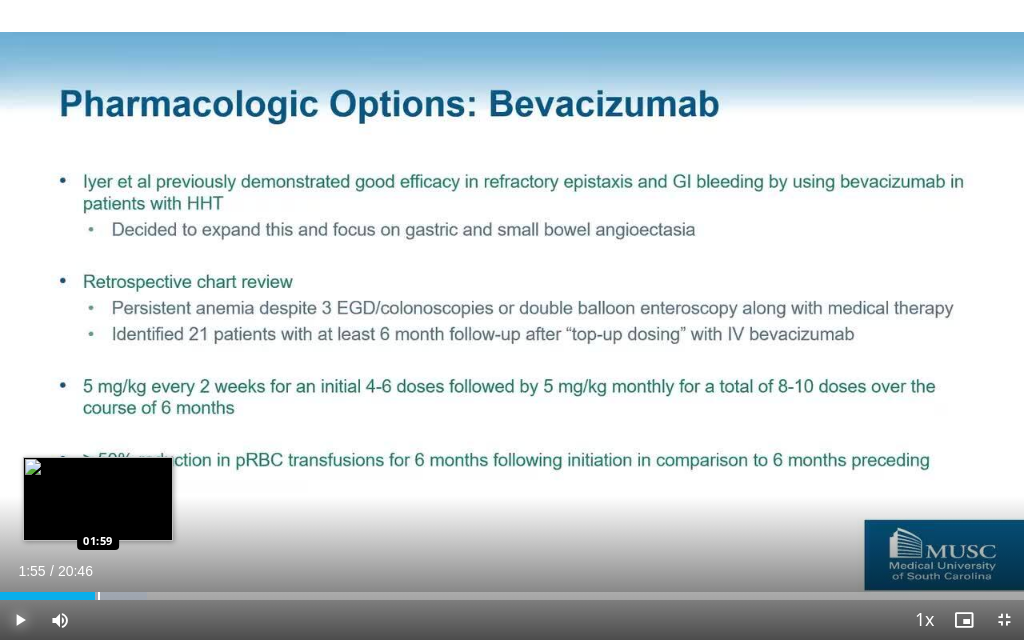 click at bounding box center [99, 596] 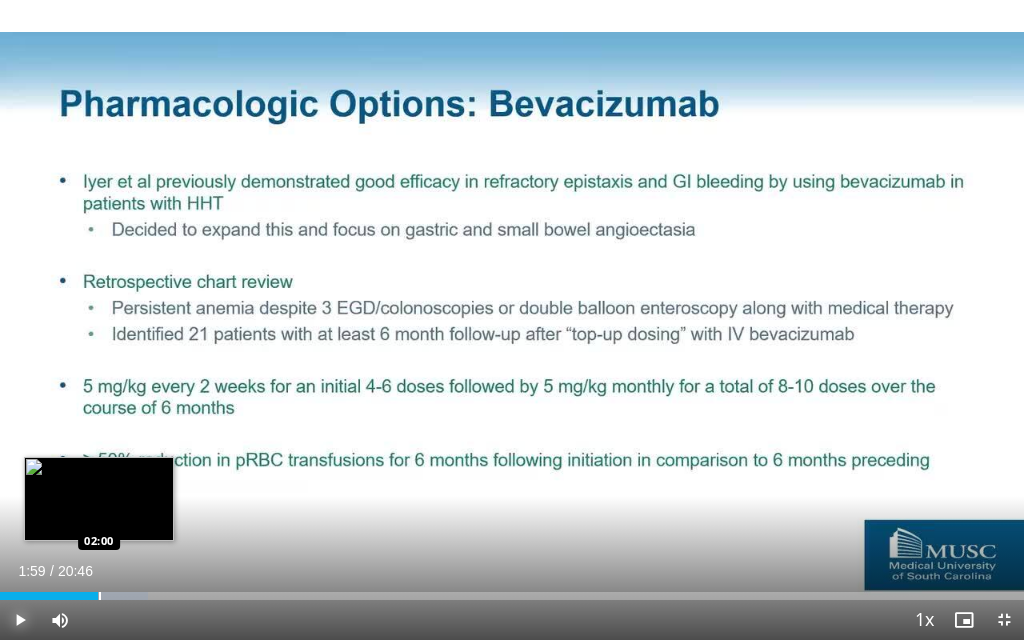click at bounding box center (100, 596) 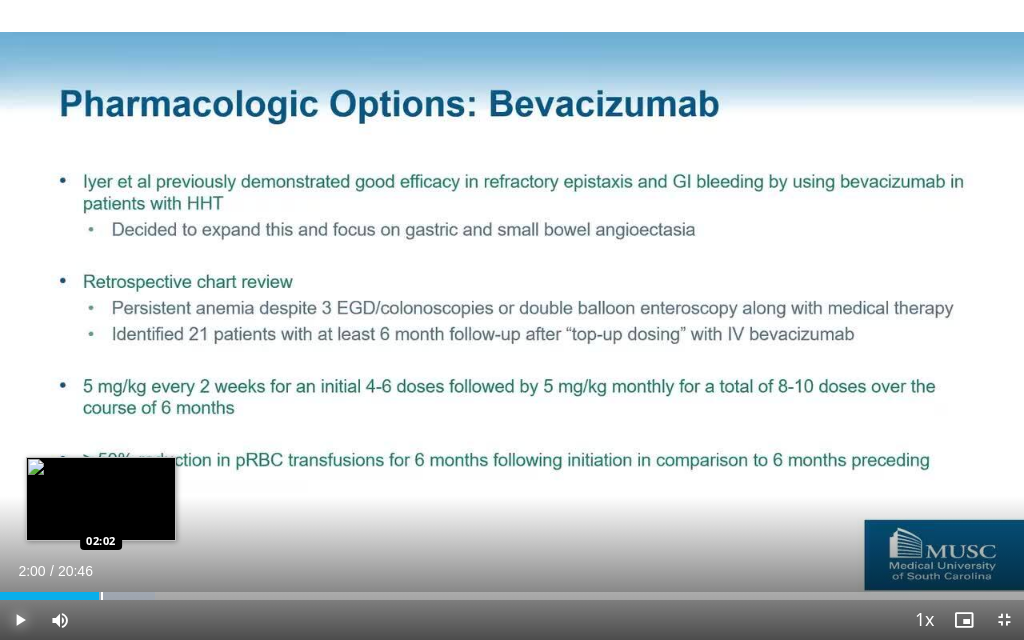 click at bounding box center [102, 596] 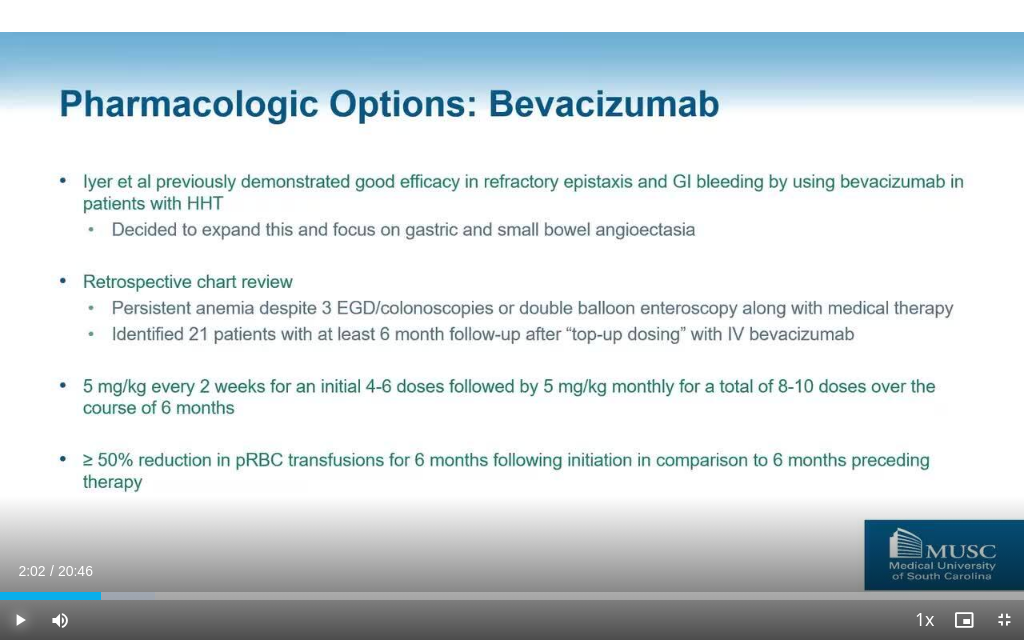 click at bounding box center (20, 620) 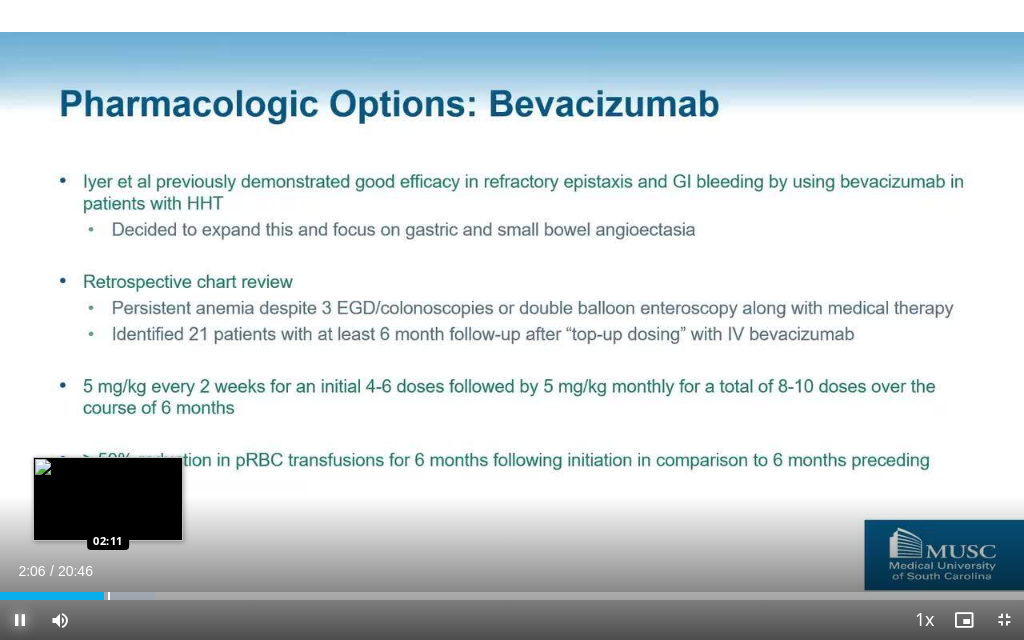 click at bounding box center [109, 596] 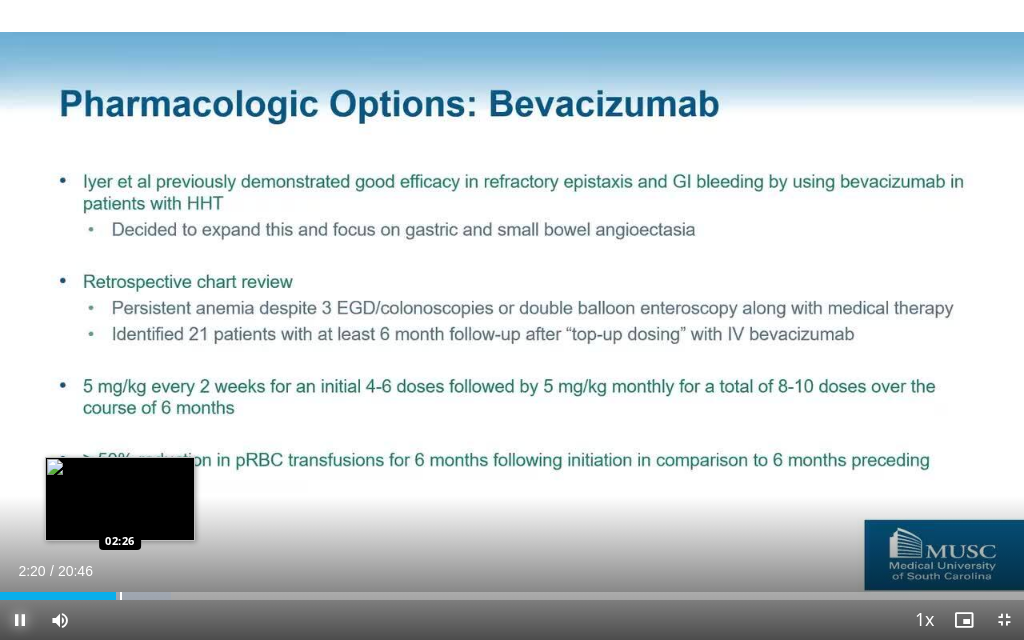 click at bounding box center [121, 596] 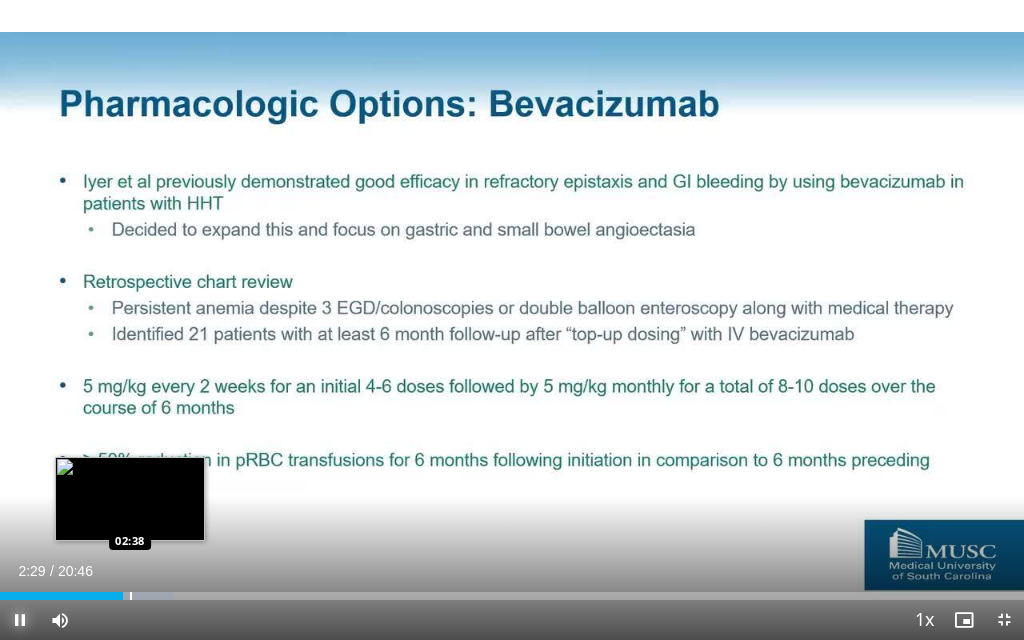 click at bounding box center [131, 596] 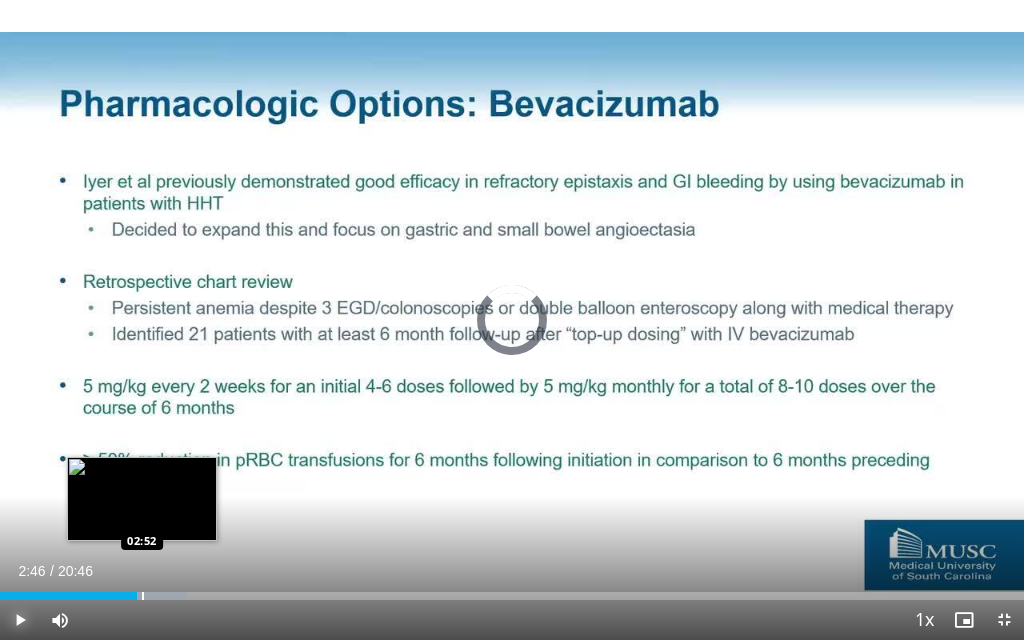 click at bounding box center (143, 596) 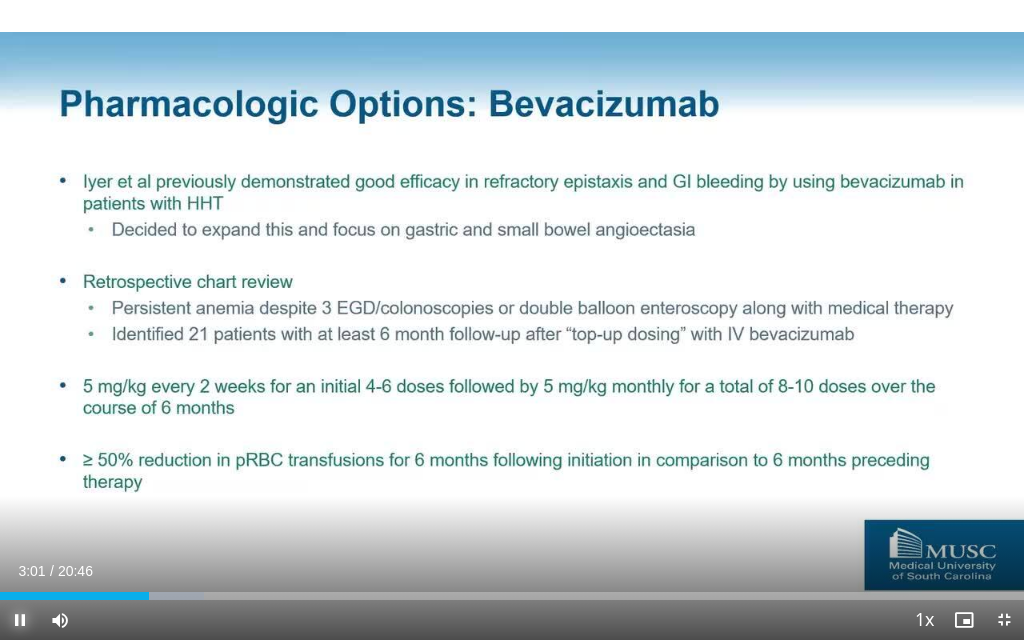 click at bounding box center (20, 620) 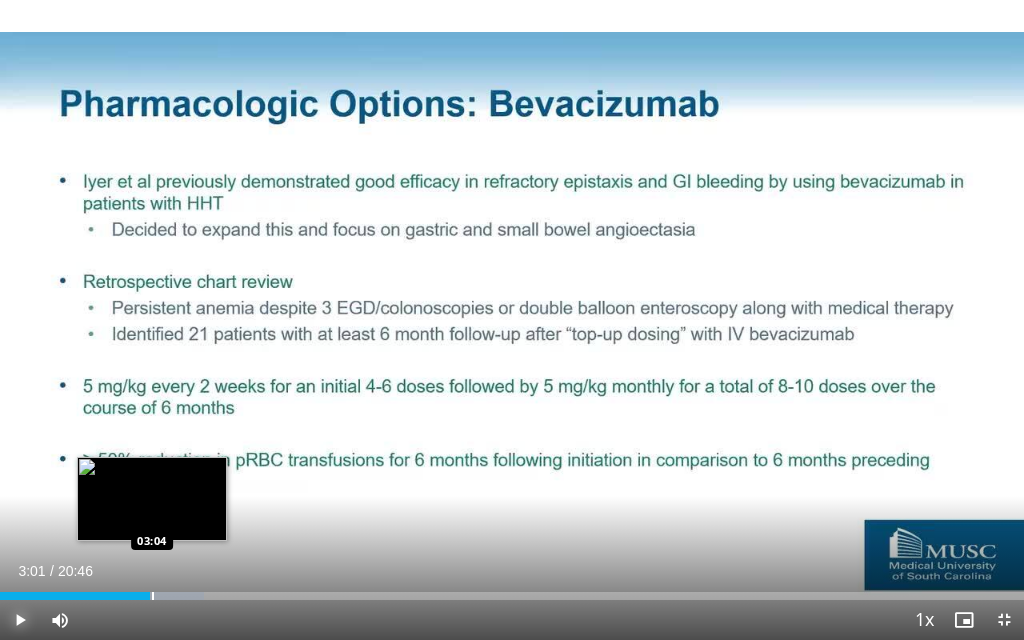 click at bounding box center (153, 596) 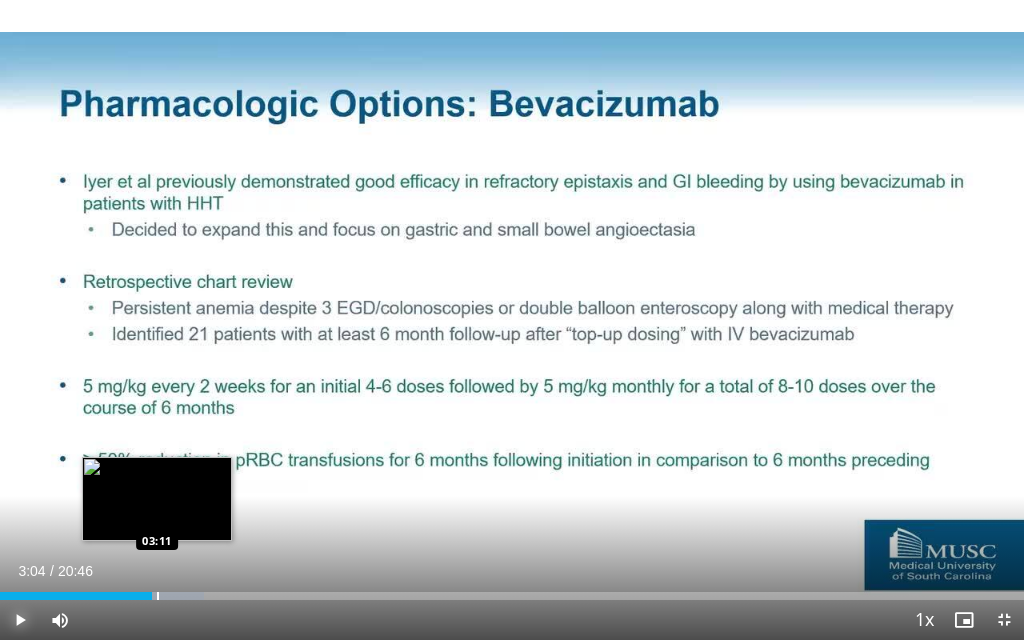 click at bounding box center (158, 596) 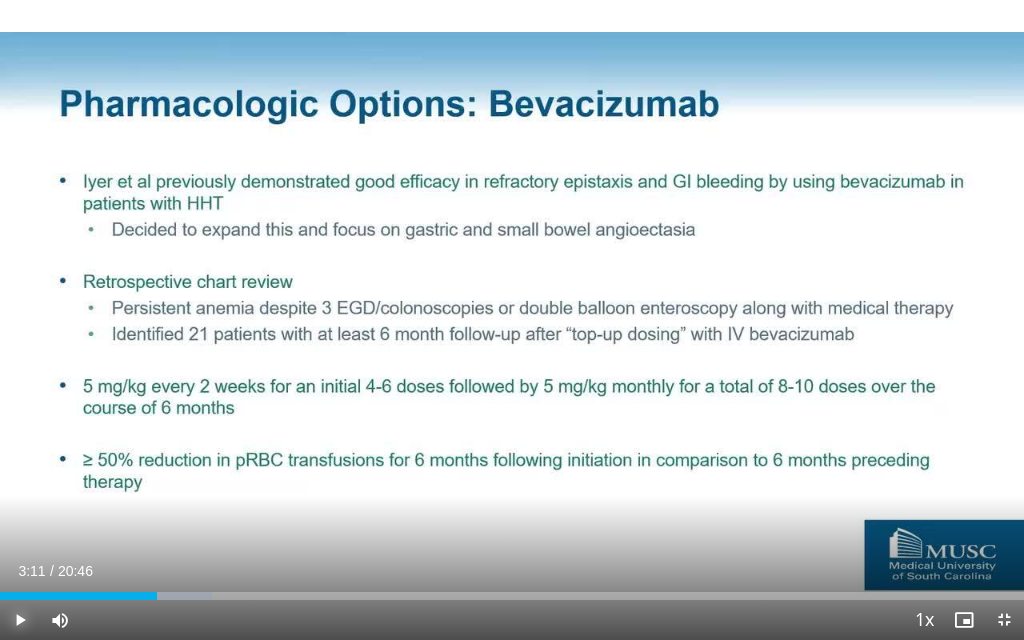 click at bounding box center (20, 620) 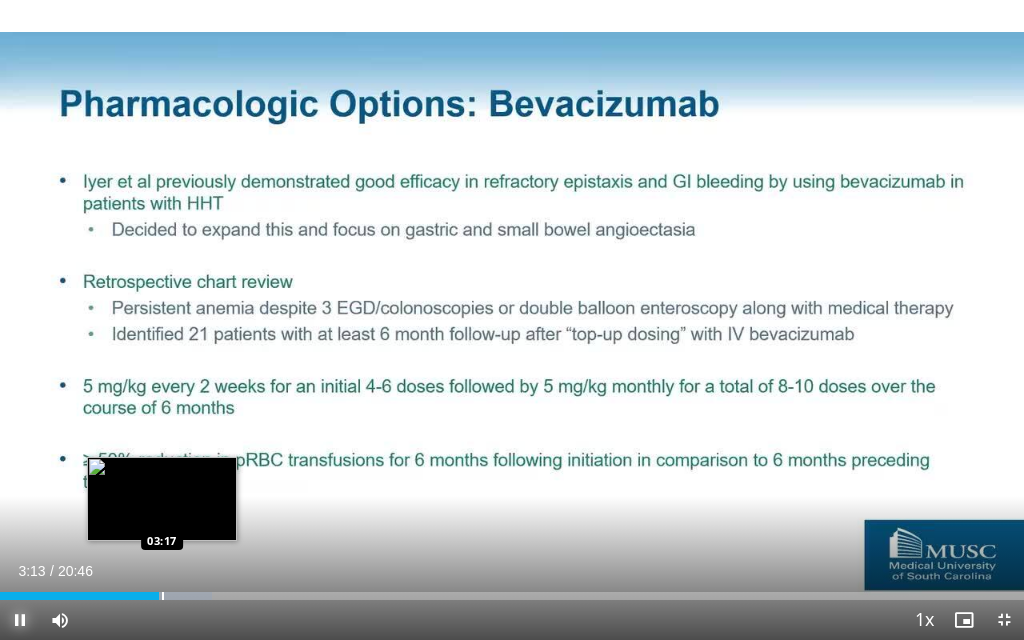 click at bounding box center (163, 596) 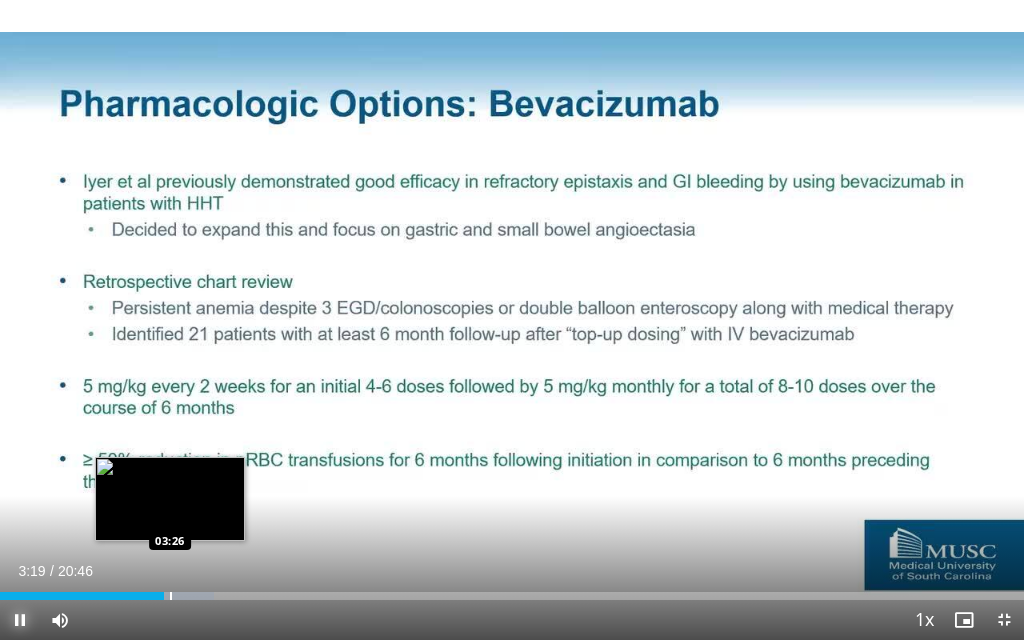 click at bounding box center [171, 596] 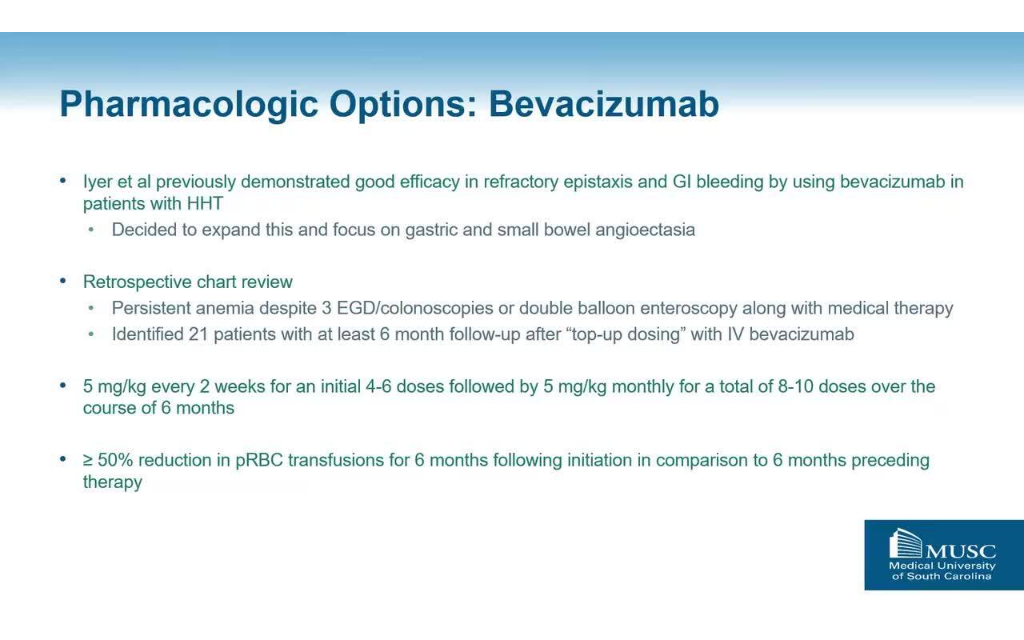 click on "**********" at bounding box center (512, 320) 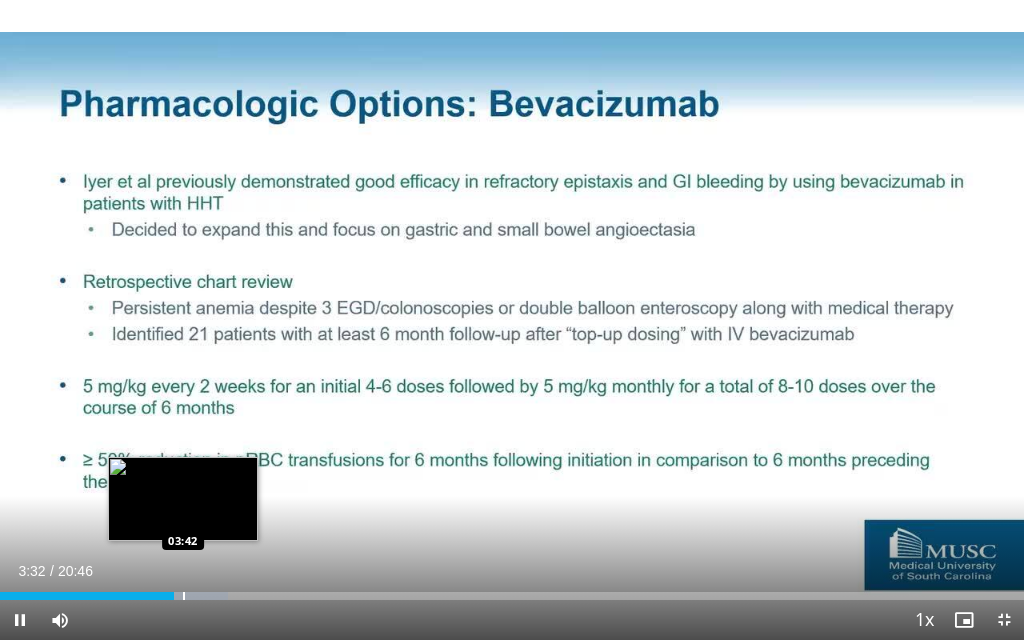 click at bounding box center [184, 596] 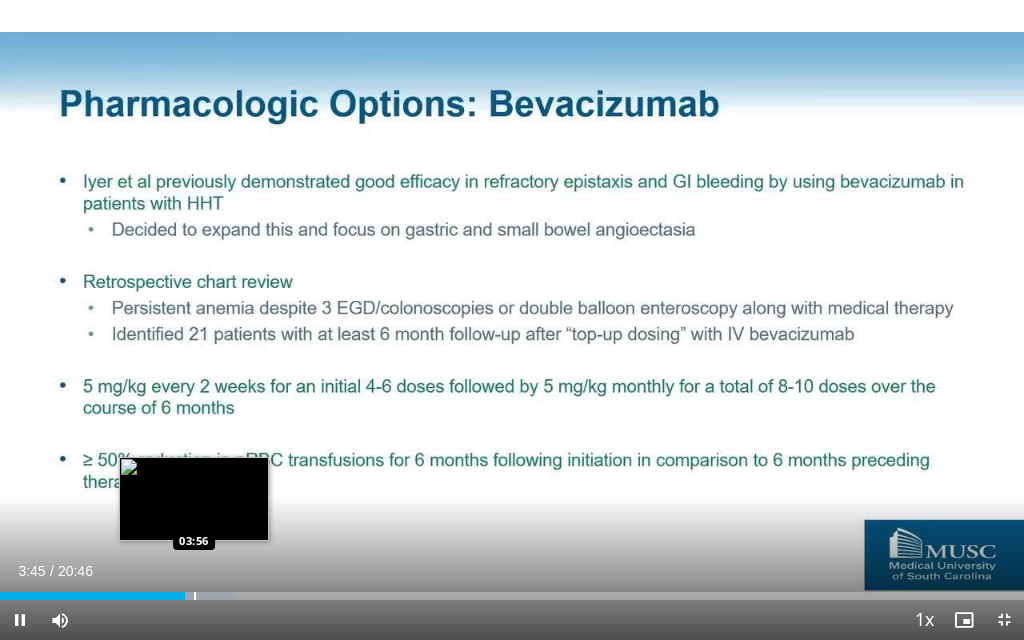 click at bounding box center [195, 596] 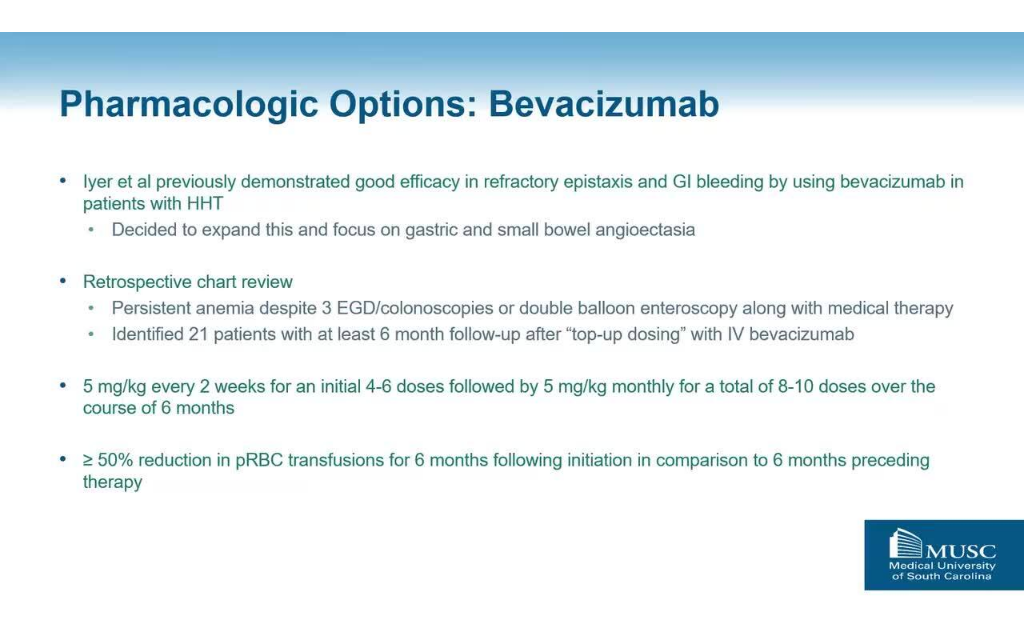 click on "10 seconds
Tap to unmute" at bounding box center (512, 320) 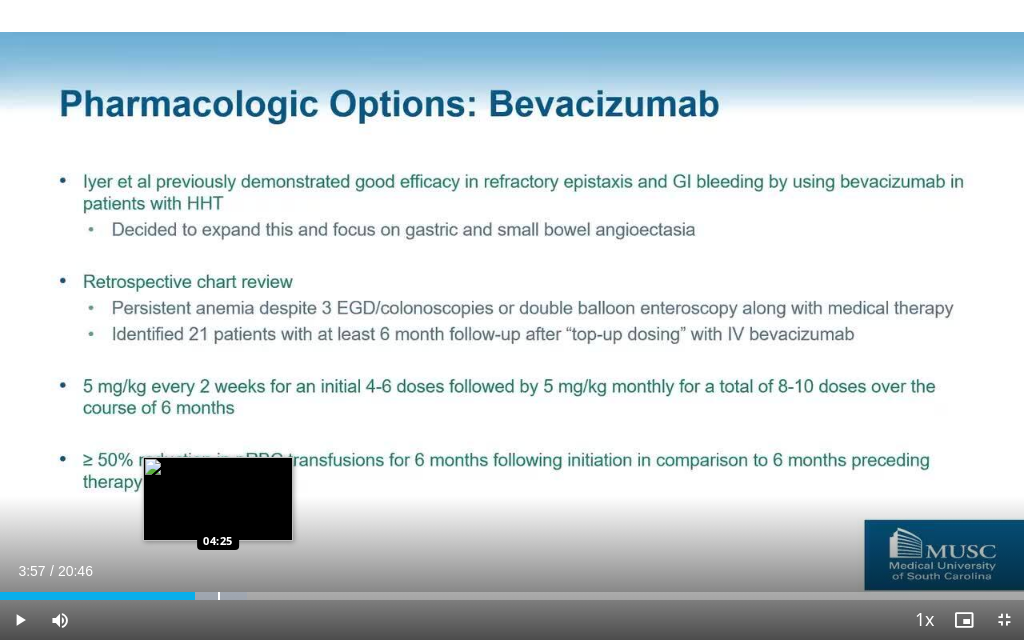 click at bounding box center [219, 596] 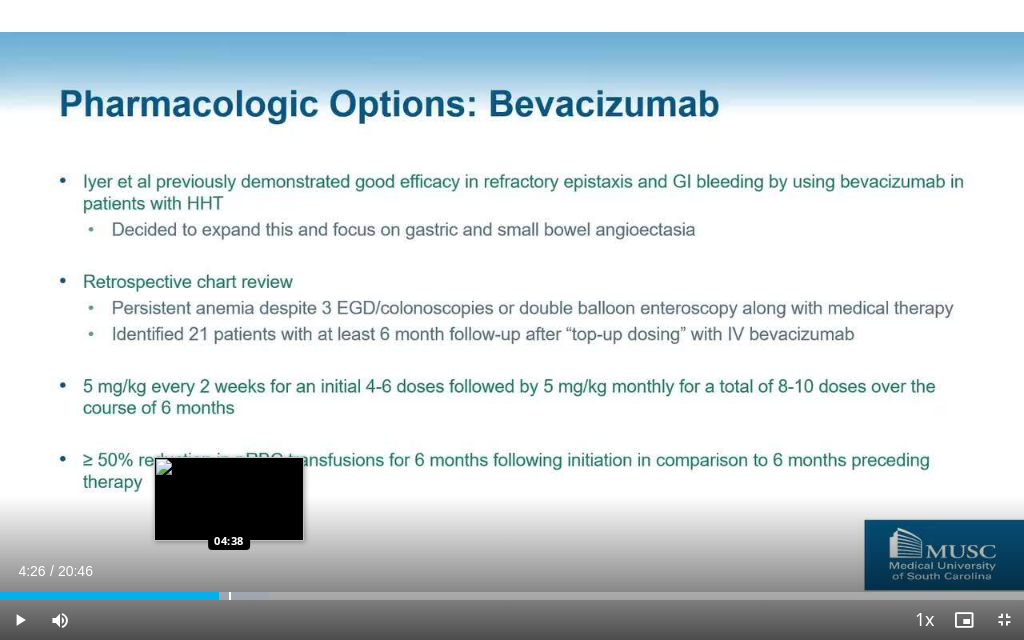 click at bounding box center (230, 596) 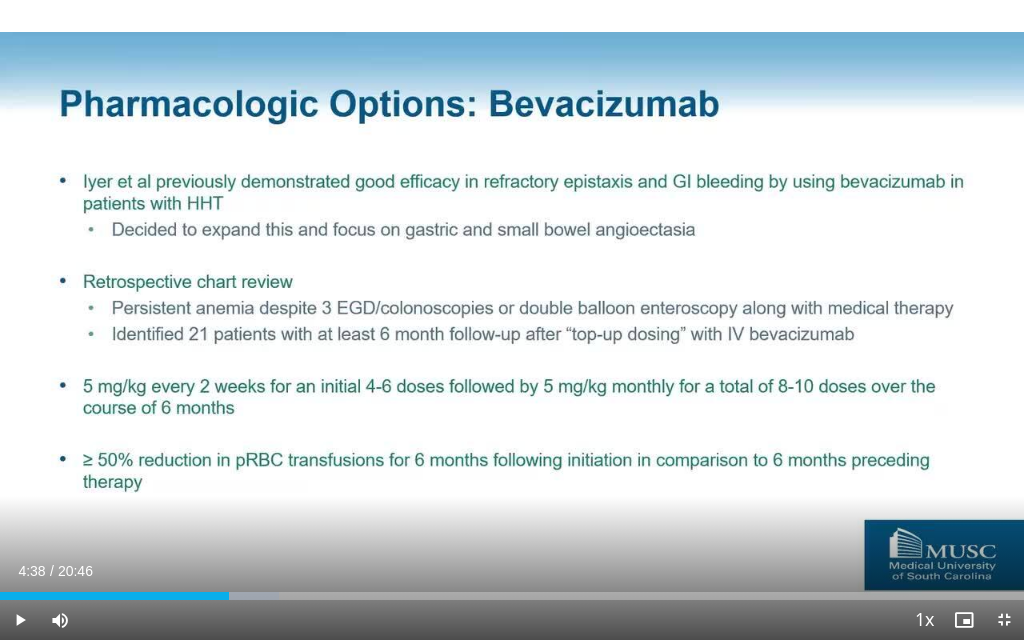 click at bounding box center [236, 596] 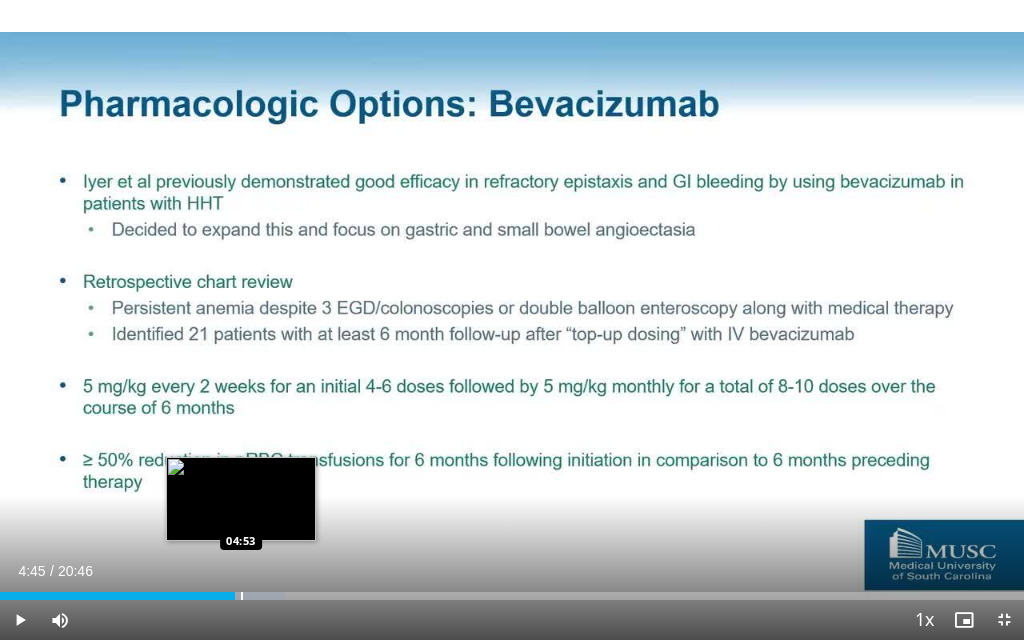 click at bounding box center [242, 596] 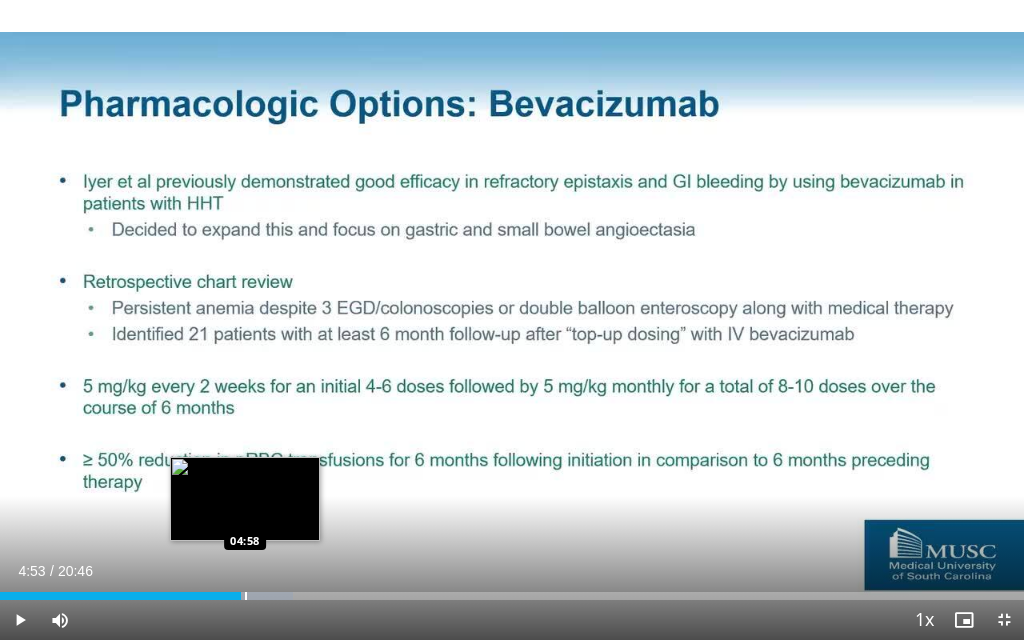 click at bounding box center (246, 596) 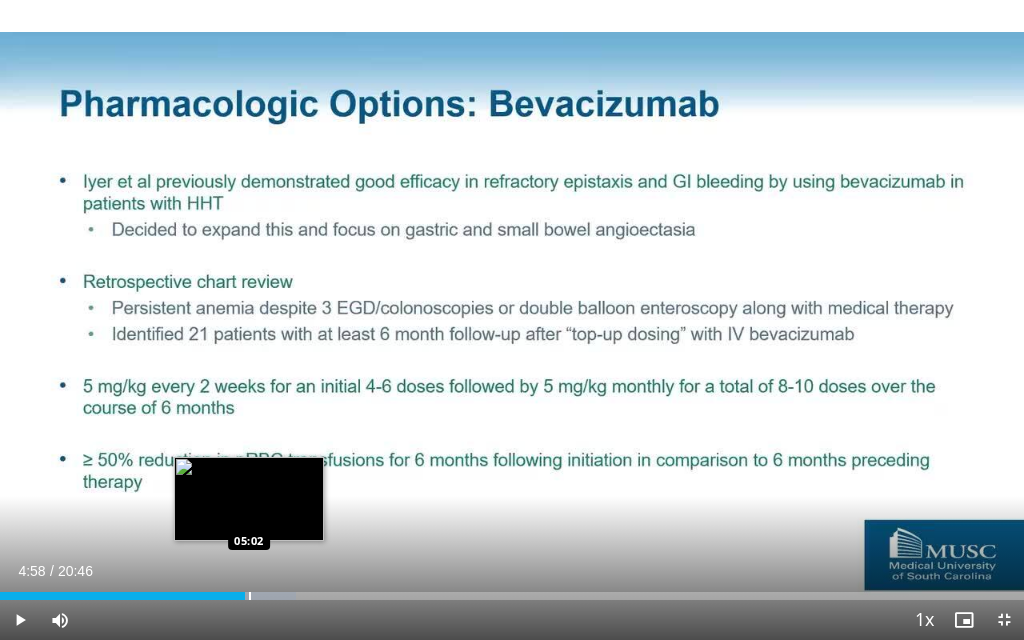 click at bounding box center (250, 596) 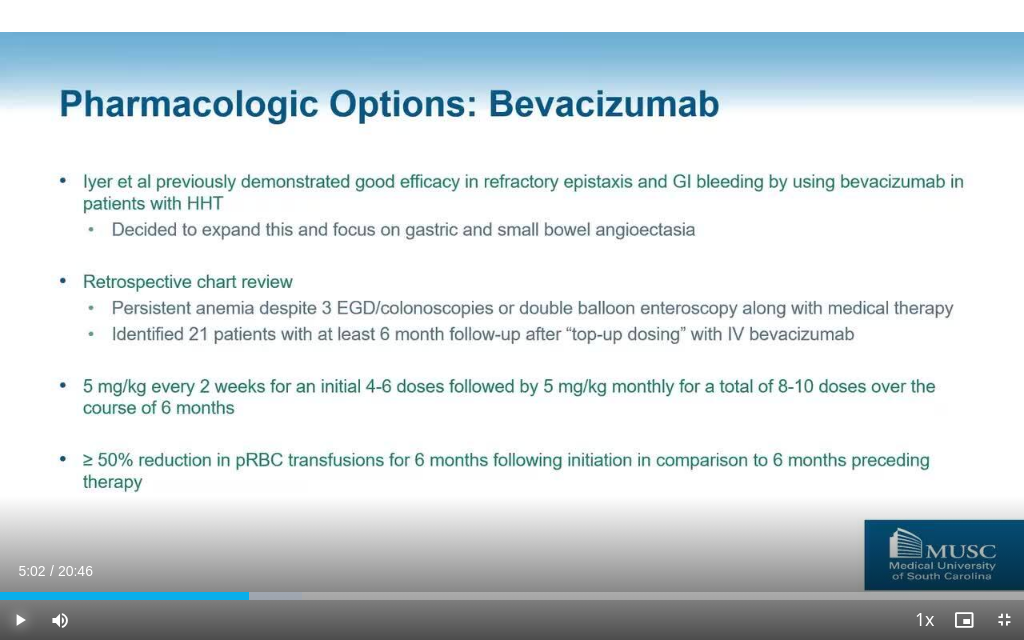 click at bounding box center [20, 620] 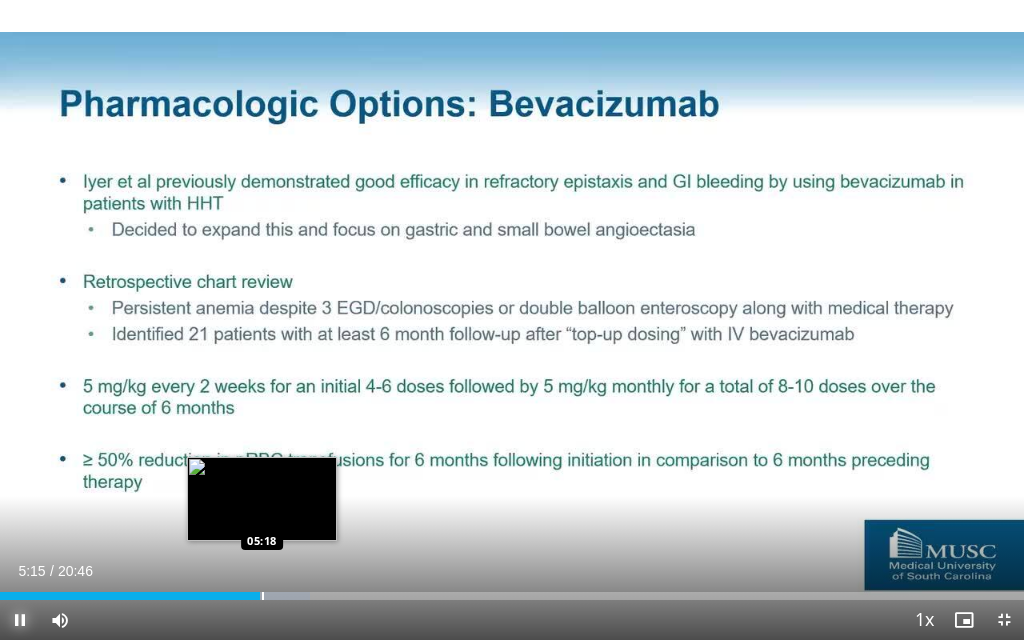 click at bounding box center [263, 596] 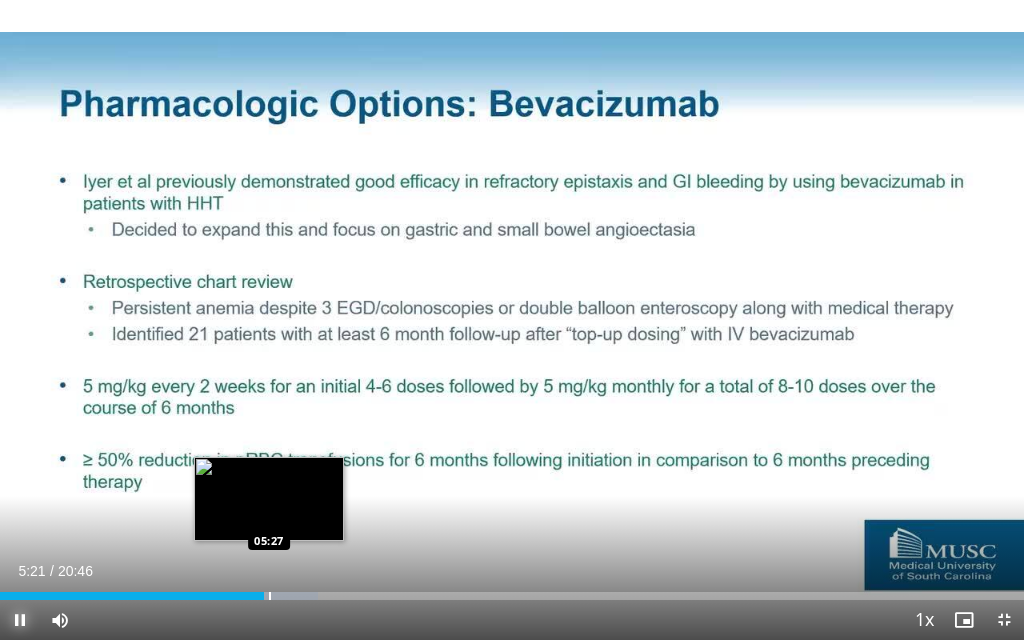 click at bounding box center (270, 596) 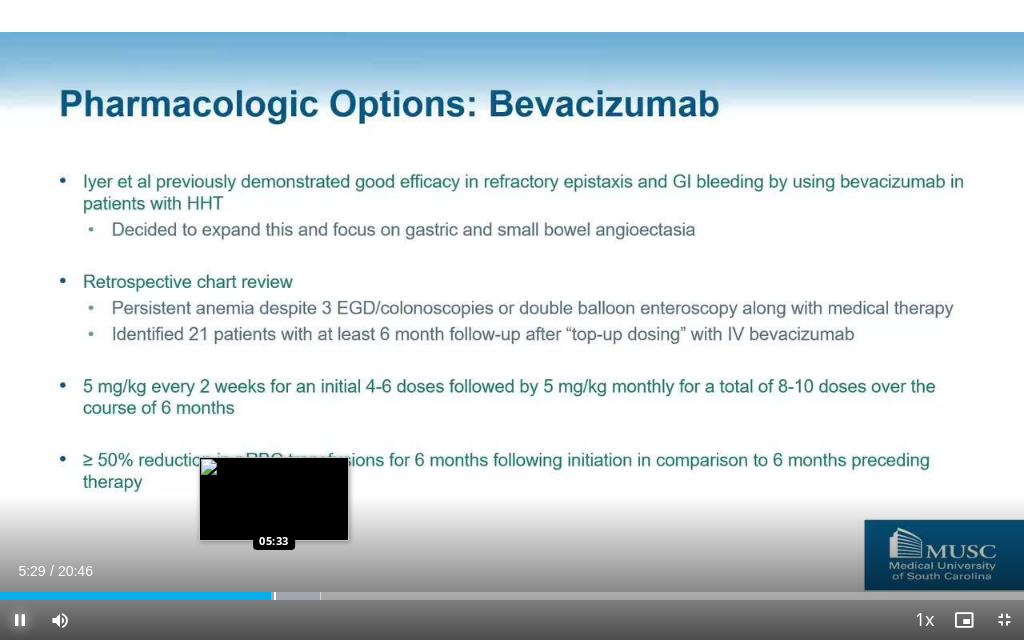 click at bounding box center [275, 596] 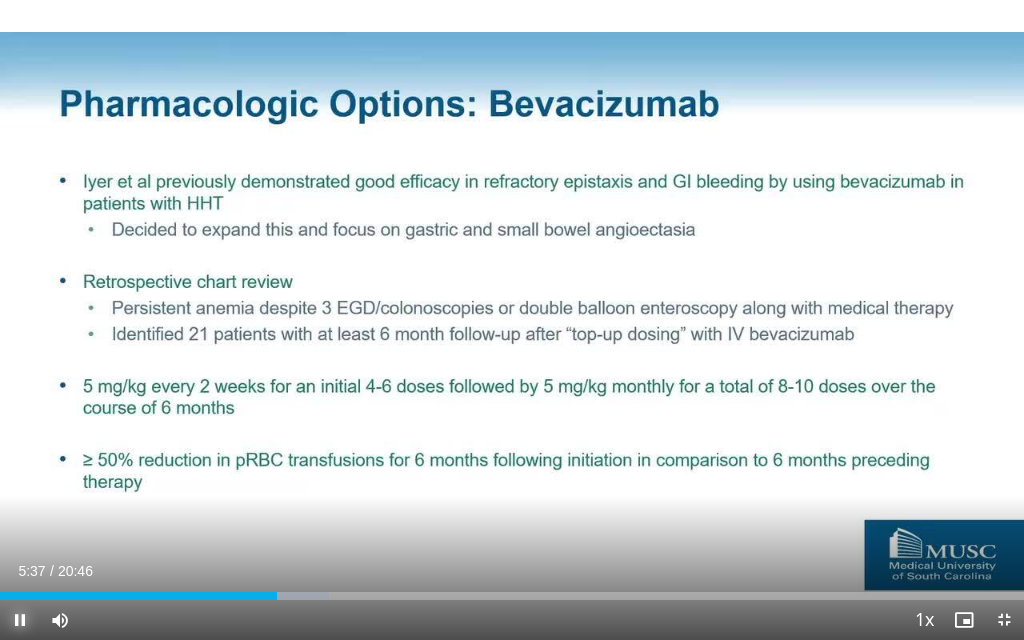 click at bounding box center (20, 620) 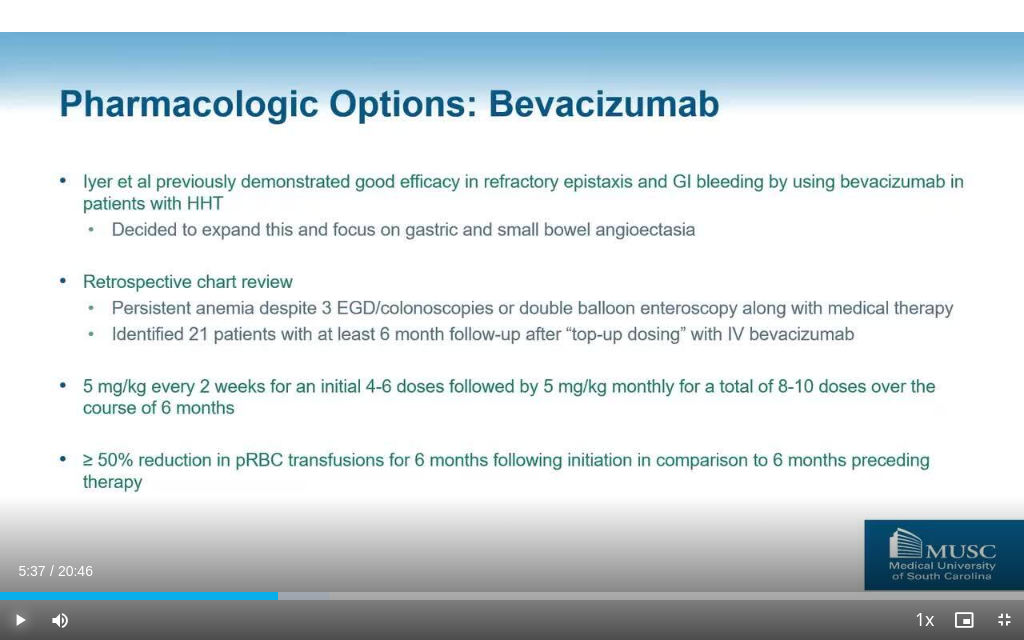 click at bounding box center [20, 620] 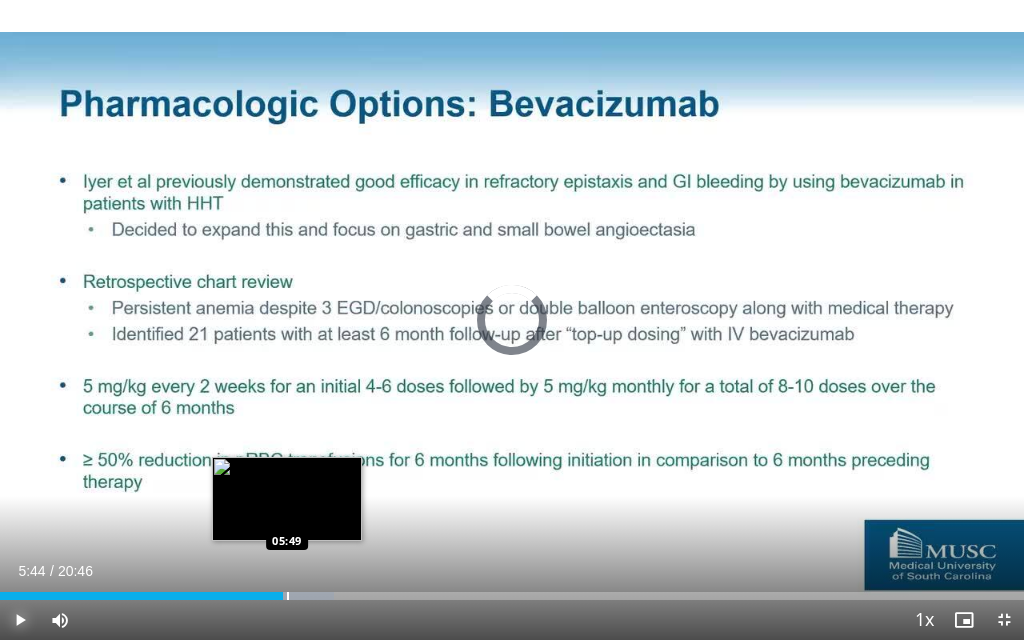click at bounding box center [288, 596] 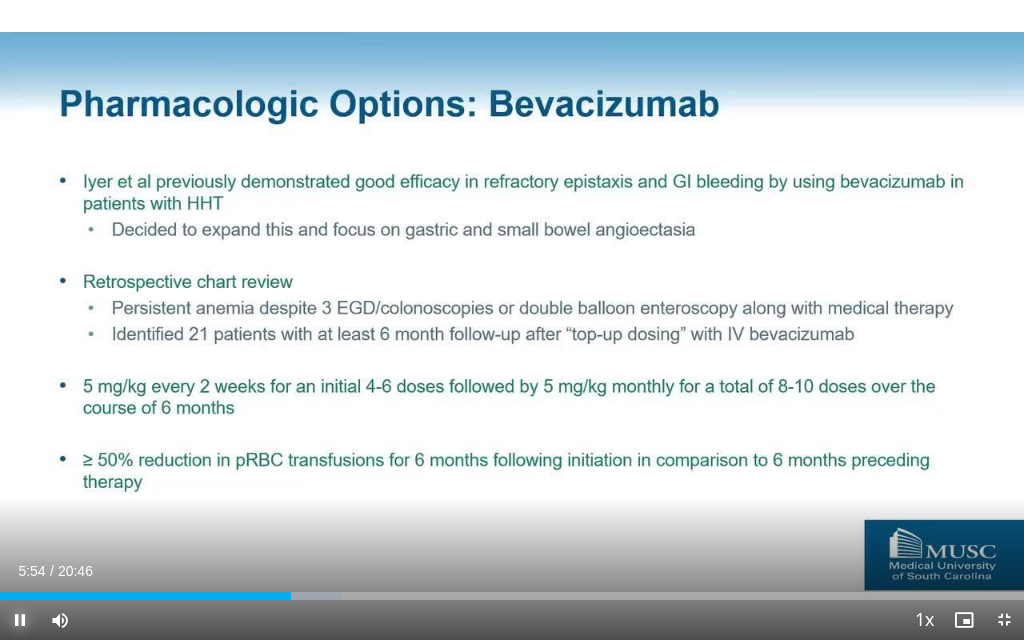 click at bounding box center (20, 620) 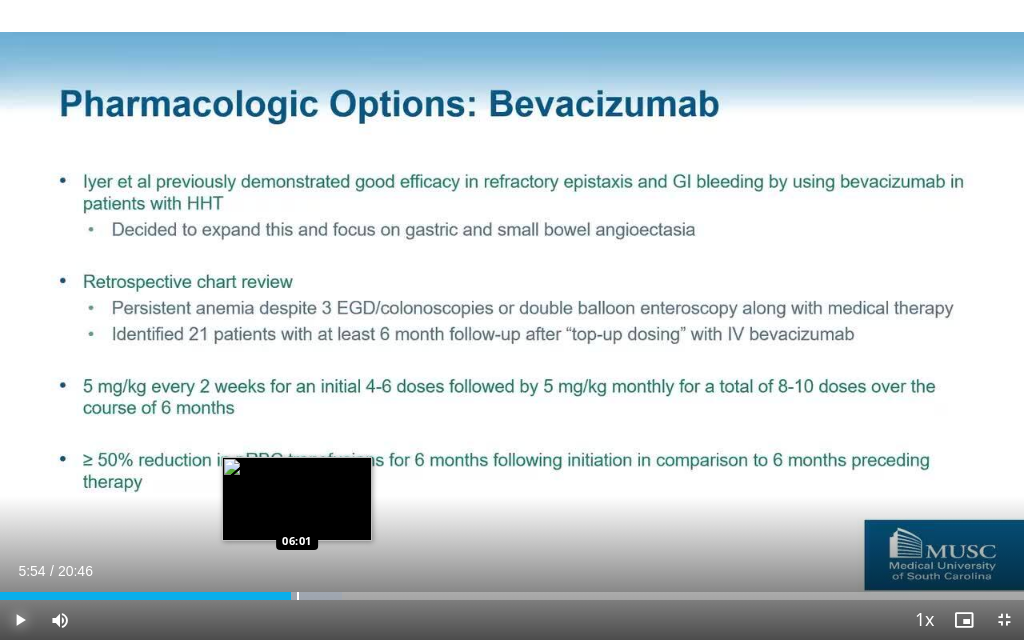 click at bounding box center (298, 596) 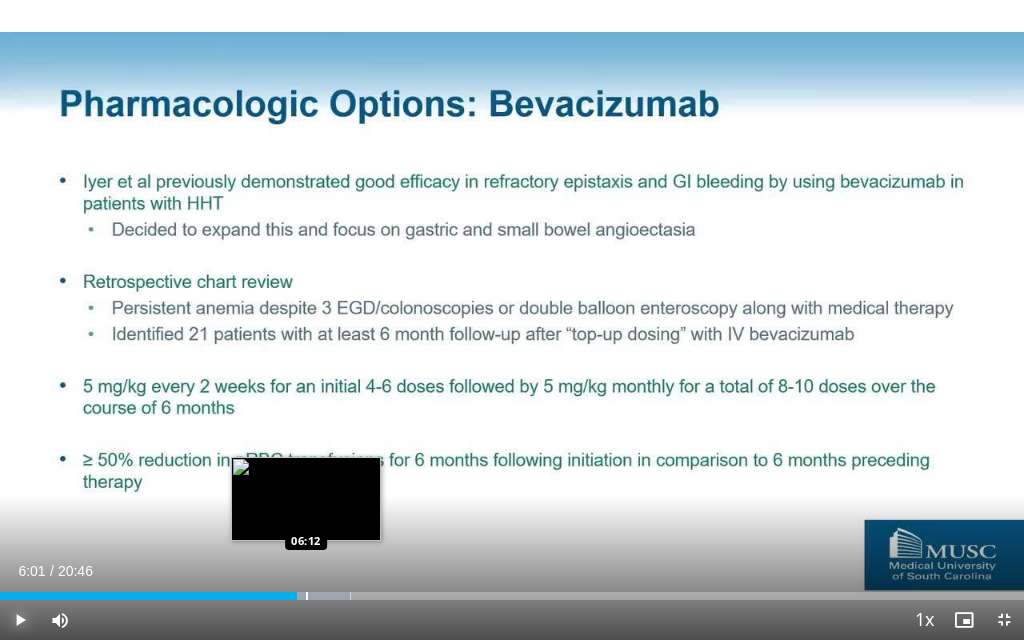 click at bounding box center [307, 596] 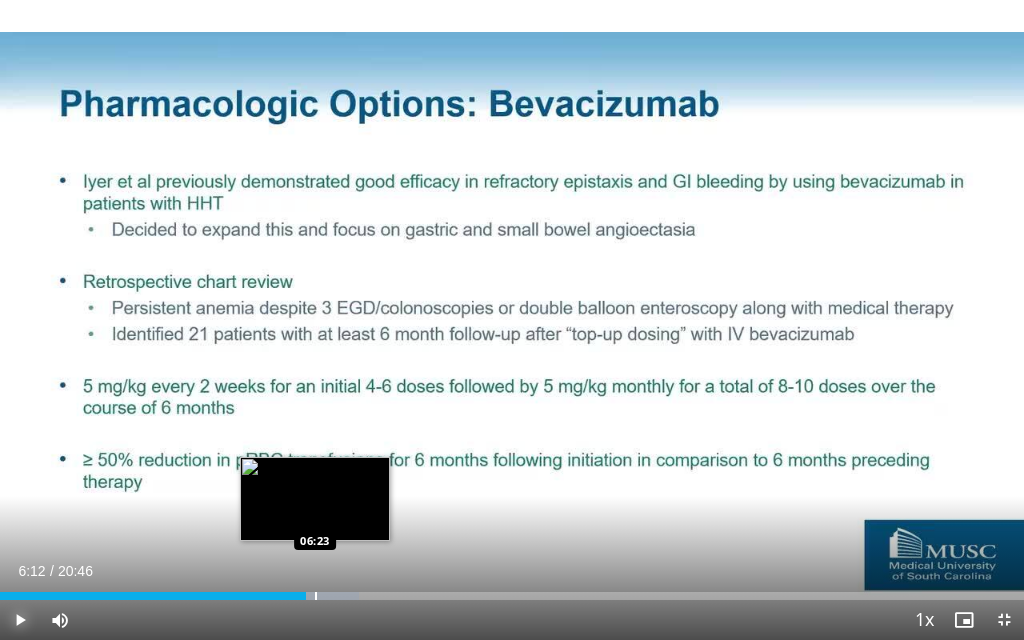 click at bounding box center (316, 596) 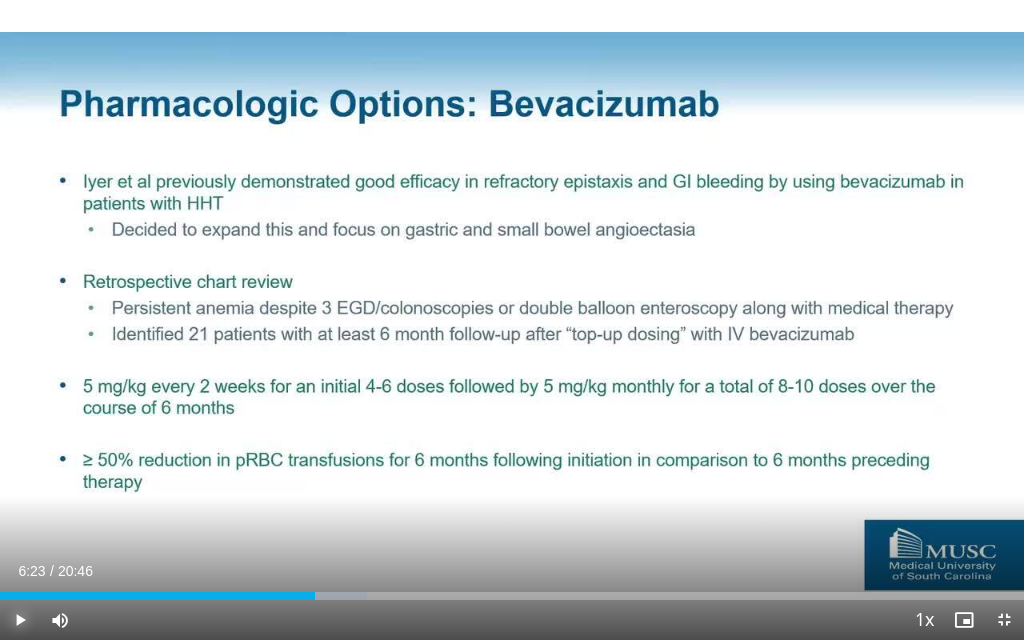 click at bounding box center (20, 620) 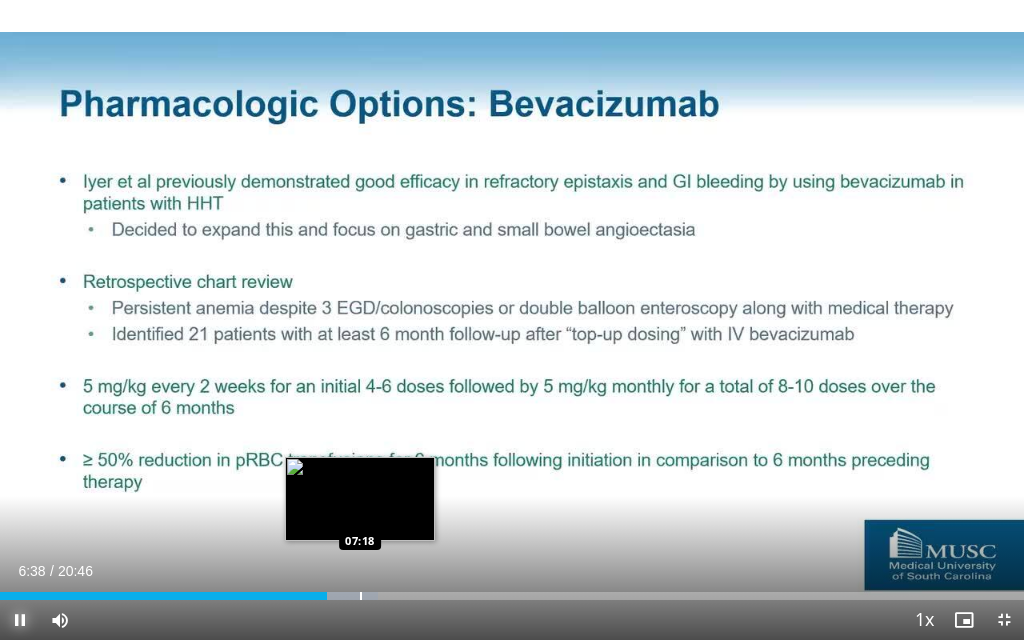 click at bounding box center [361, 596] 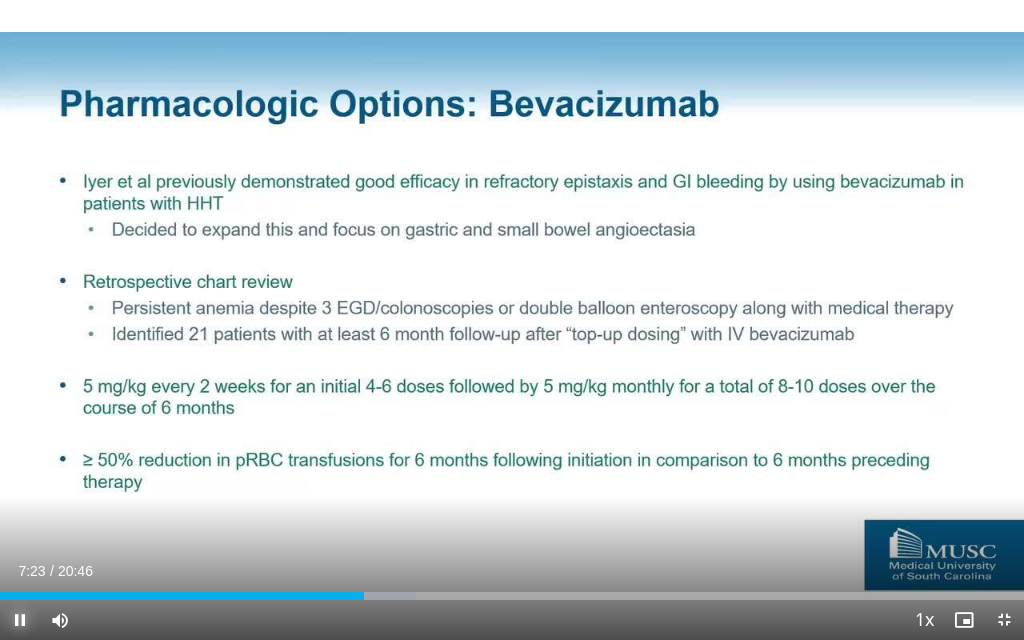 click at bounding box center (20, 620) 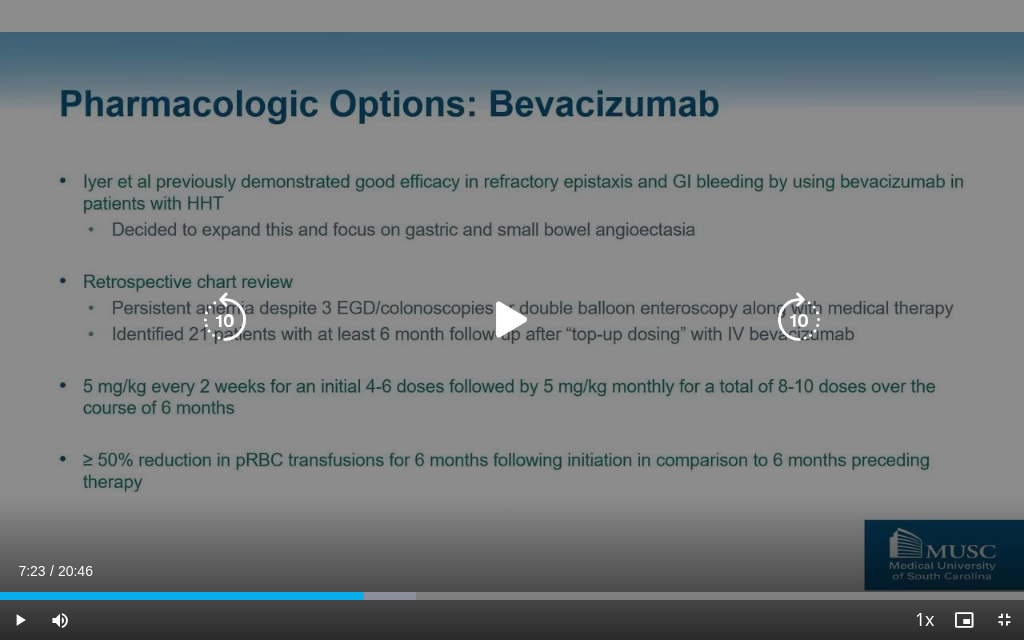 click at bounding box center [512, 320] 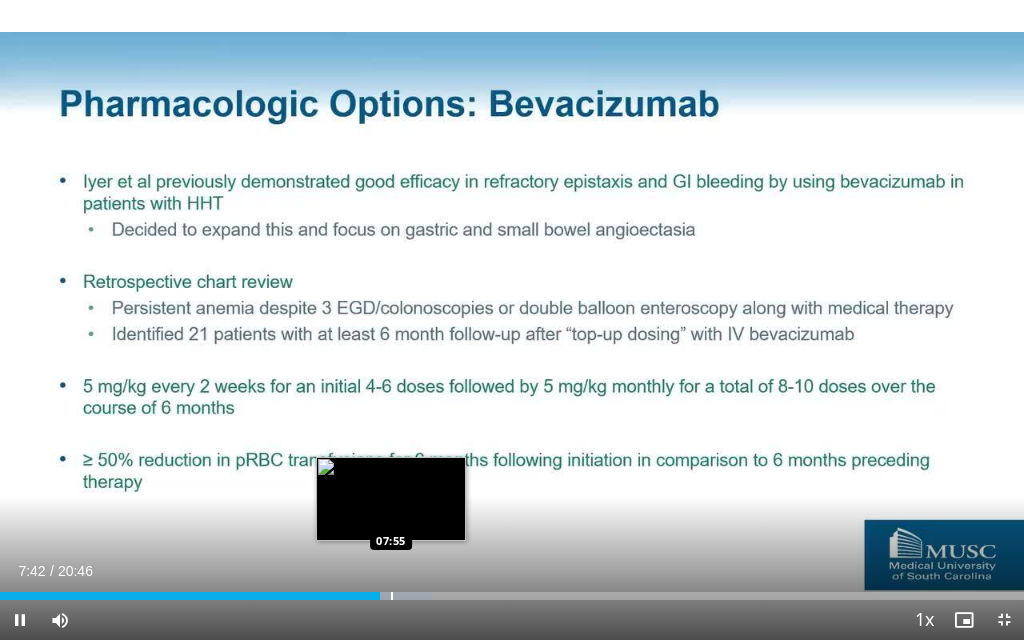 click at bounding box center (392, 596) 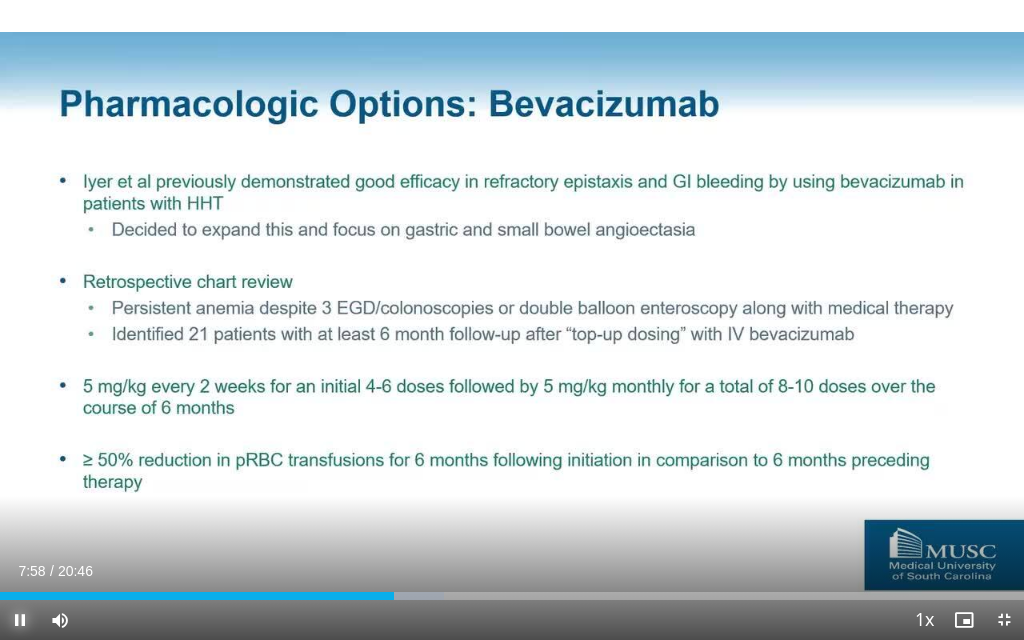 click at bounding box center [20, 620] 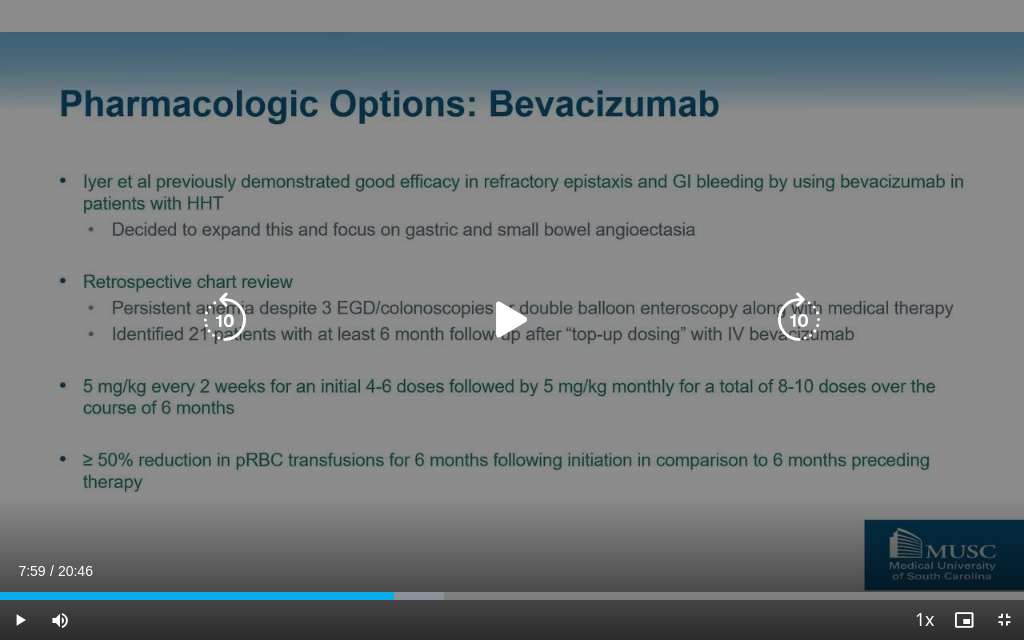 click at bounding box center (512, 320) 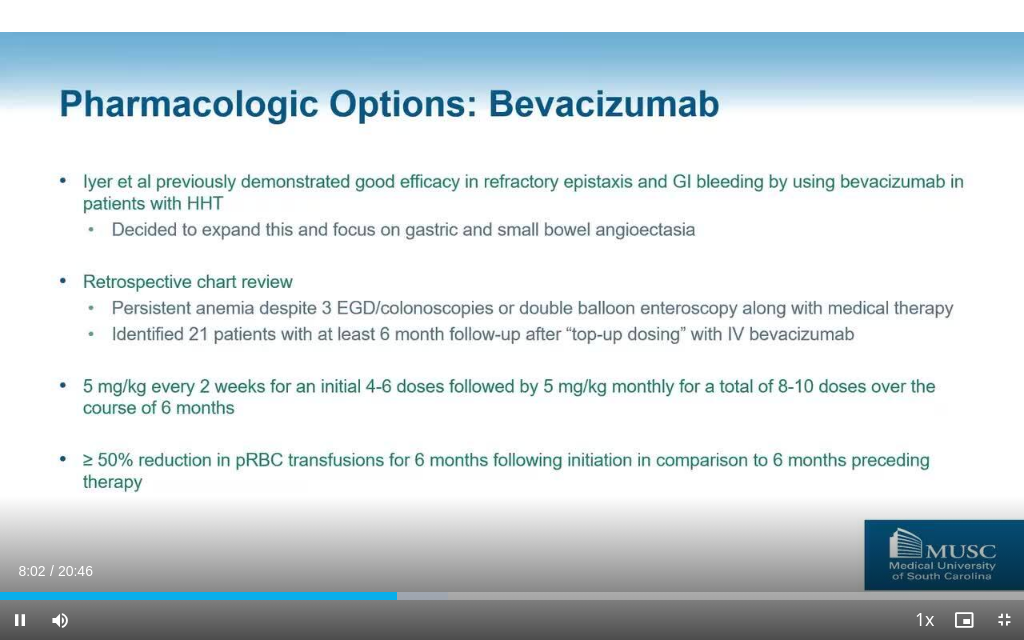 click on "Current Time  8:02 / Duration  20:46 Pause Skip Backward Skip Forward Mute 95% Loaded :  43.78% 08:02 07:44 Stream Type  LIVE Seek to live, currently behind live LIVE   1x Playback Rate 0.5x 0.75x 1x , selected 1.25x 1.5x 1.75x 2x Chapters Chapters Descriptions descriptions off , selected Captions captions settings , opens captions settings dialog captions off , selected Audio Track en (Main) , selected Exit Fullscreen Enable picture-in-picture mode" at bounding box center (512, 620) 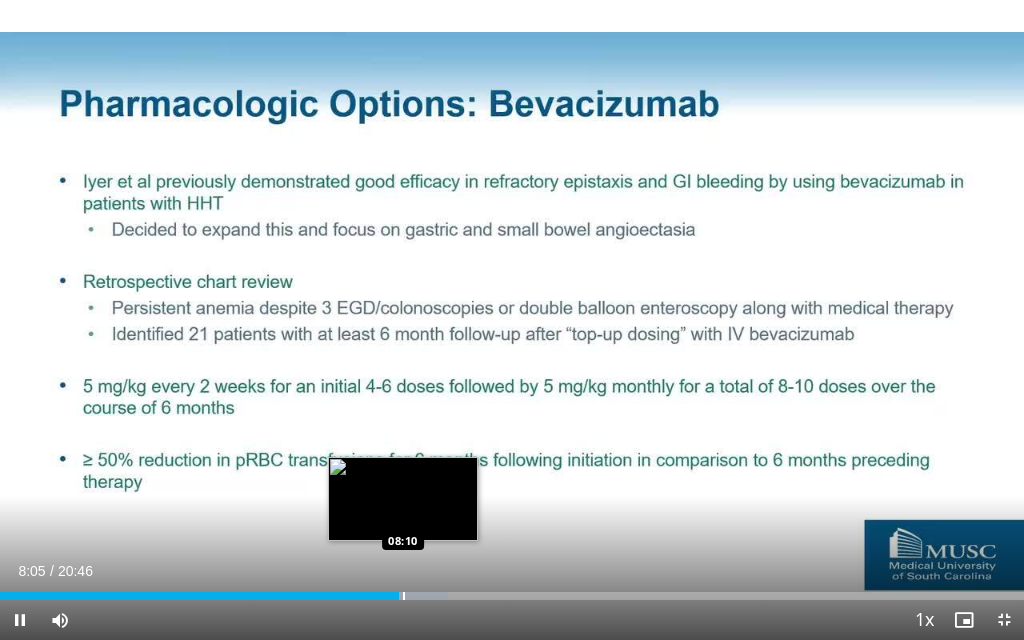 click at bounding box center (404, 596) 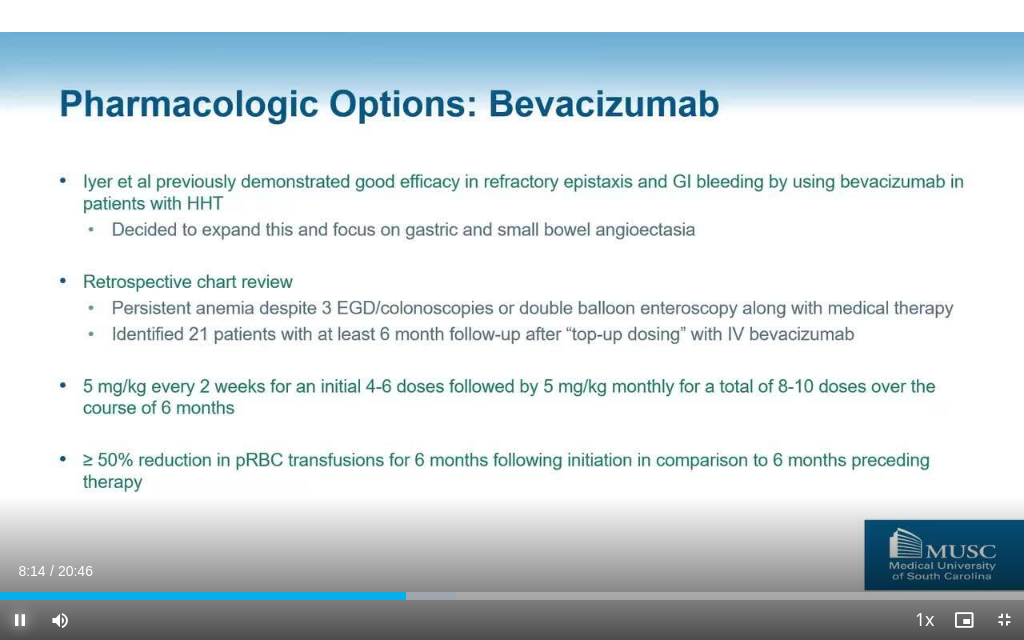 click at bounding box center [20, 620] 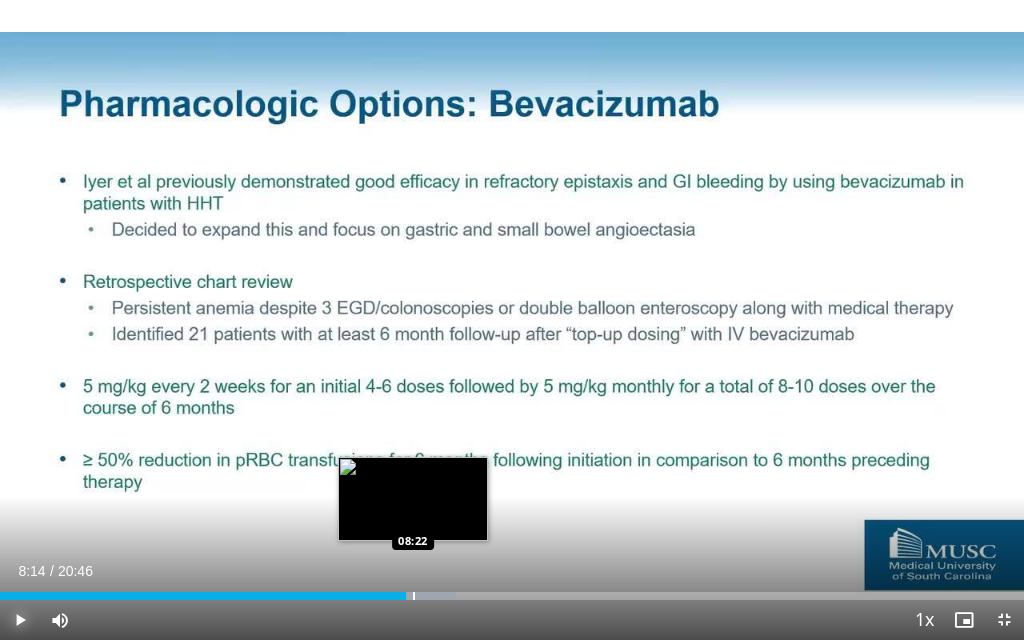 click at bounding box center [414, 596] 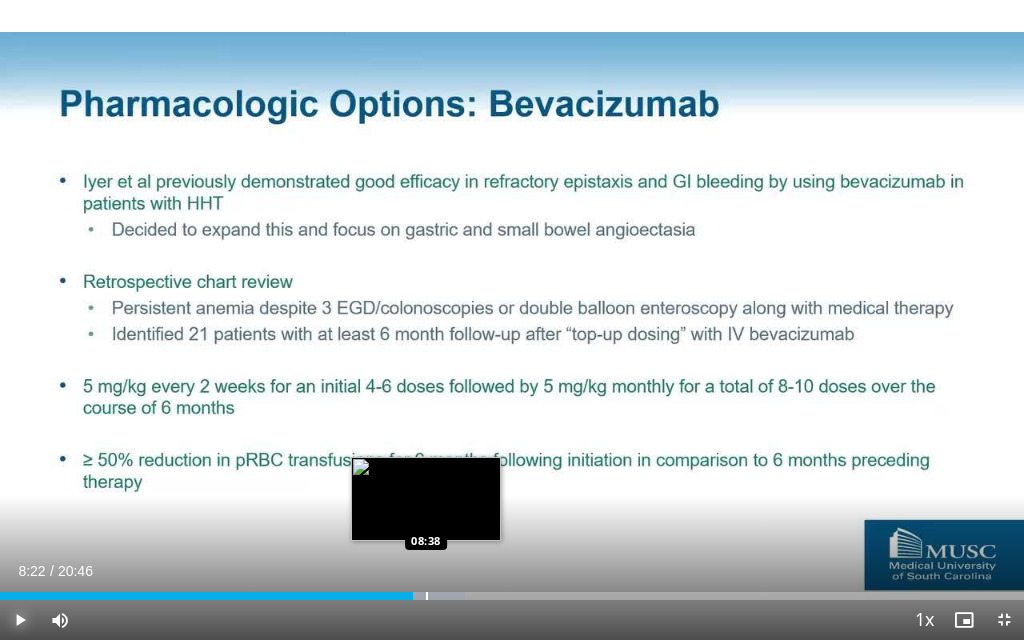 click at bounding box center (427, 596) 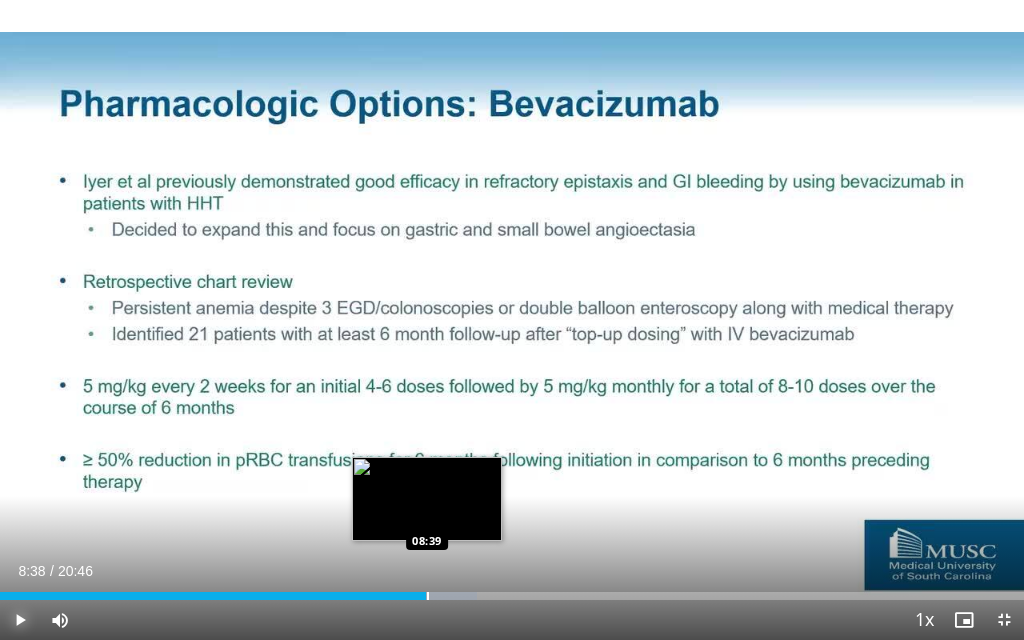 click at bounding box center (428, 596) 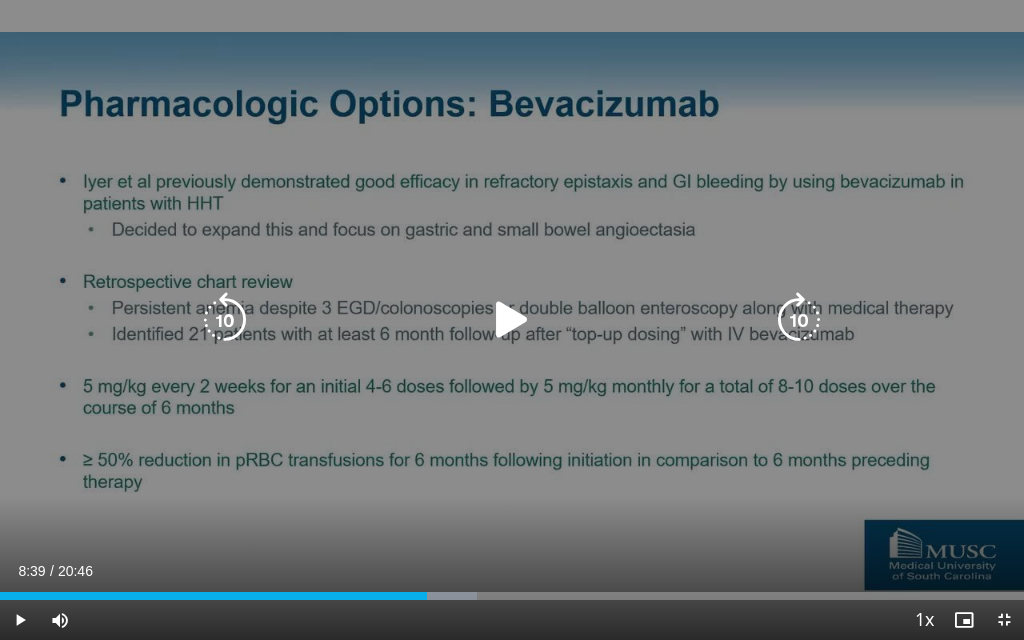 click at bounding box center [512, 320] 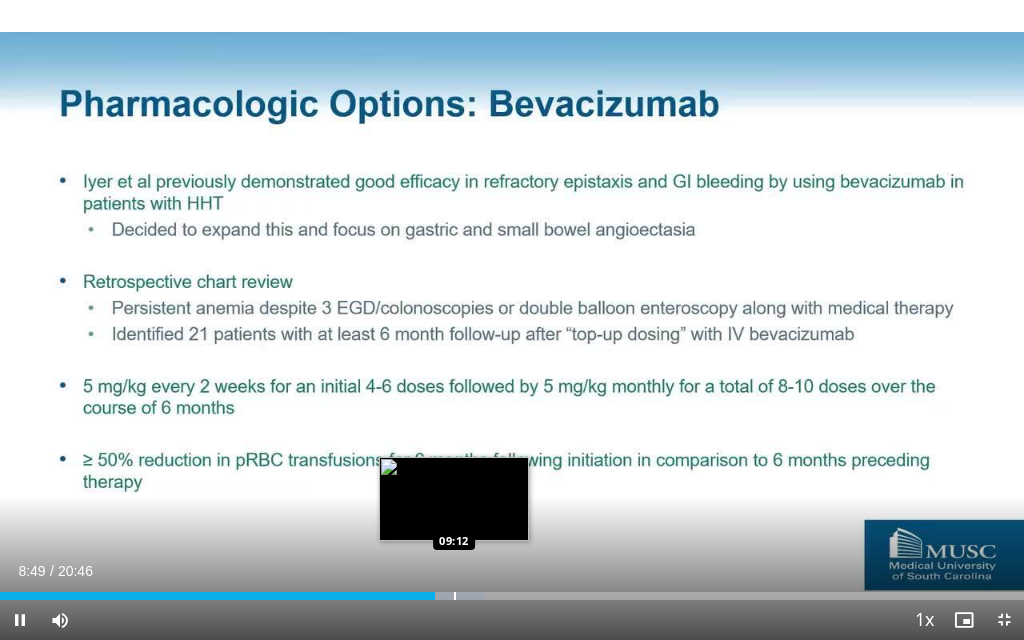 click on "Loaded :  47.35% 08:49 09:12" at bounding box center [512, 590] 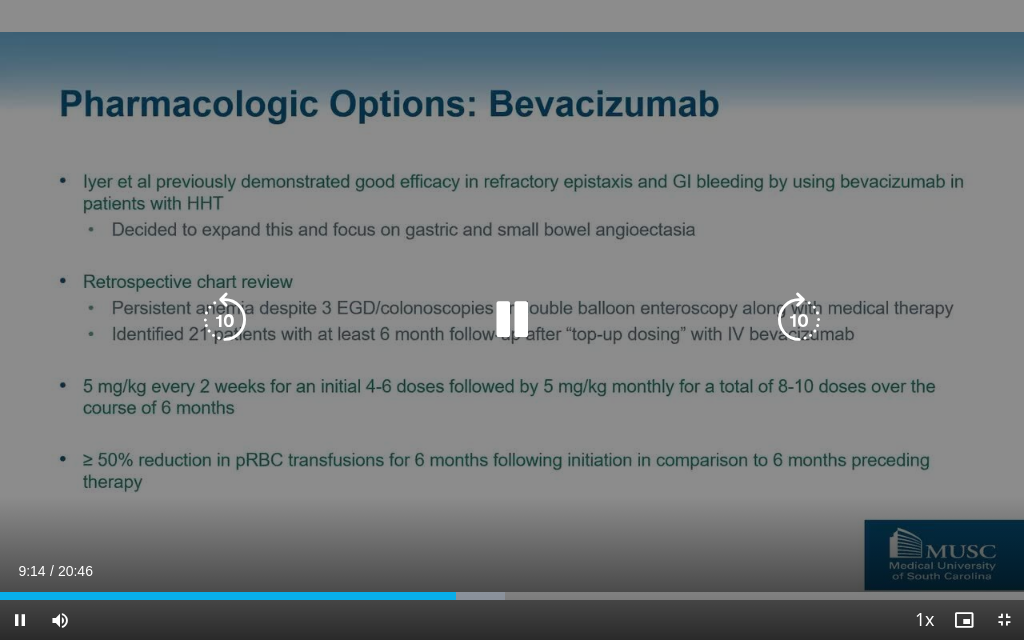 click at bounding box center [512, 320] 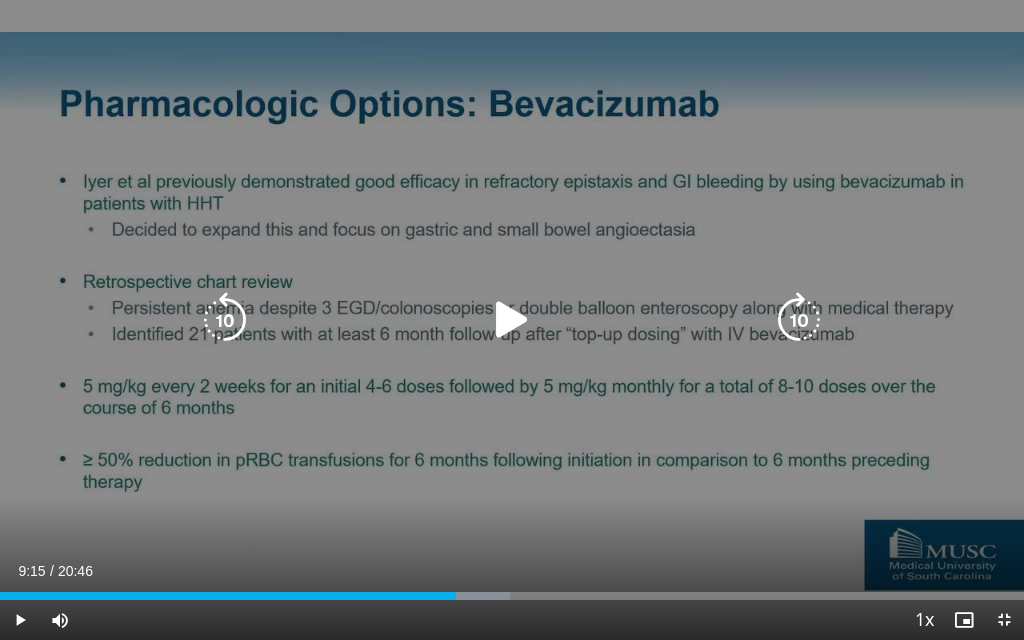 click at bounding box center (512, 320) 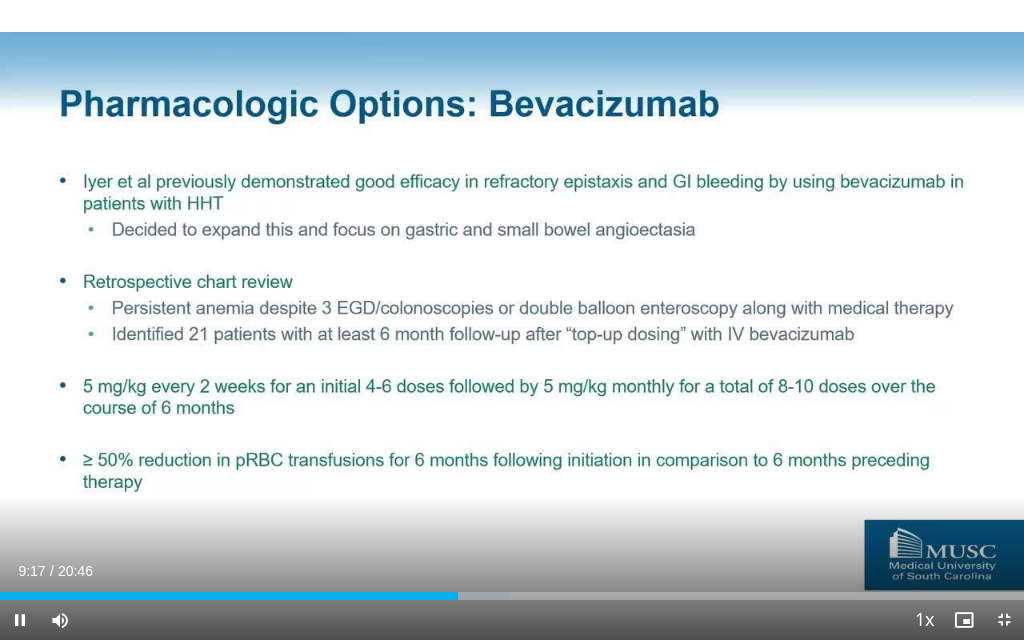 click on "Current Time  9:17 / Duration  20:46 Pause Skip Backward Skip Forward Mute 84% Loaded :  49.76% 09:17 08:55 Stream Type  LIVE Seek to live, currently behind live LIVE   1x Playback Rate 0.5x 0.75x 1x , selected 1.25x 1.5x 1.75x 2x Chapters Chapters Descriptions descriptions off , selected Captions captions settings , opens captions settings dialog captions off , selected Audio Track en (Main) , selected Exit Fullscreen Enable picture-in-picture mode" at bounding box center [512, 620] 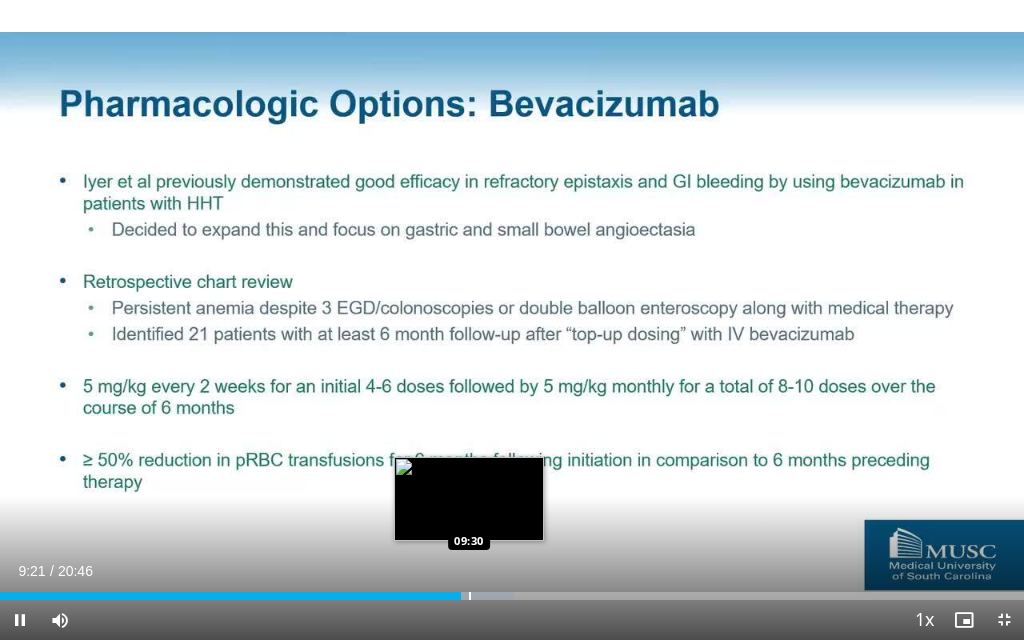 click at bounding box center [470, 596] 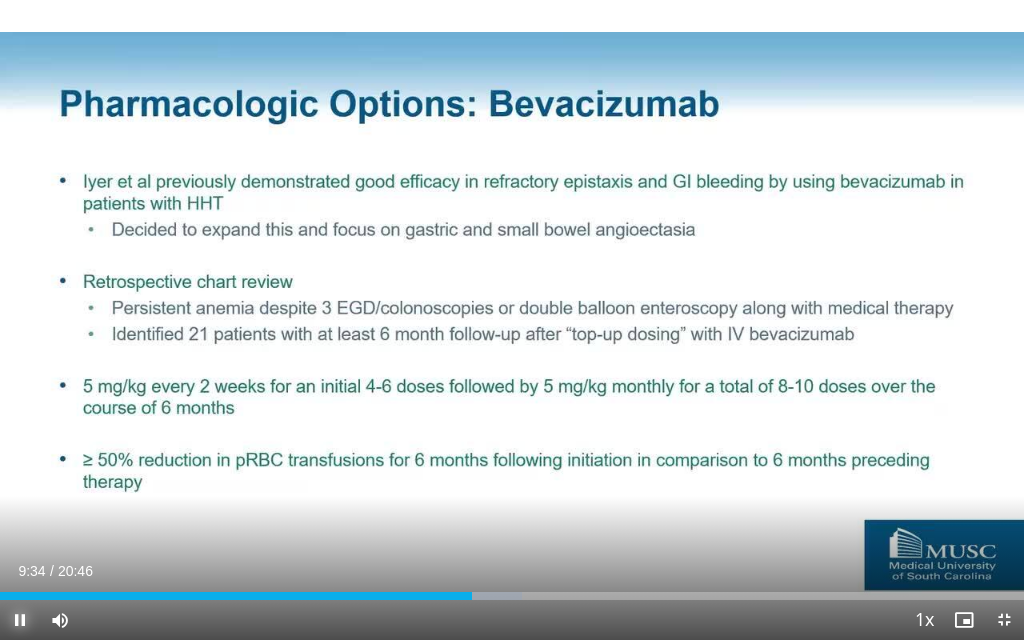 click at bounding box center [20, 620] 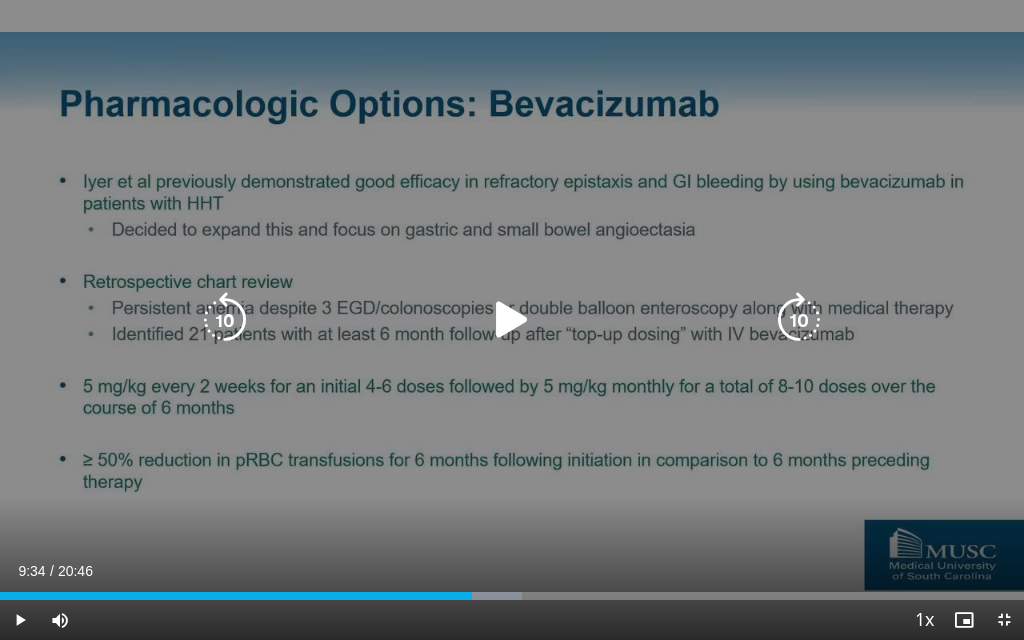 click at bounding box center [512, 320] 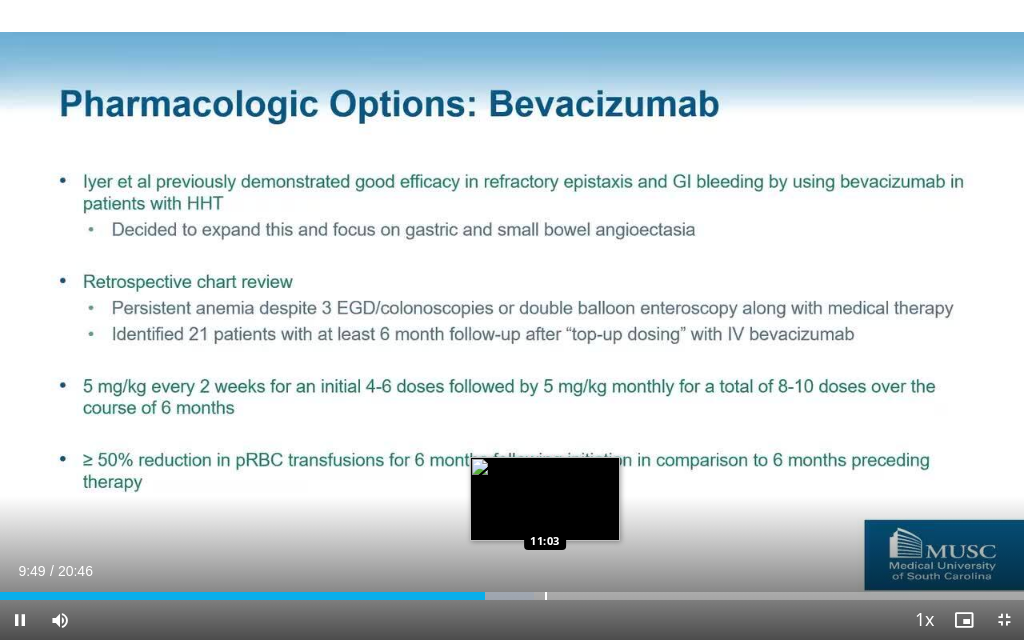 click at bounding box center (546, 596) 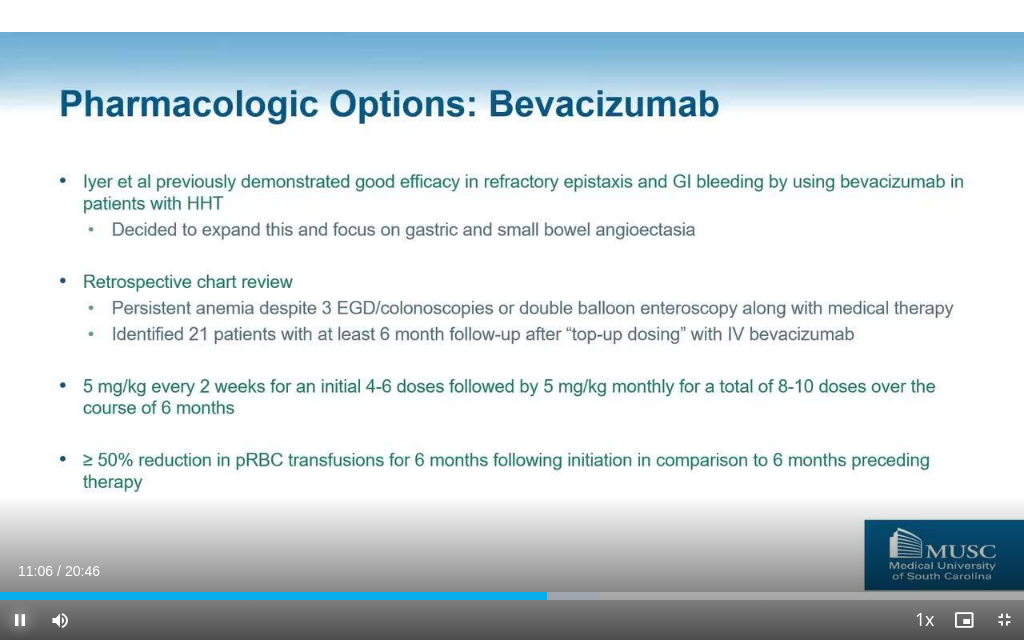 click at bounding box center (20, 620) 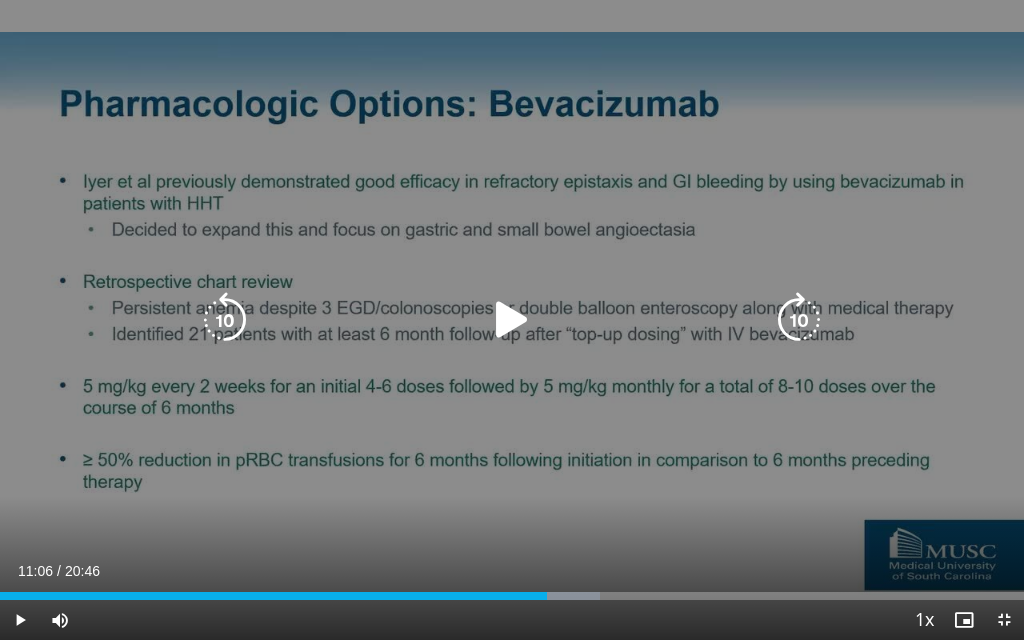 click at bounding box center [512, 320] 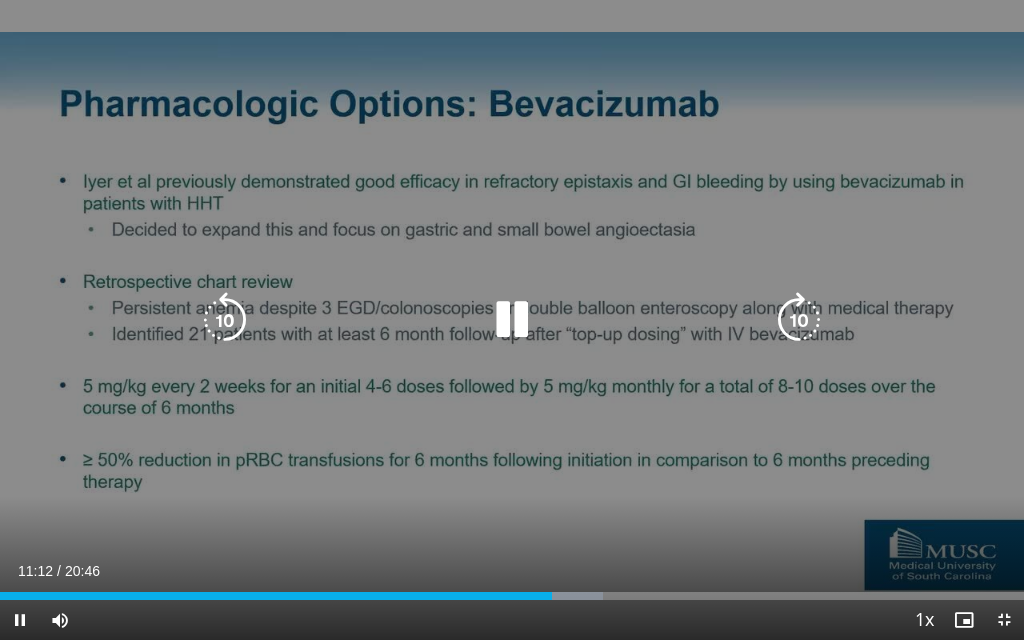 click at bounding box center (512, 320) 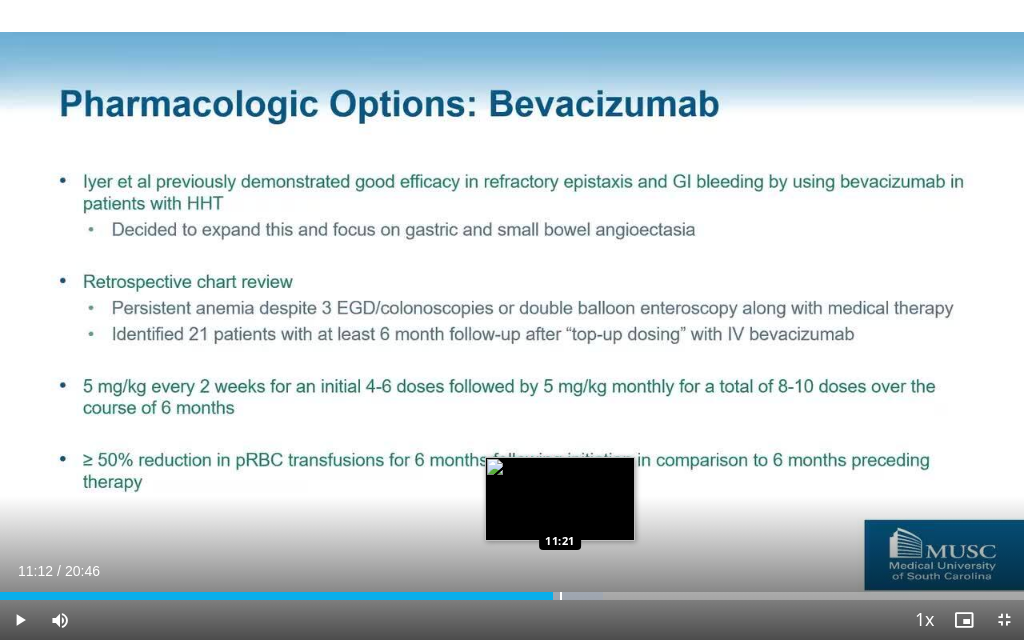 click at bounding box center (561, 596) 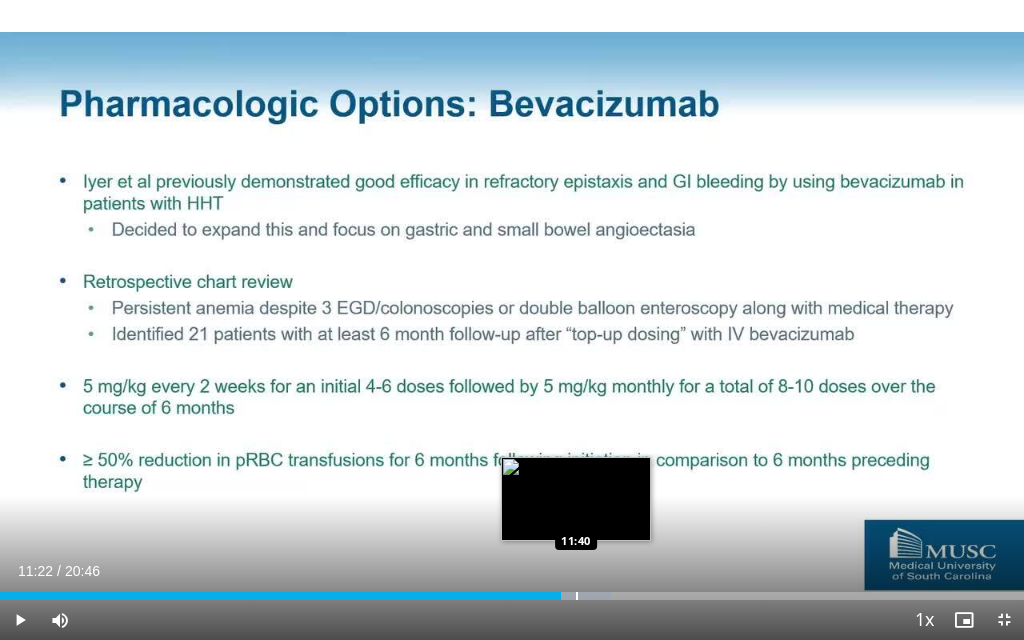 click at bounding box center [577, 596] 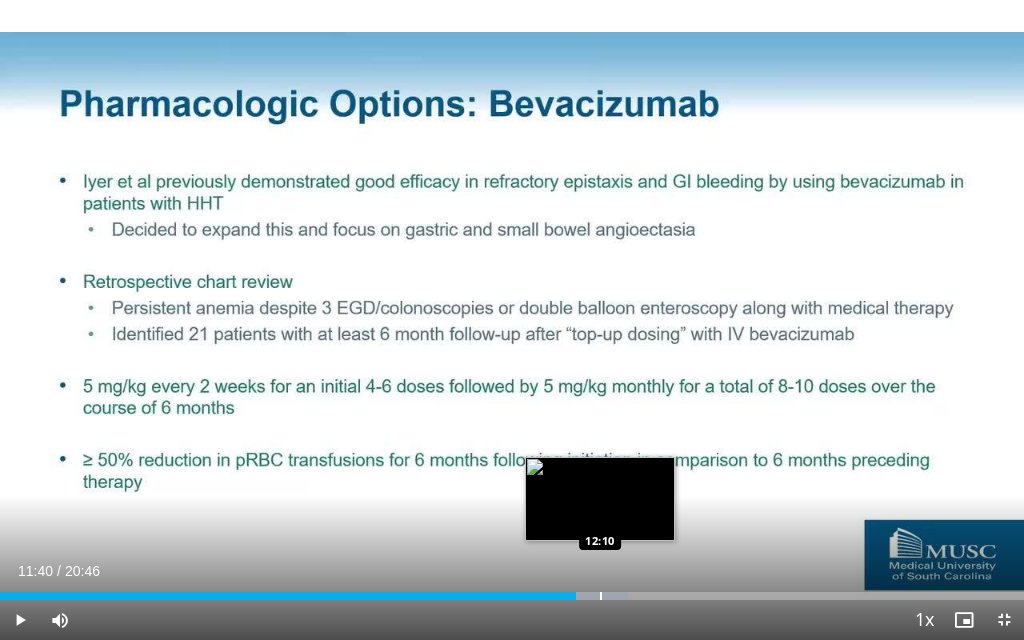 click at bounding box center [601, 596] 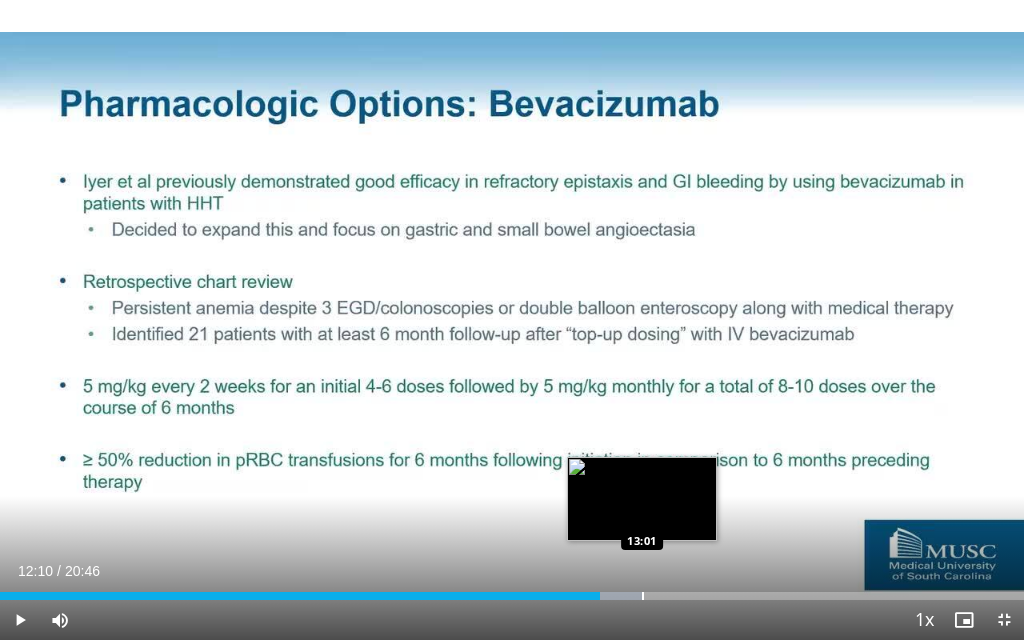 click at bounding box center [643, 596] 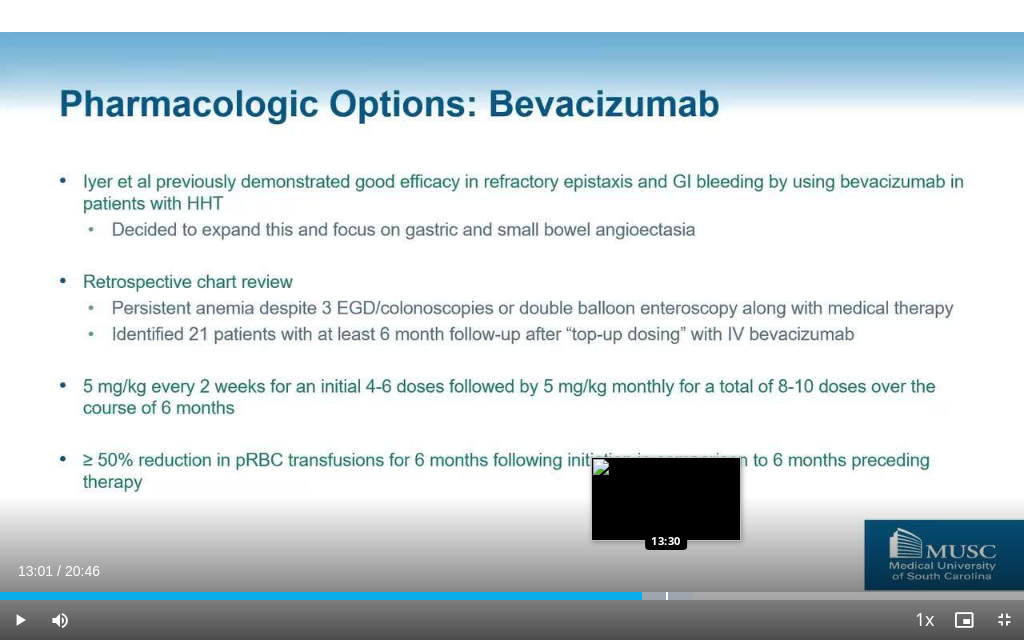 click at bounding box center [667, 596] 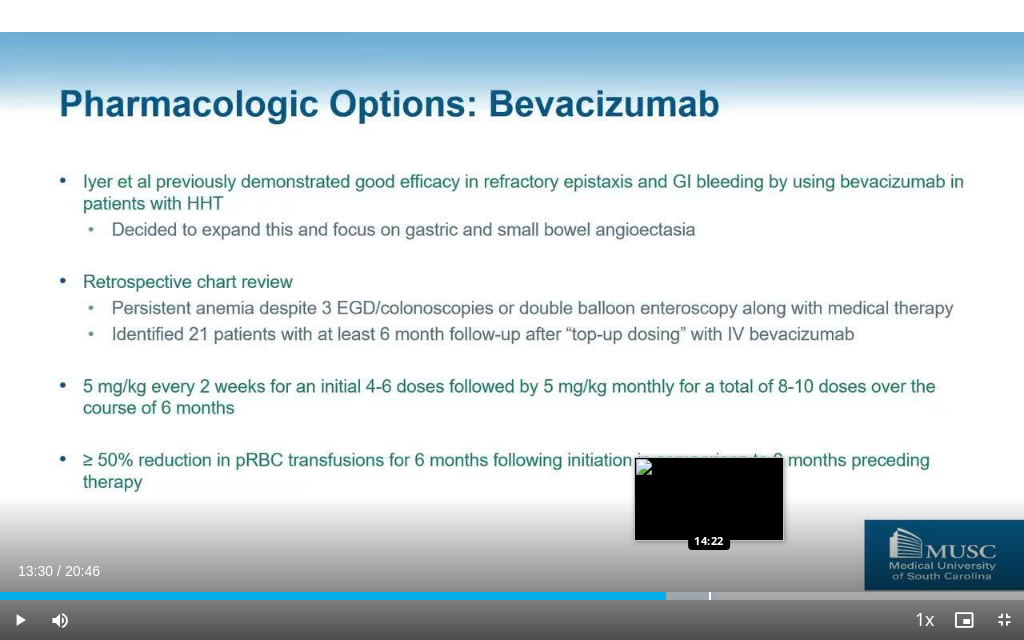 click at bounding box center (710, 596) 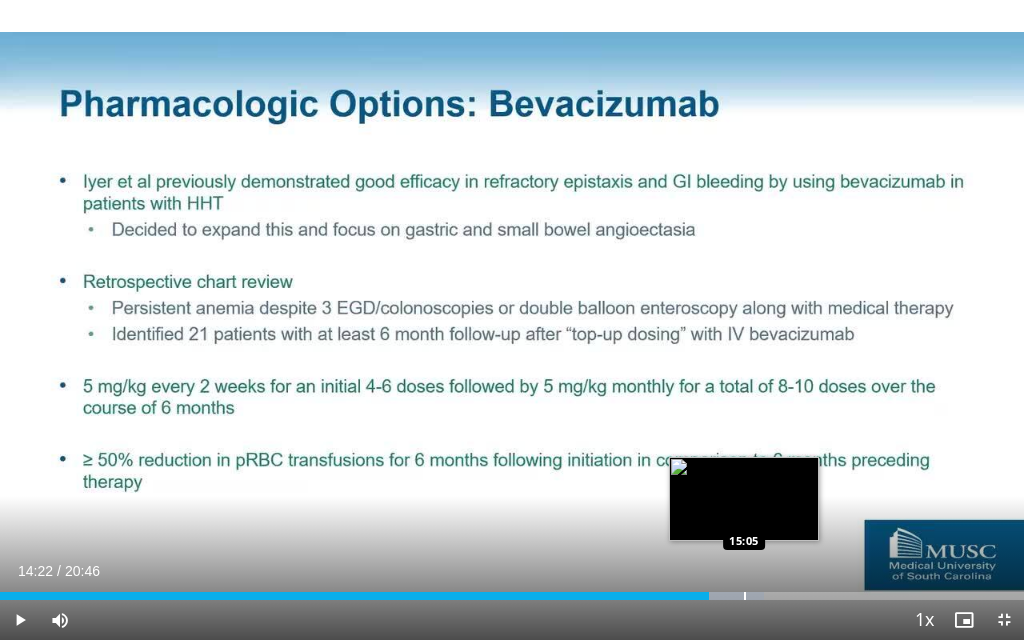 click at bounding box center [745, 596] 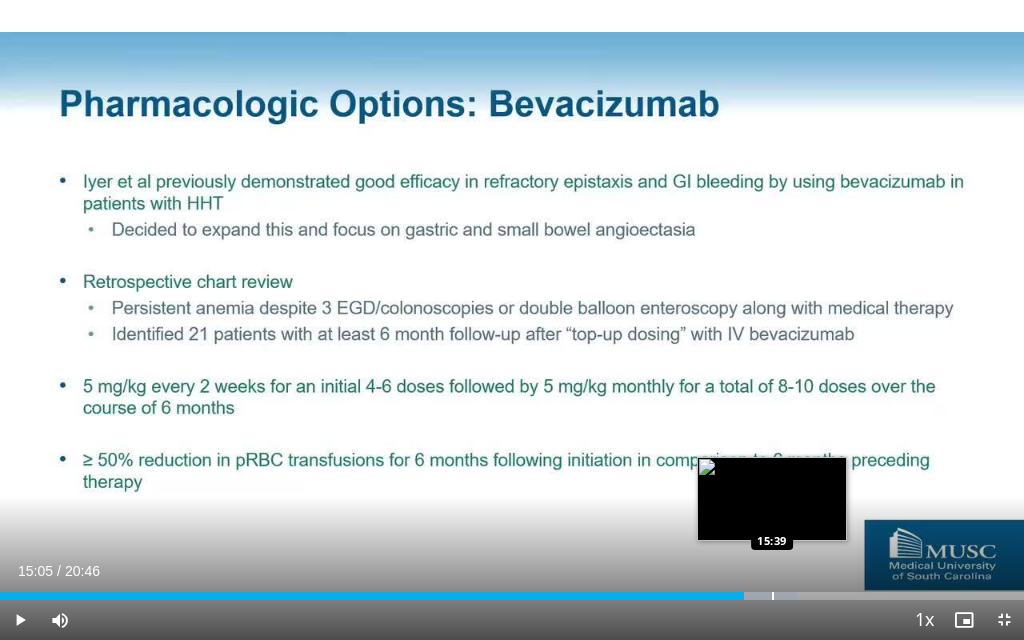 click at bounding box center [773, 596] 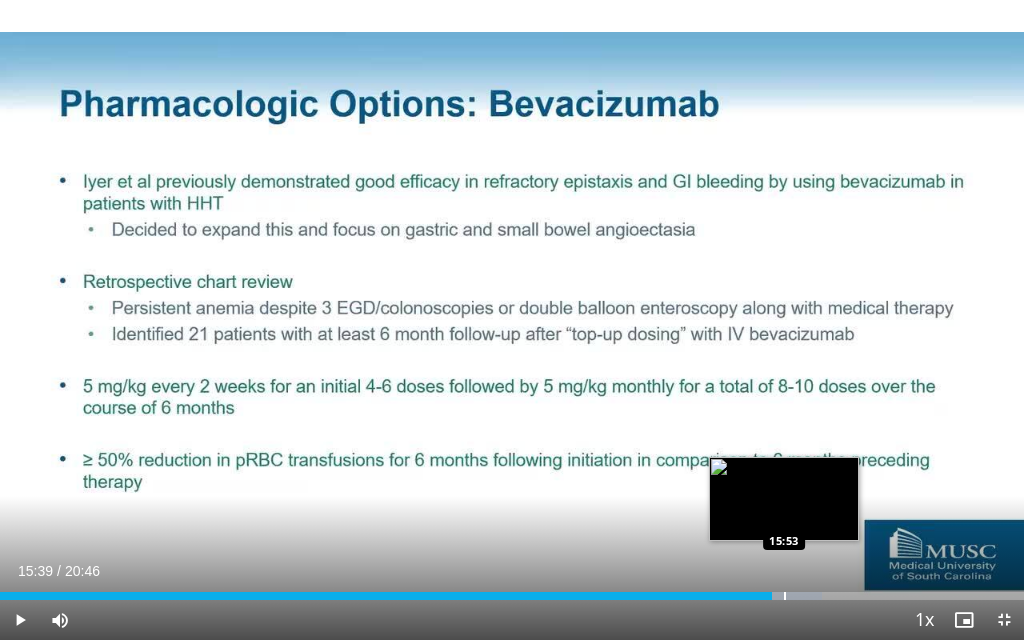 click at bounding box center (785, 596) 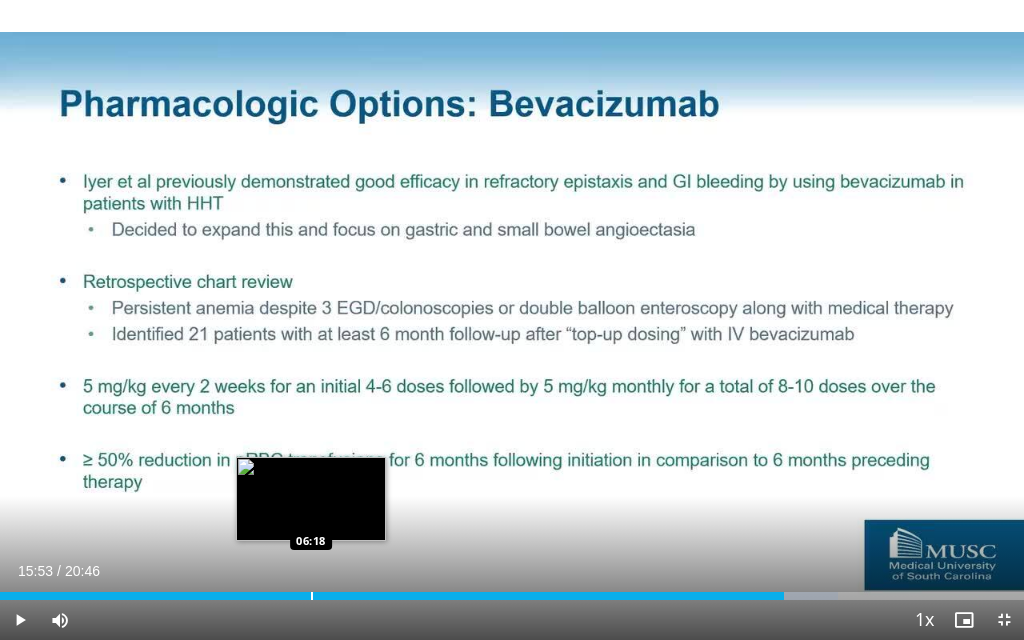 click at bounding box center (312, 596) 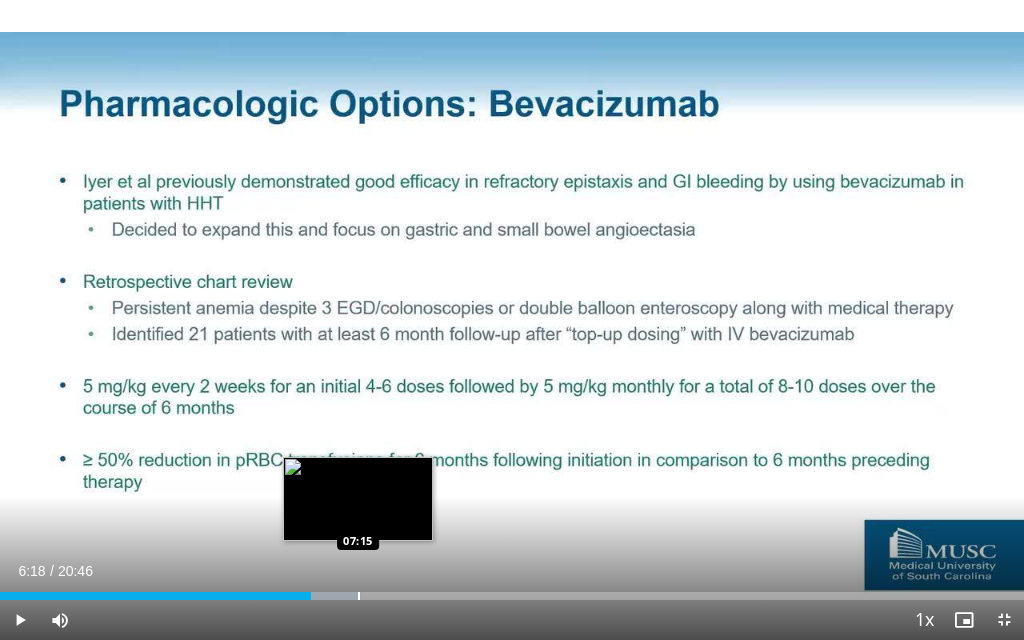 click at bounding box center [359, 596] 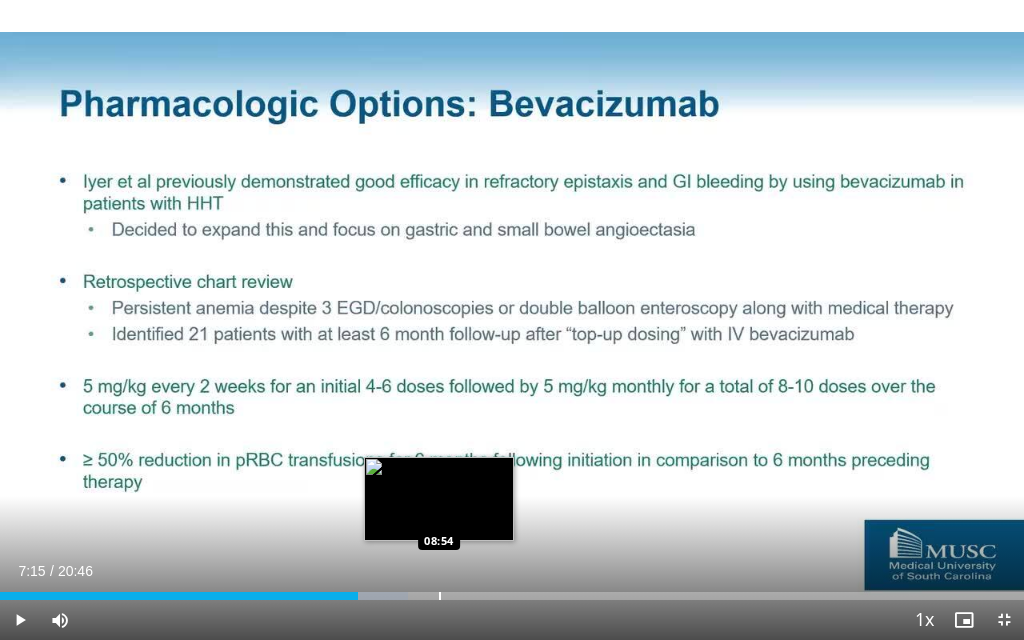 click at bounding box center (440, 596) 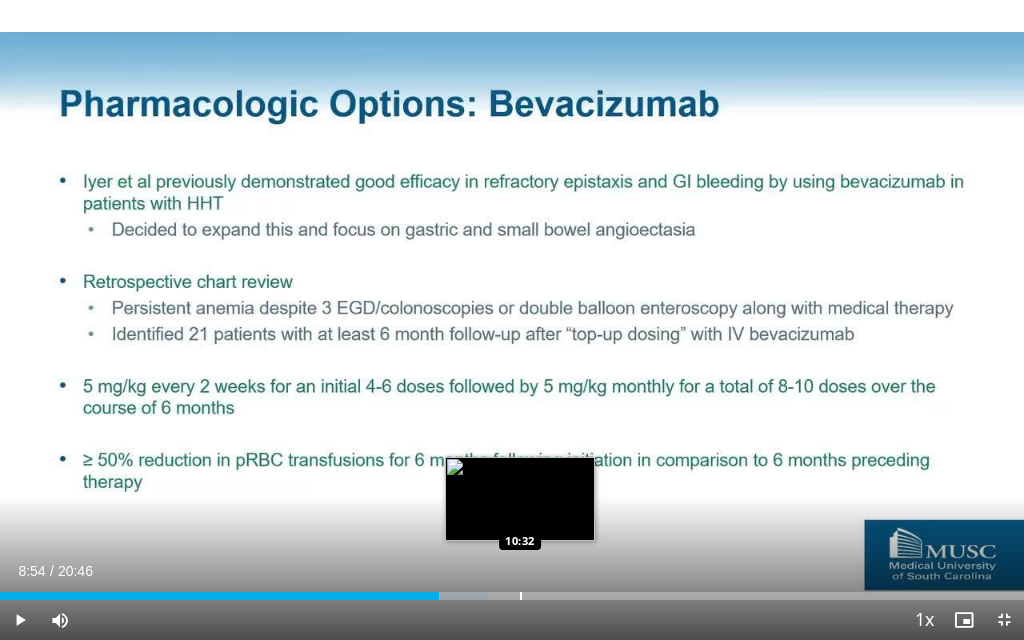 click at bounding box center (521, 596) 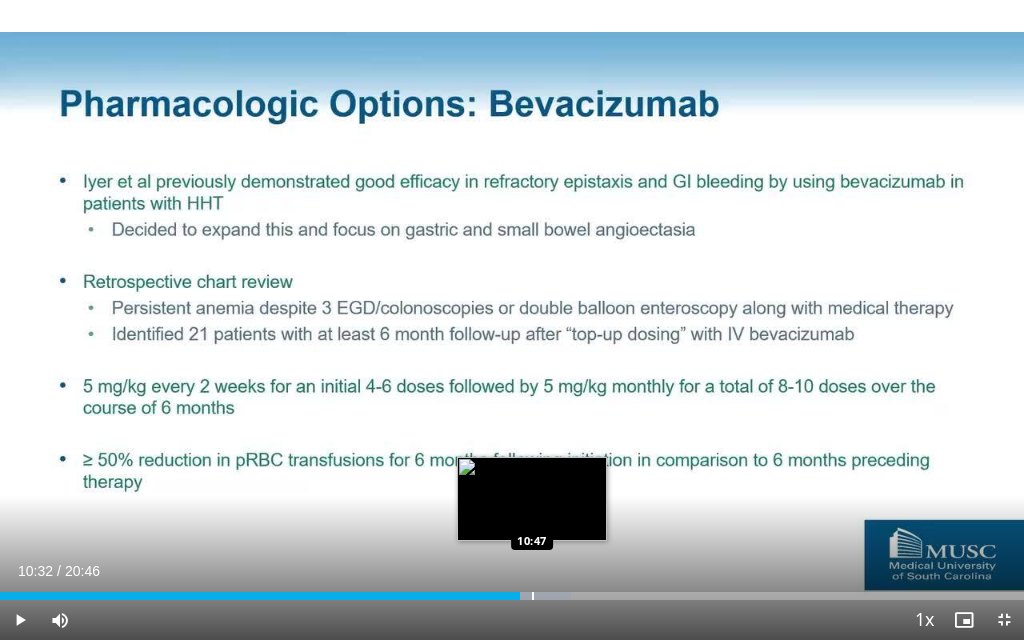 click at bounding box center (533, 596) 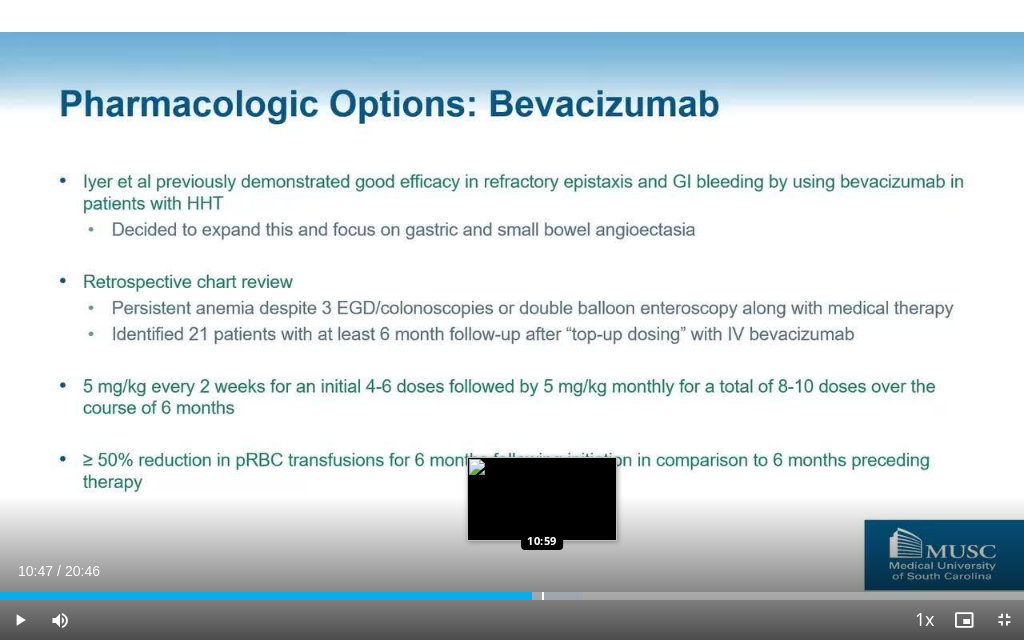 click at bounding box center [543, 596] 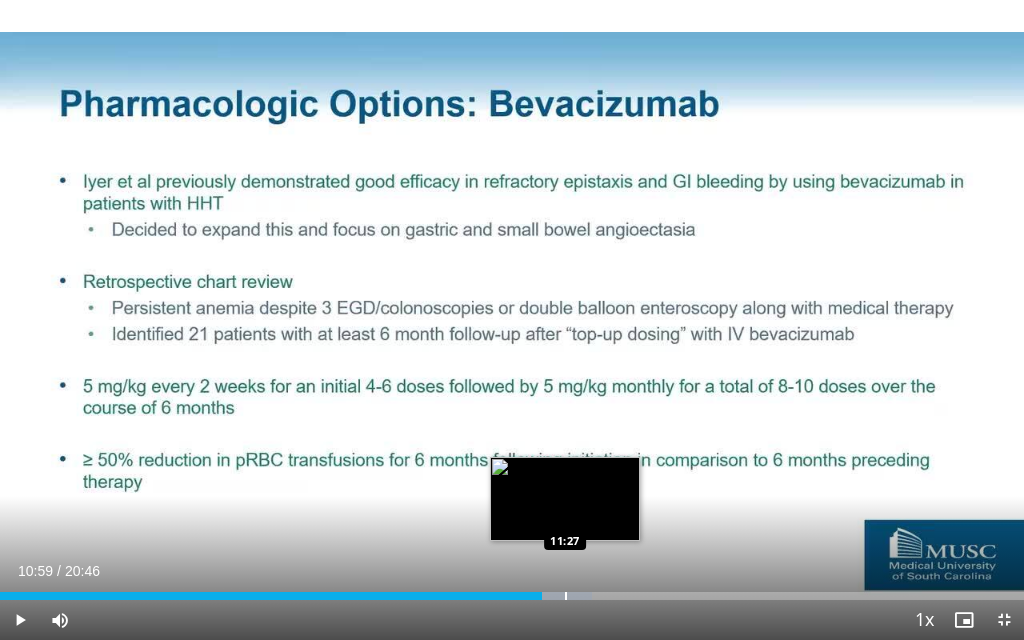 click at bounding box center [566, 596] 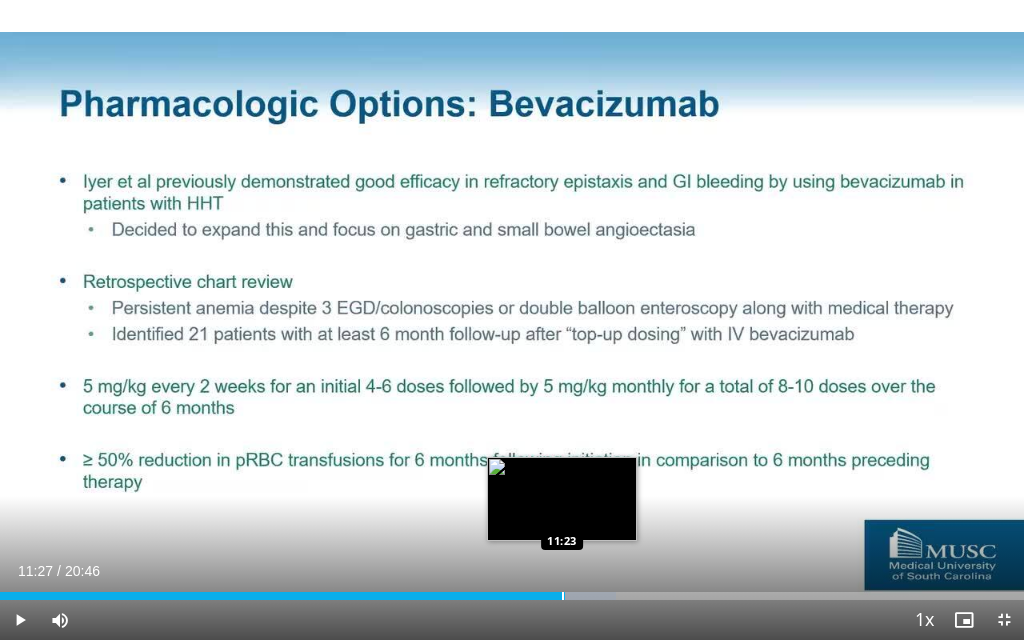 click at bounding box center [563, 596] 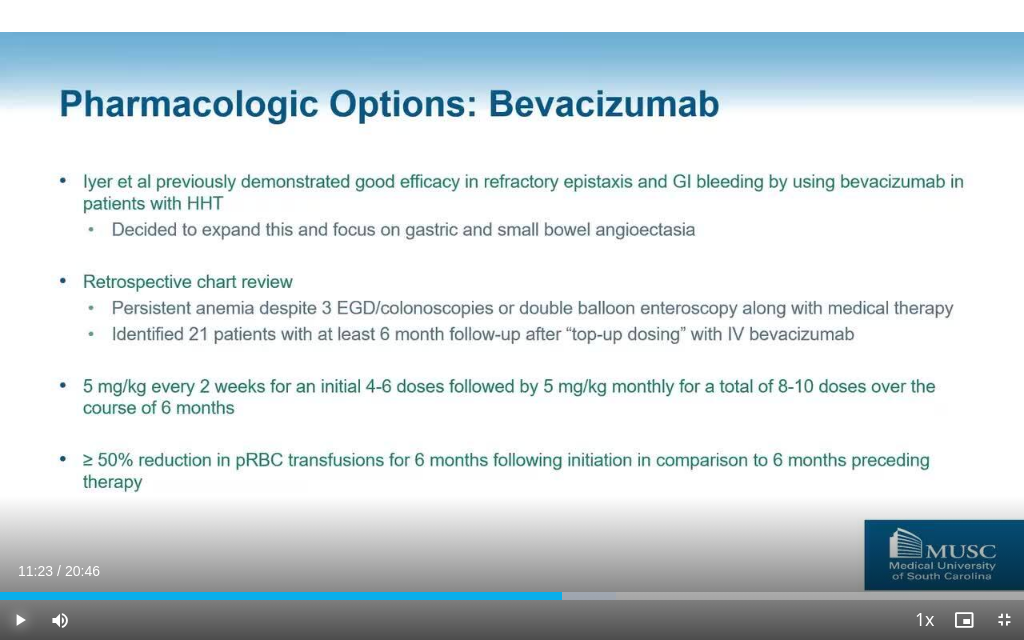 click at bounding box center (20, 620) 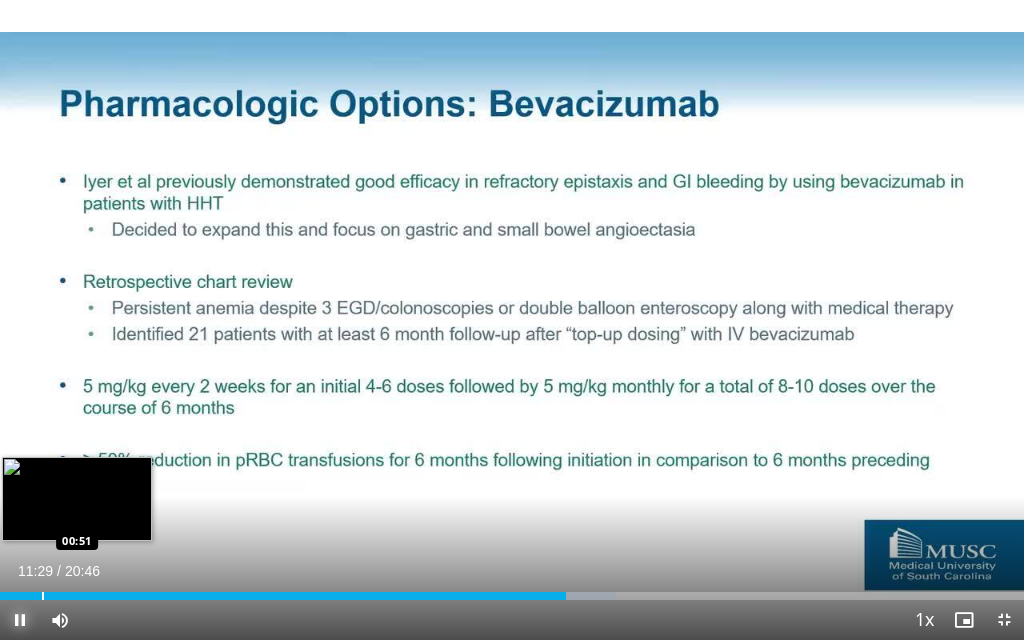 click at bounding box center (43, 596) 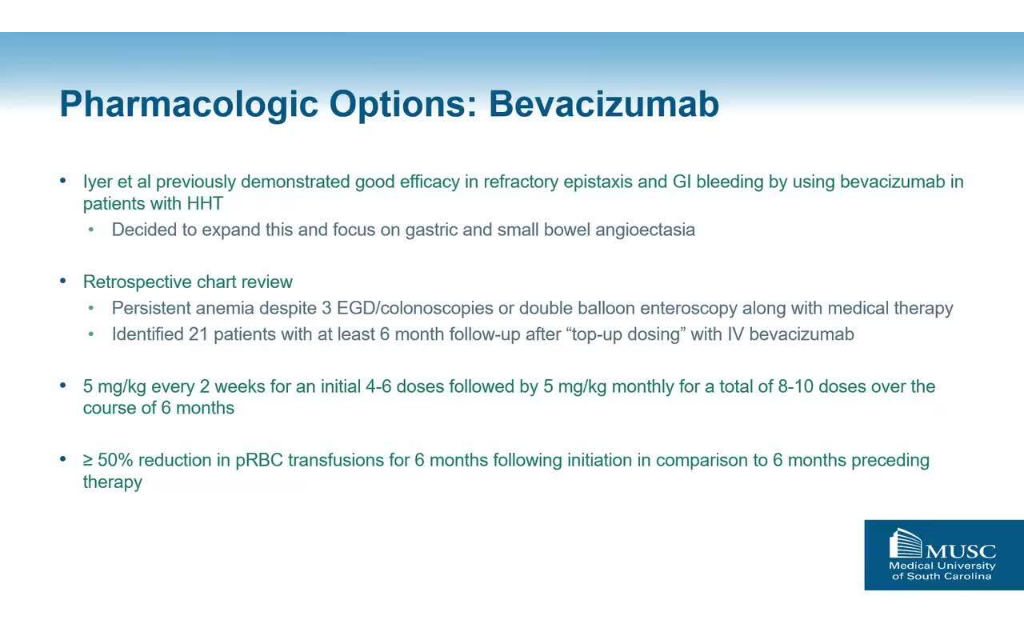 click on "10 seconds
Tap to unmute" at bounding box center (512, 320) 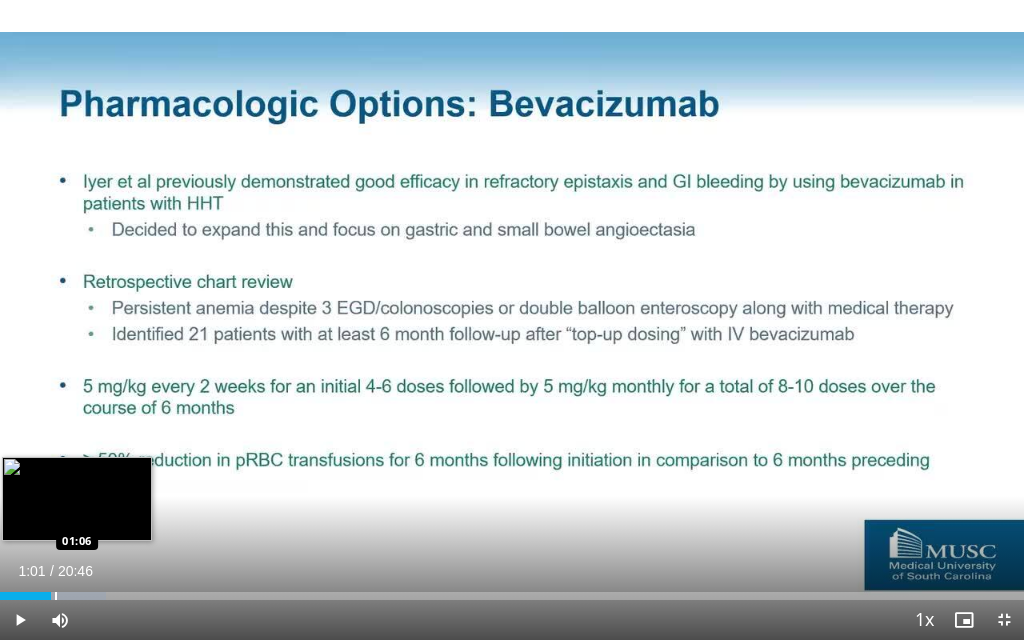 click at bounding box center (56, 596) 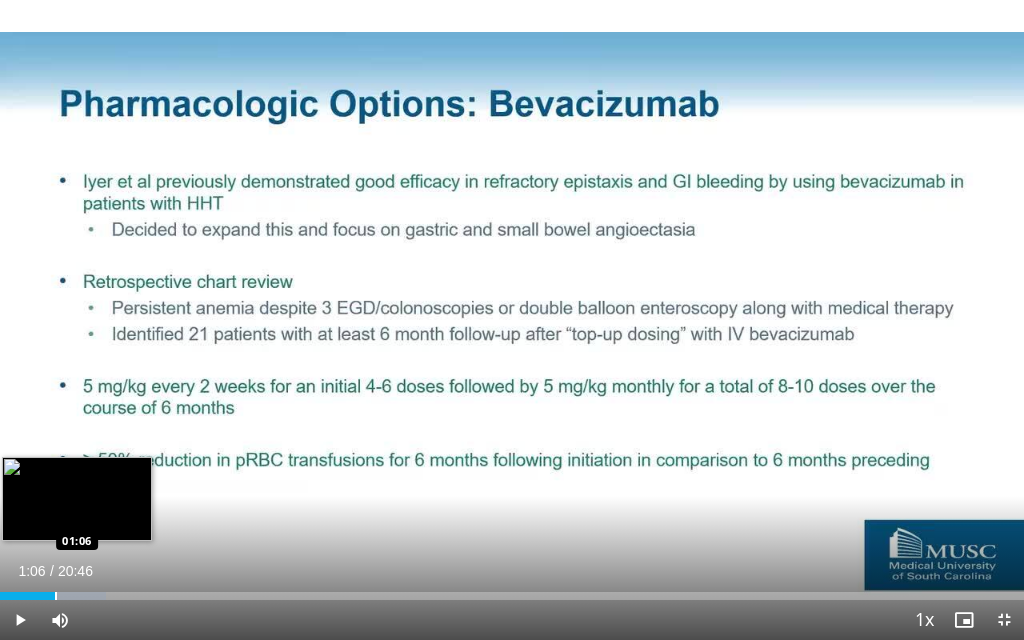 click at bounding box center [56, 596] 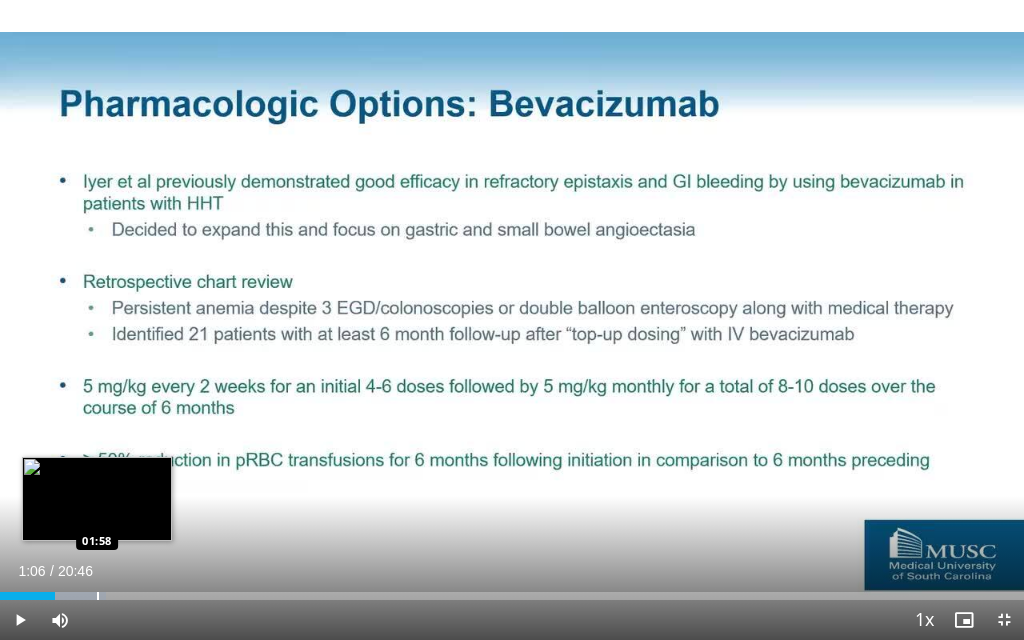 click at bounding box center [98, 596] 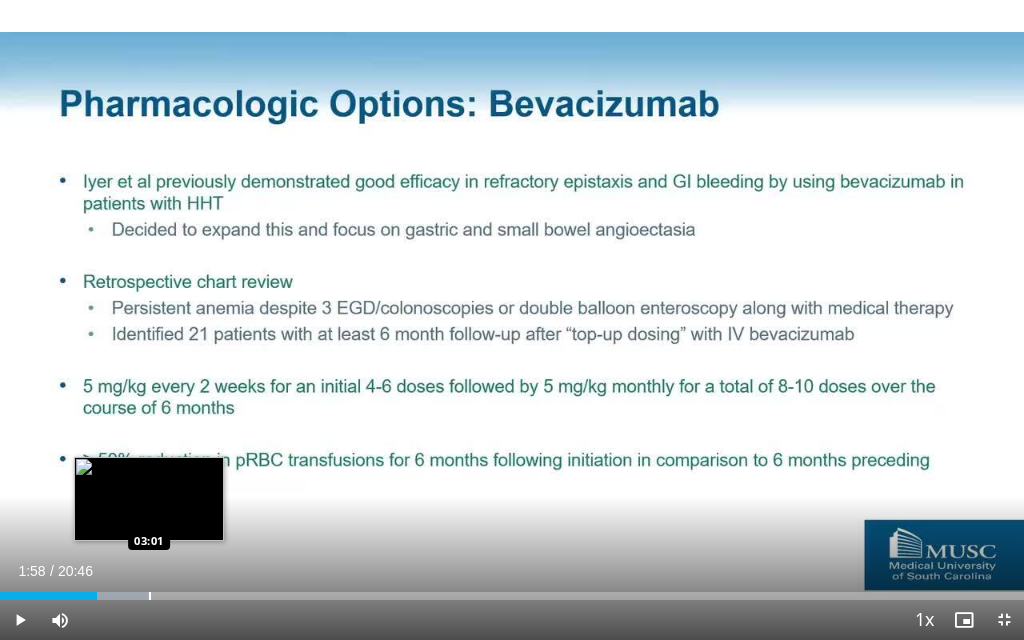 click at bounding box center [150, 596] 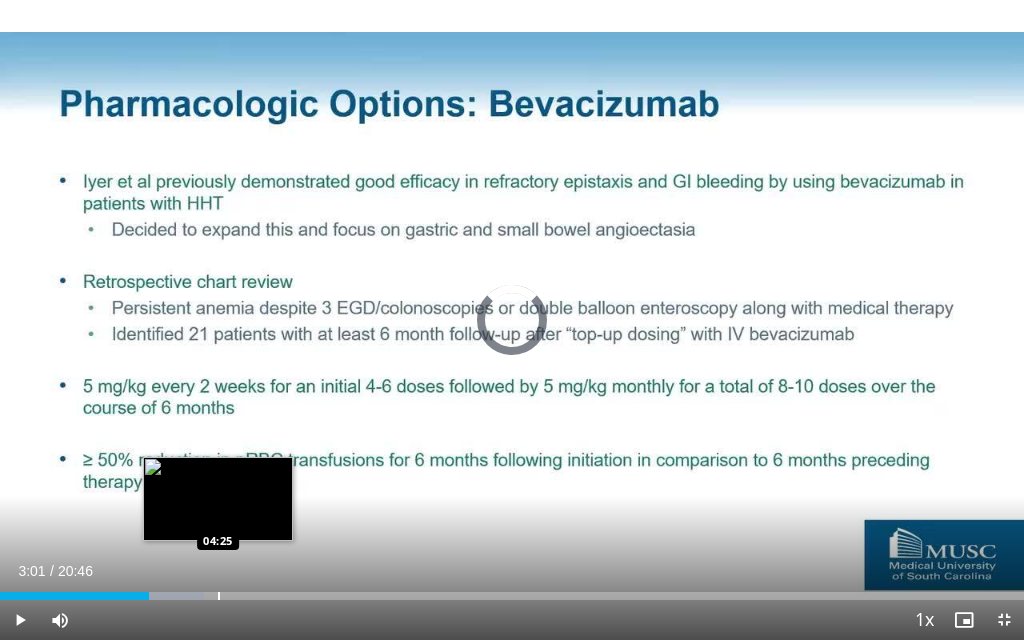 click at bounding box center (219, 596) 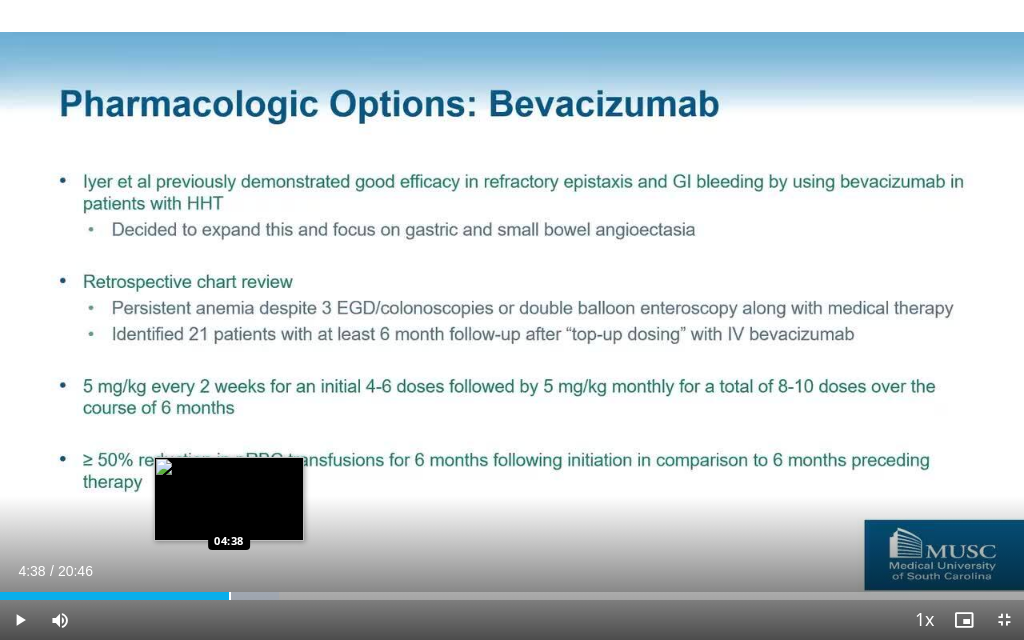 click at bounding box center [230, 596] 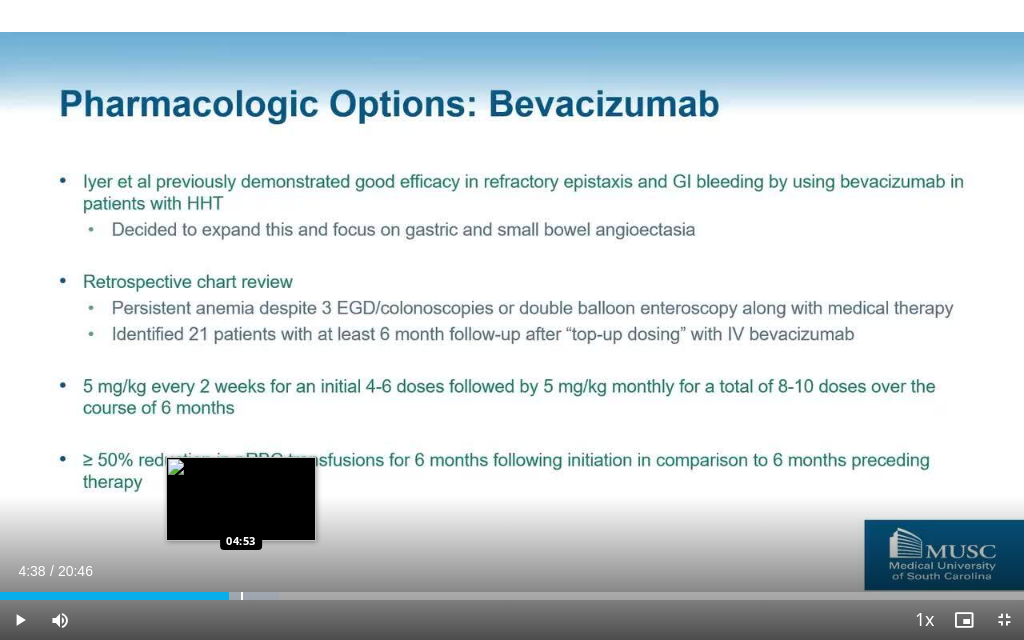click at bounding box center (242, 596) 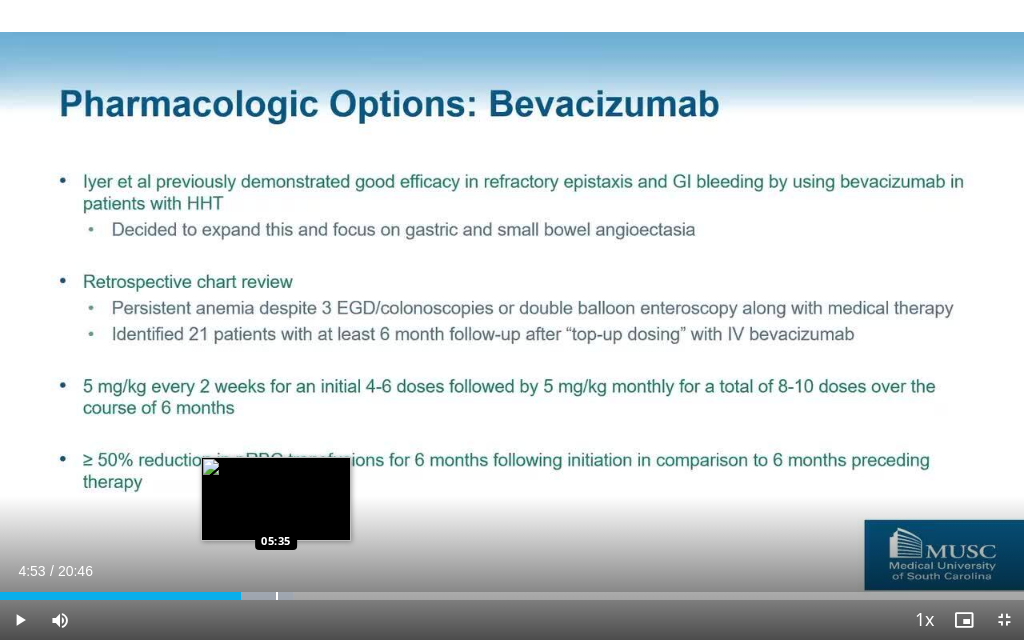 click at bounding box center (277, 596) 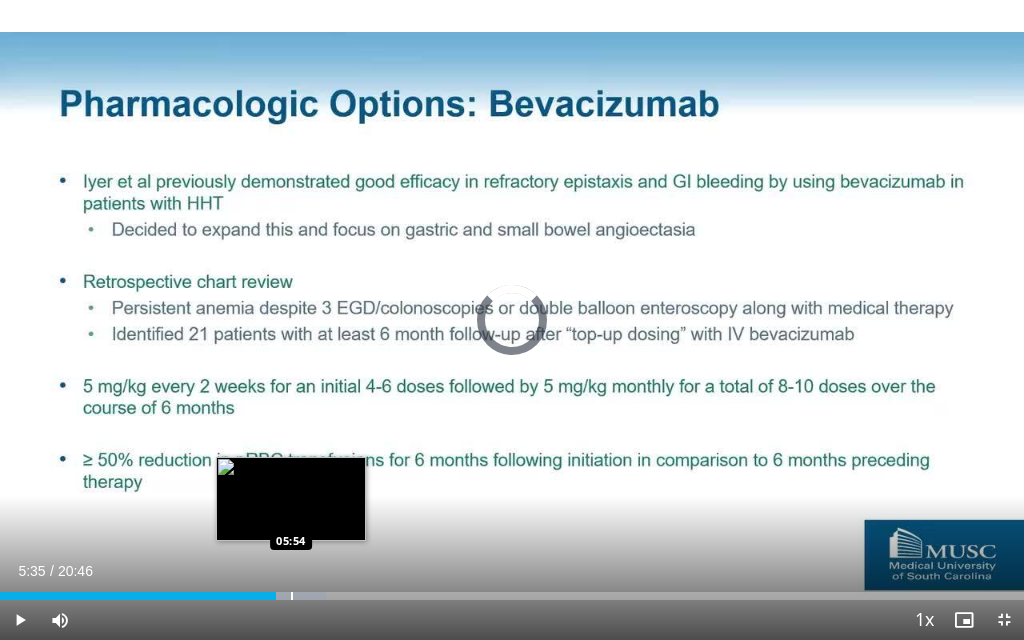 click at bounding box center [292, 596] 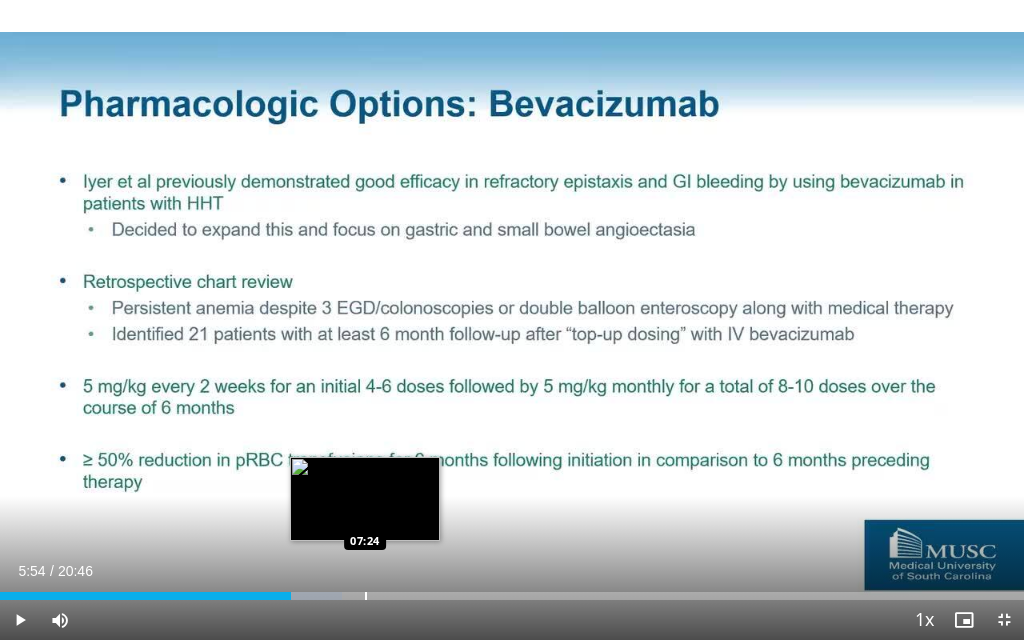 click at bounding box center (366, 596) 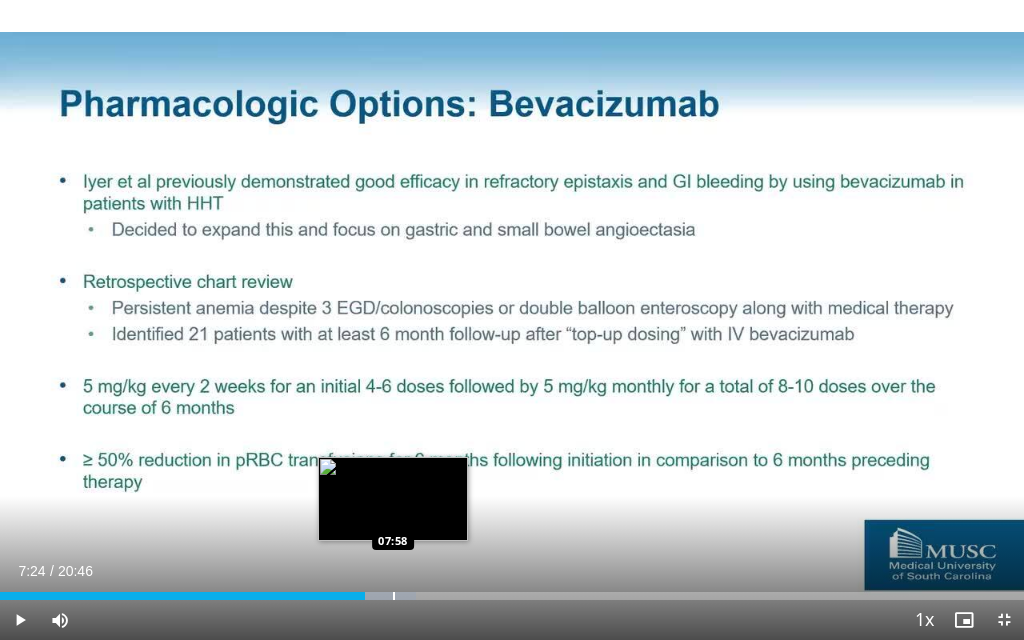 click at bounding box center [394, 596] 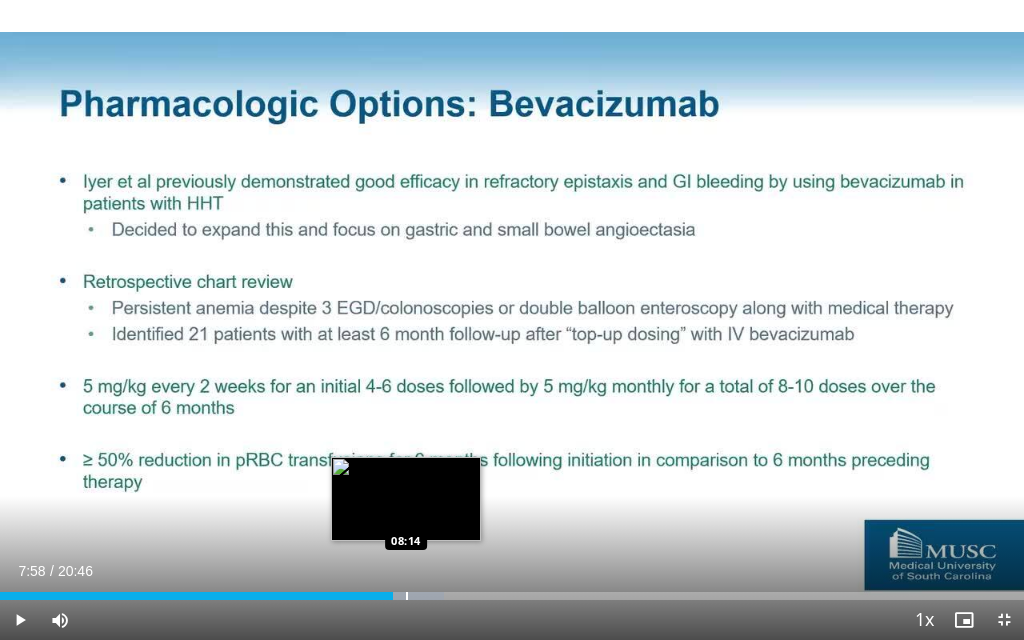 click at bounding box center [407, 596] 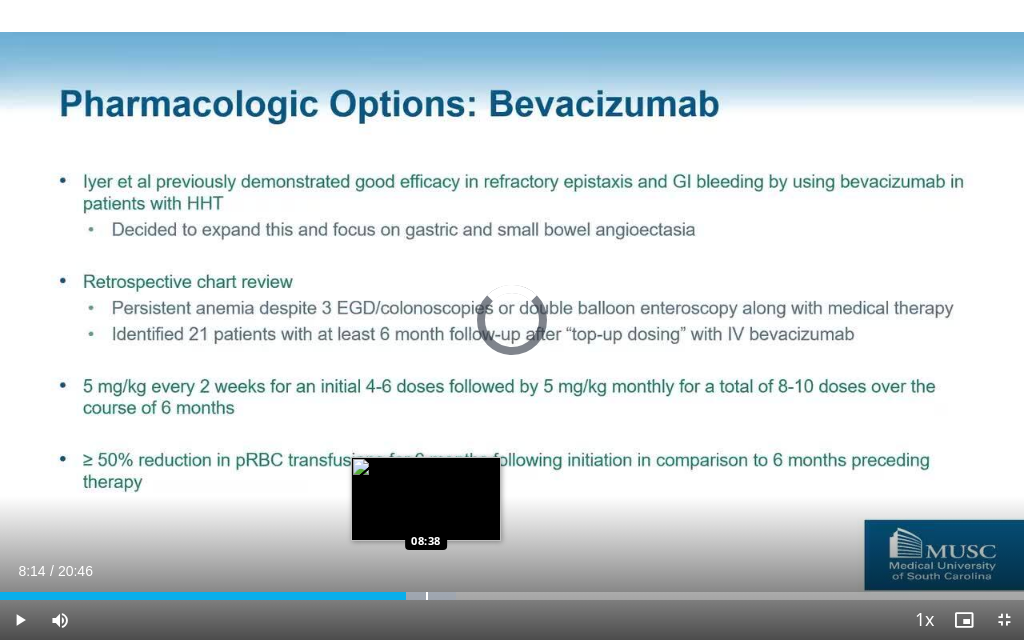 click at bounding box center [427, 596] 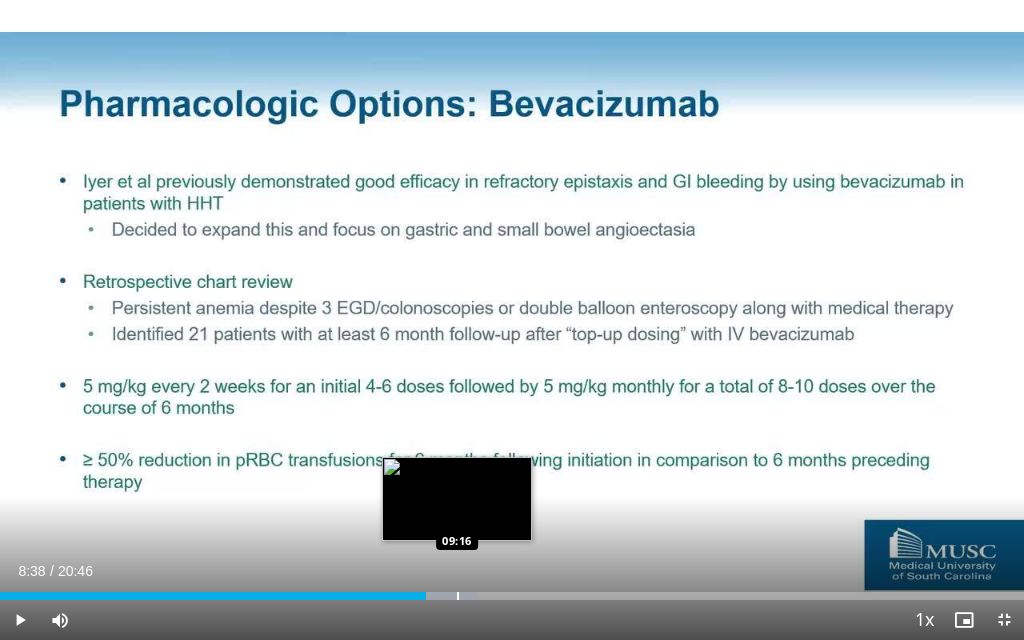 click at bounding box center [458, 596] 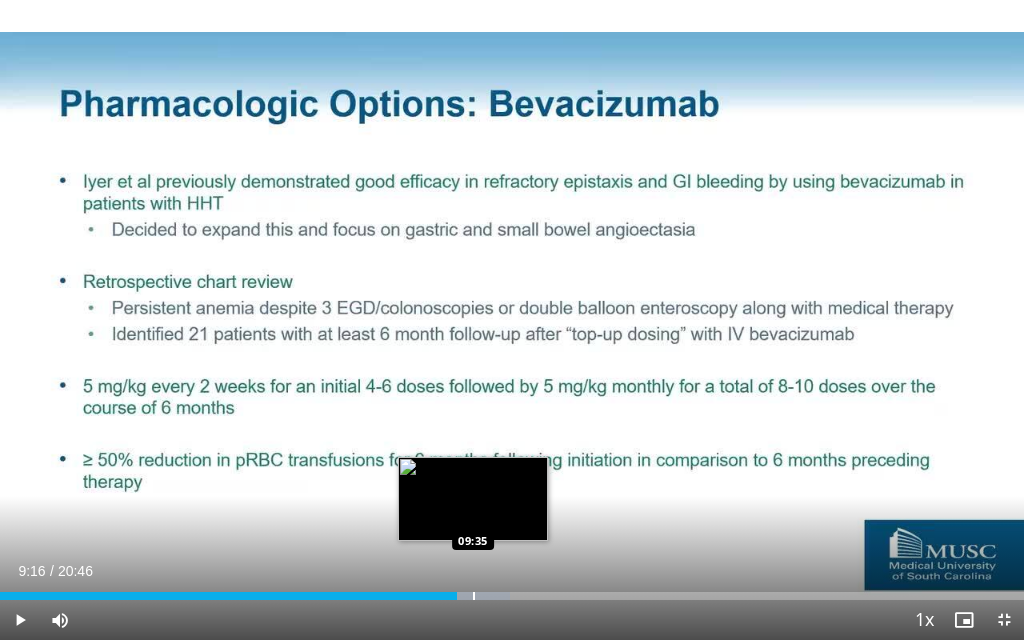 click on "Loaded :  49.76% 09:16 09:35" at bounding box center (512, 590) 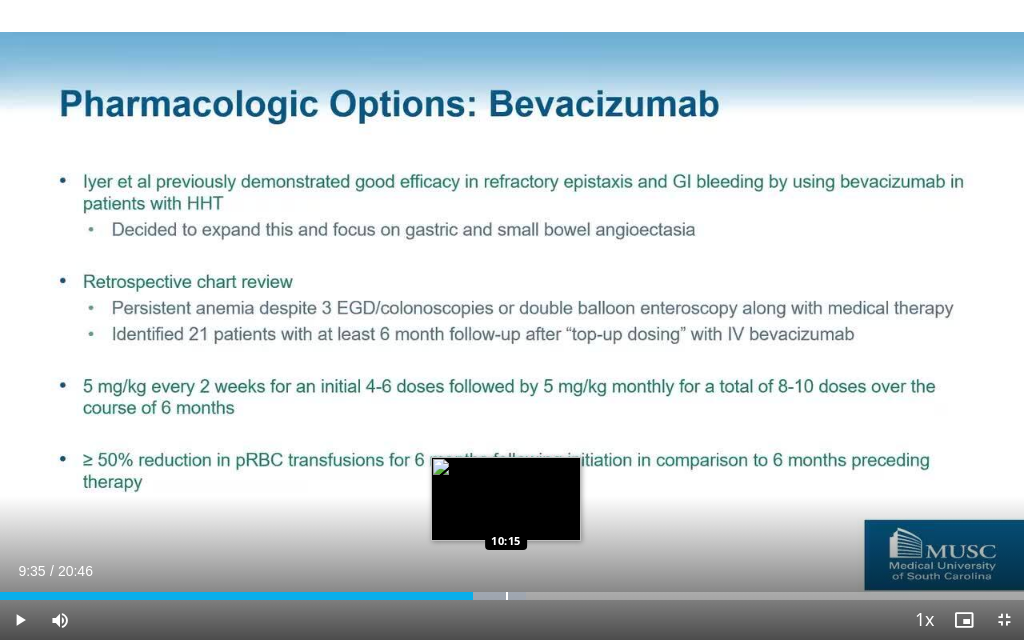 click at bounding box center [507, 596] 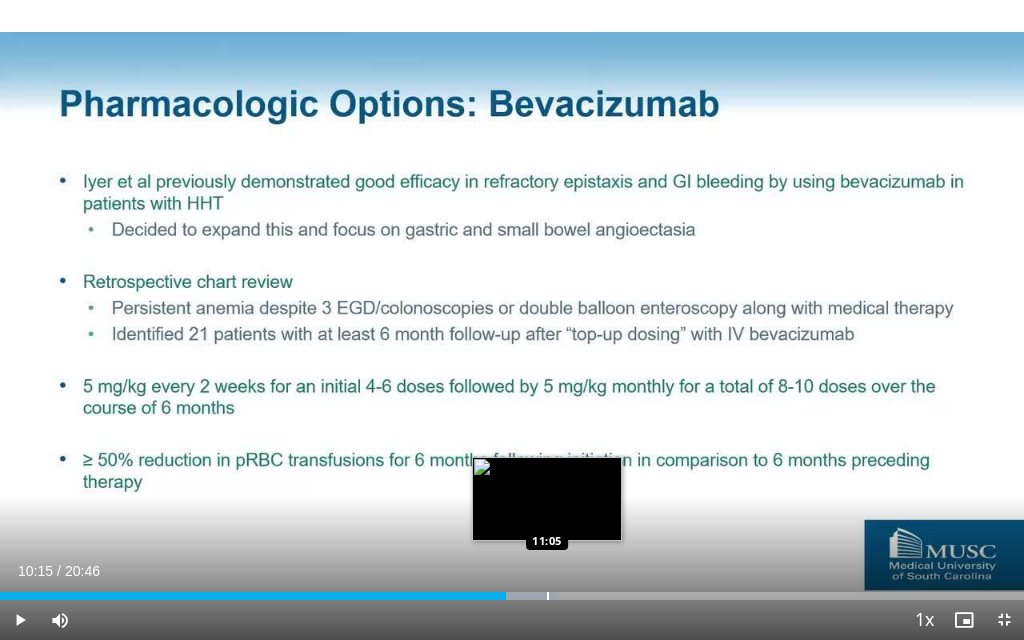 click at bounding box center (548, 596) 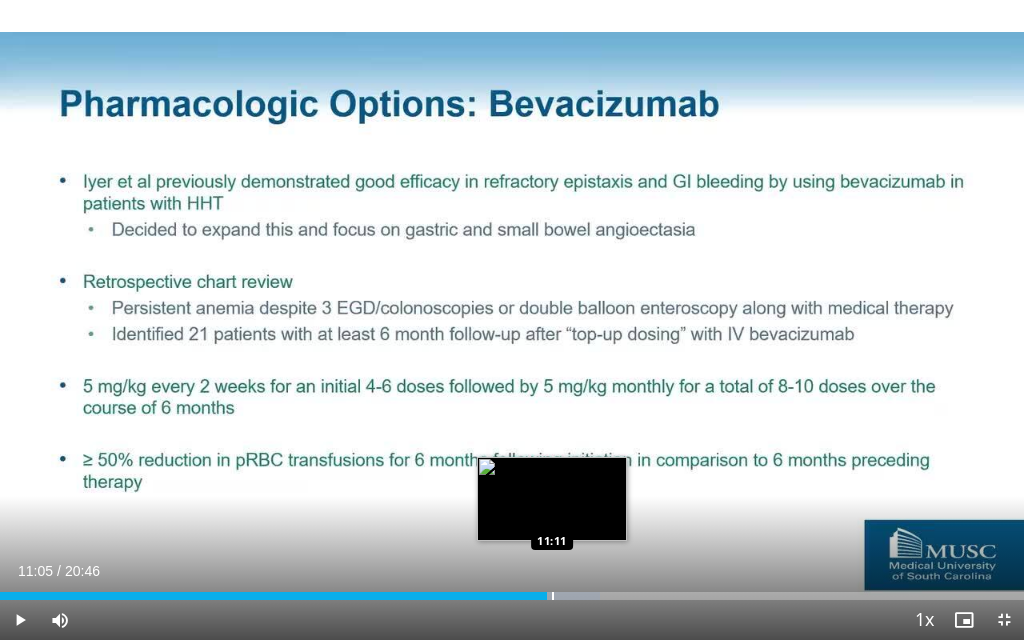 click at bounding box center (553, 596) 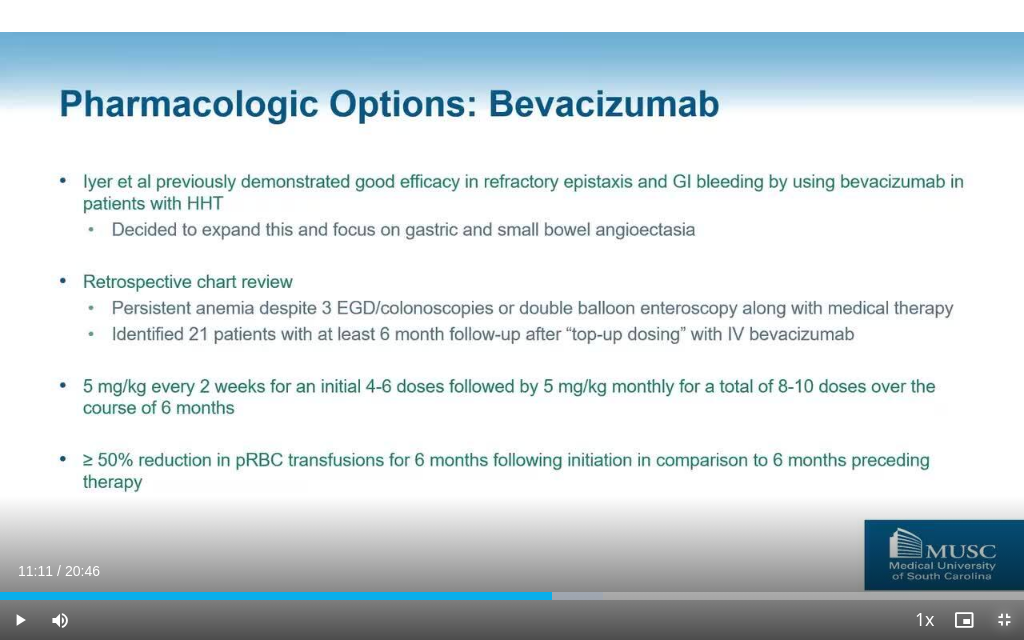 click at bounding box center [1004, 620] 